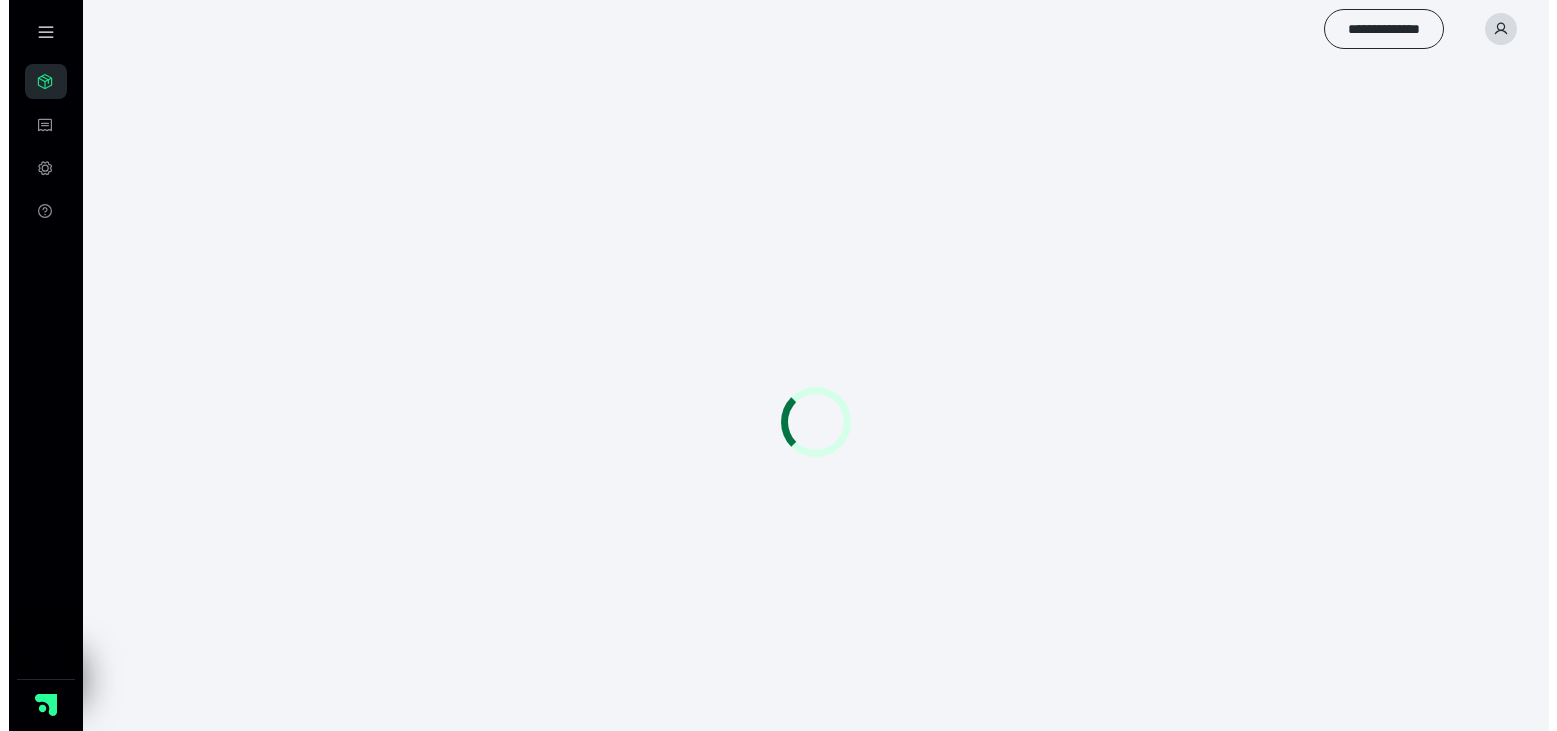 scroll, scrollTop: 0, scrollLeft: 0, axis: both 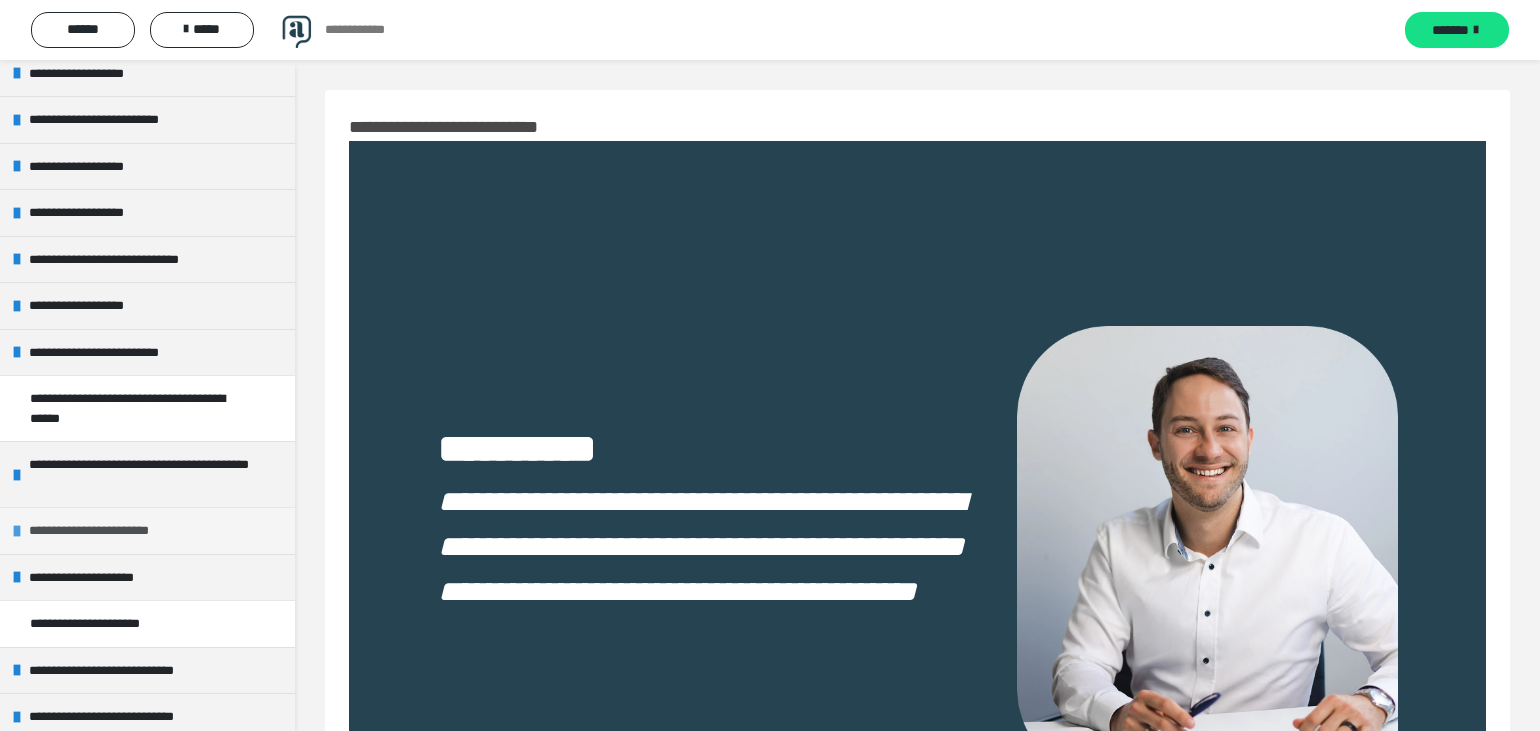 click on "**********" at bounding box center [106, 531] 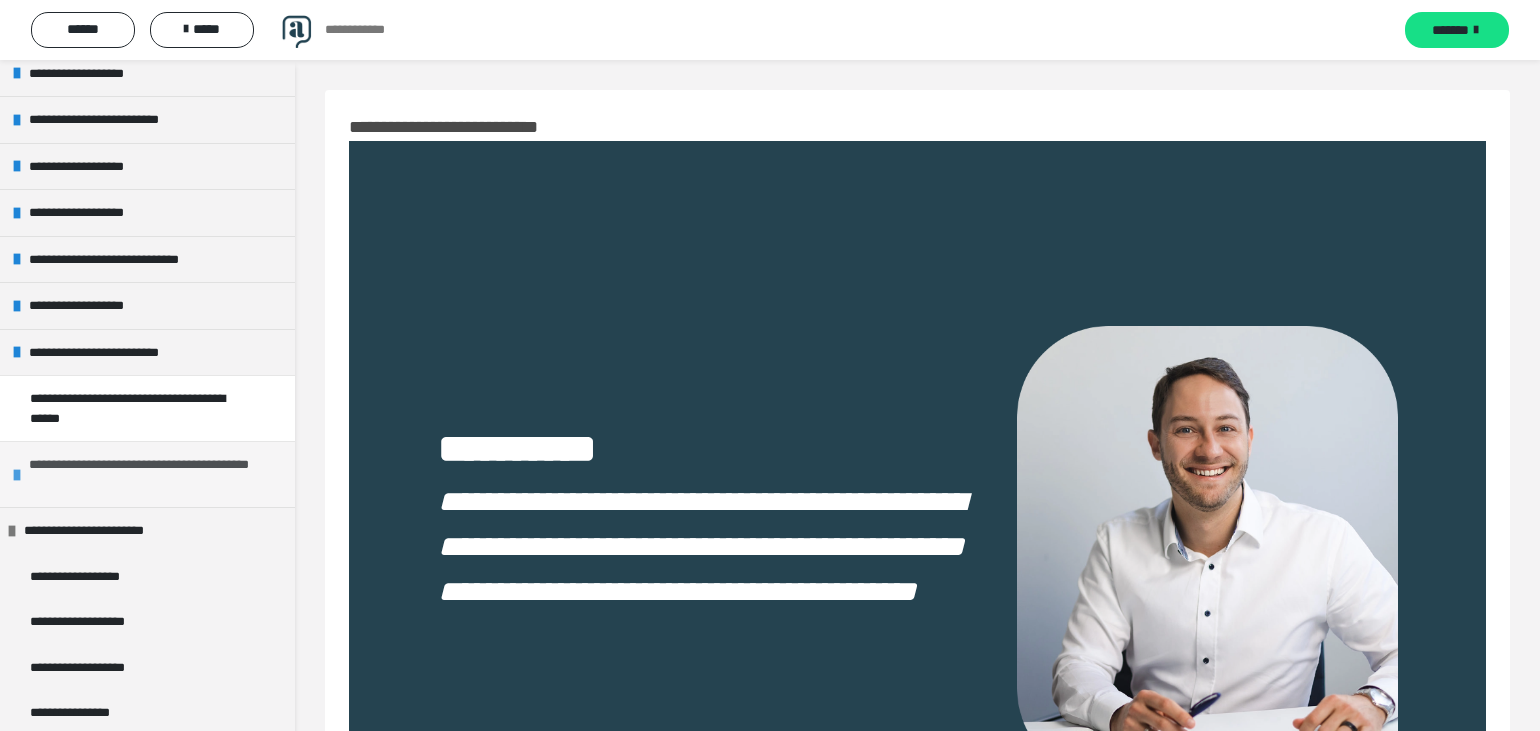 click on "**********" at bounding box center [148, 474] 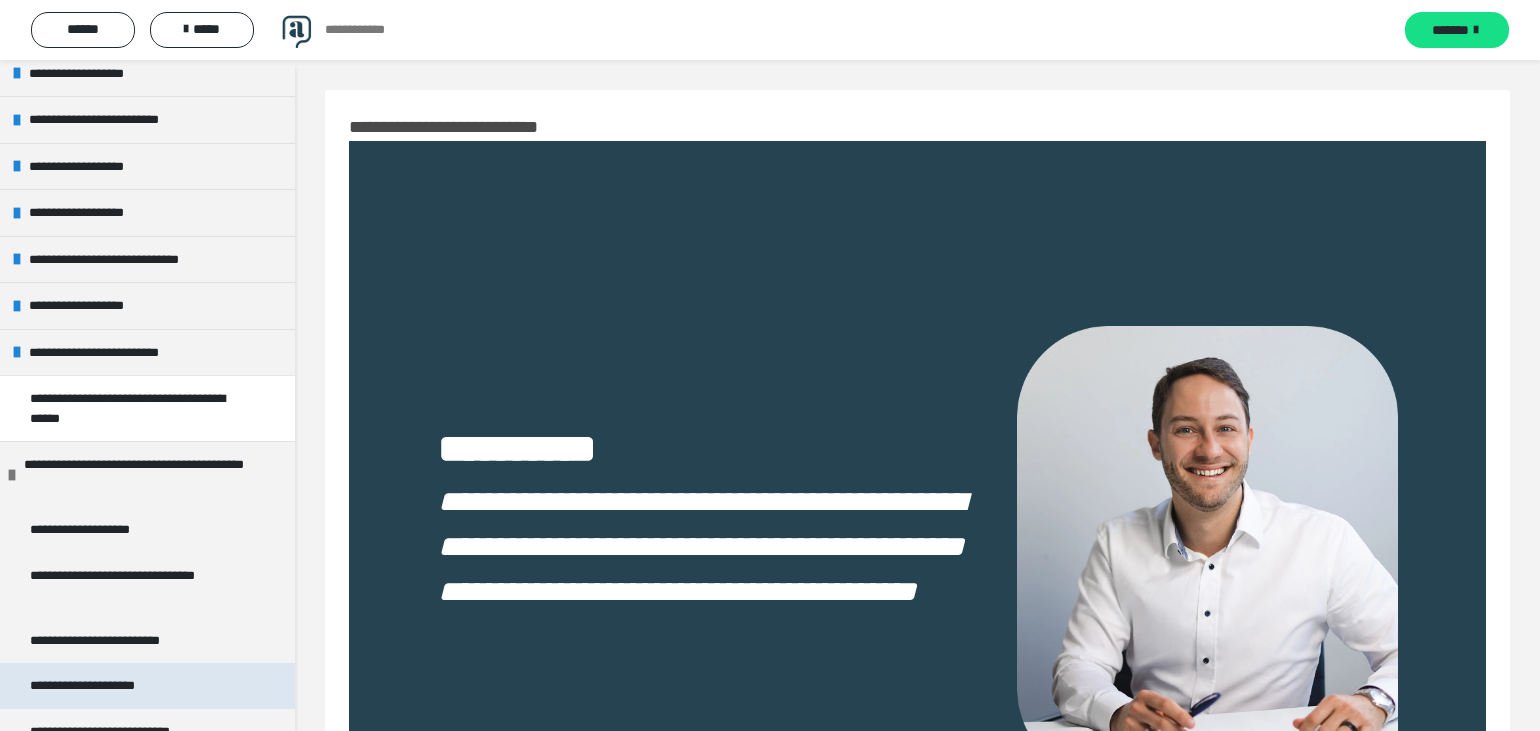 click on "**********" at bounding box center (108, 686) 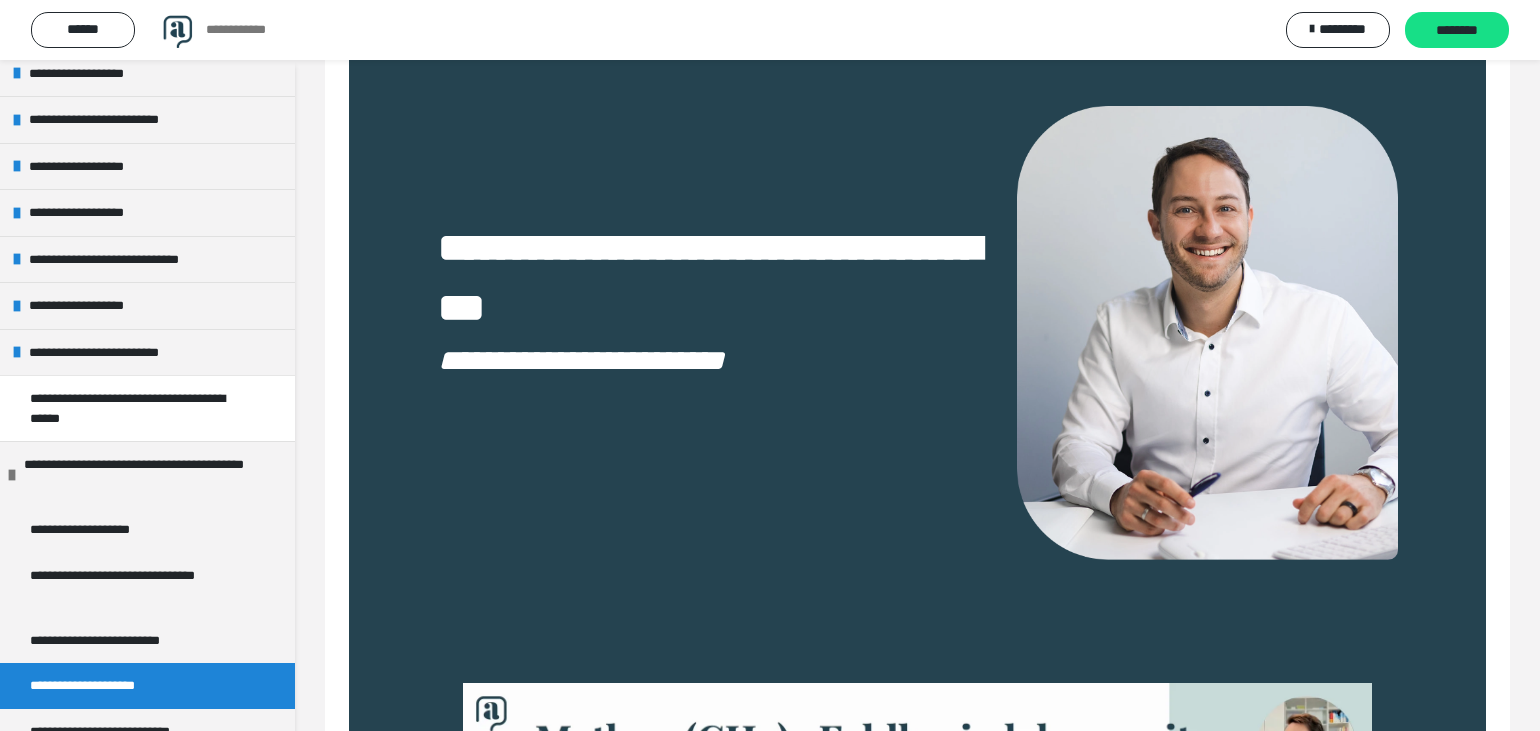 scroll, scrollTop: 223, scrollLeft: 0, axis: vertical 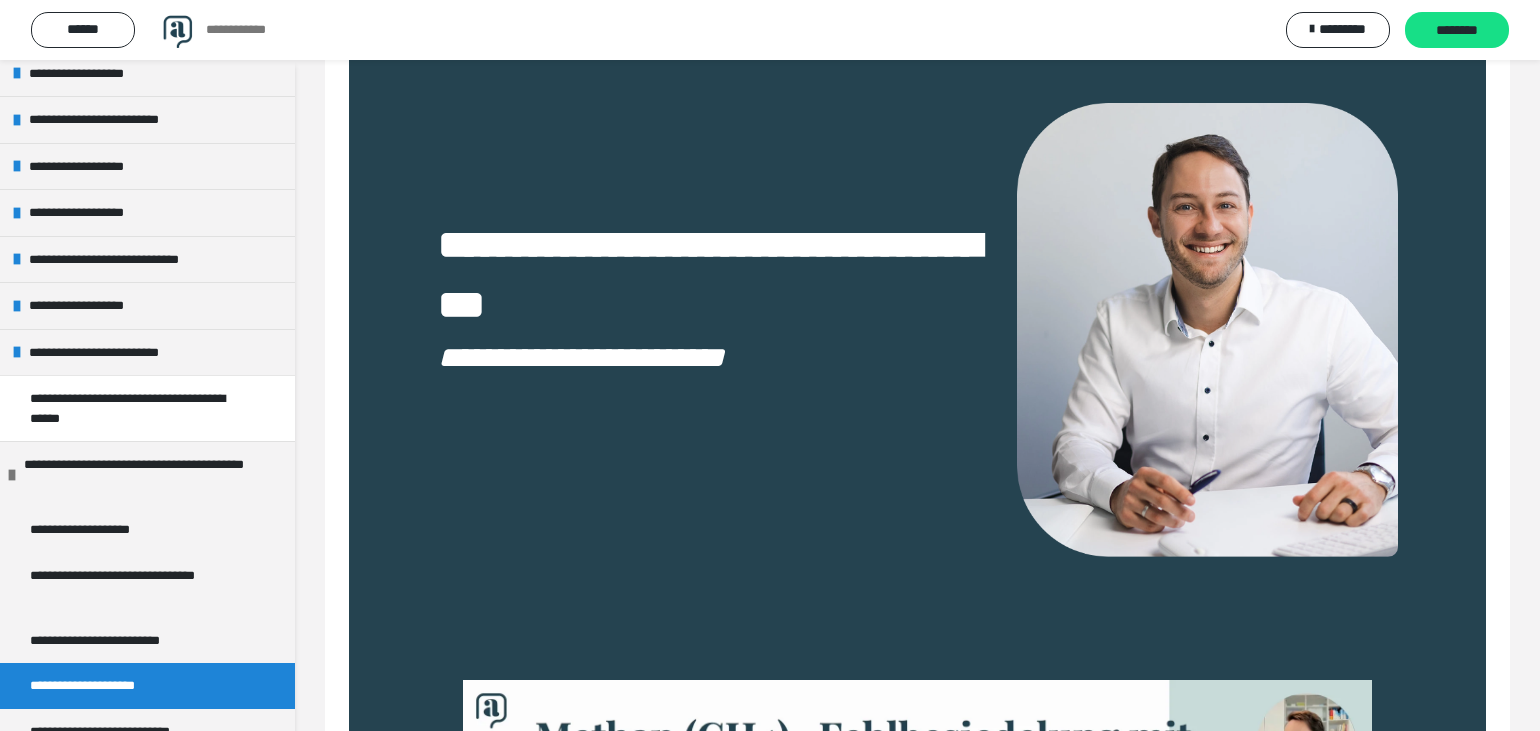 click on "**********" at bounding box center (918, 249) 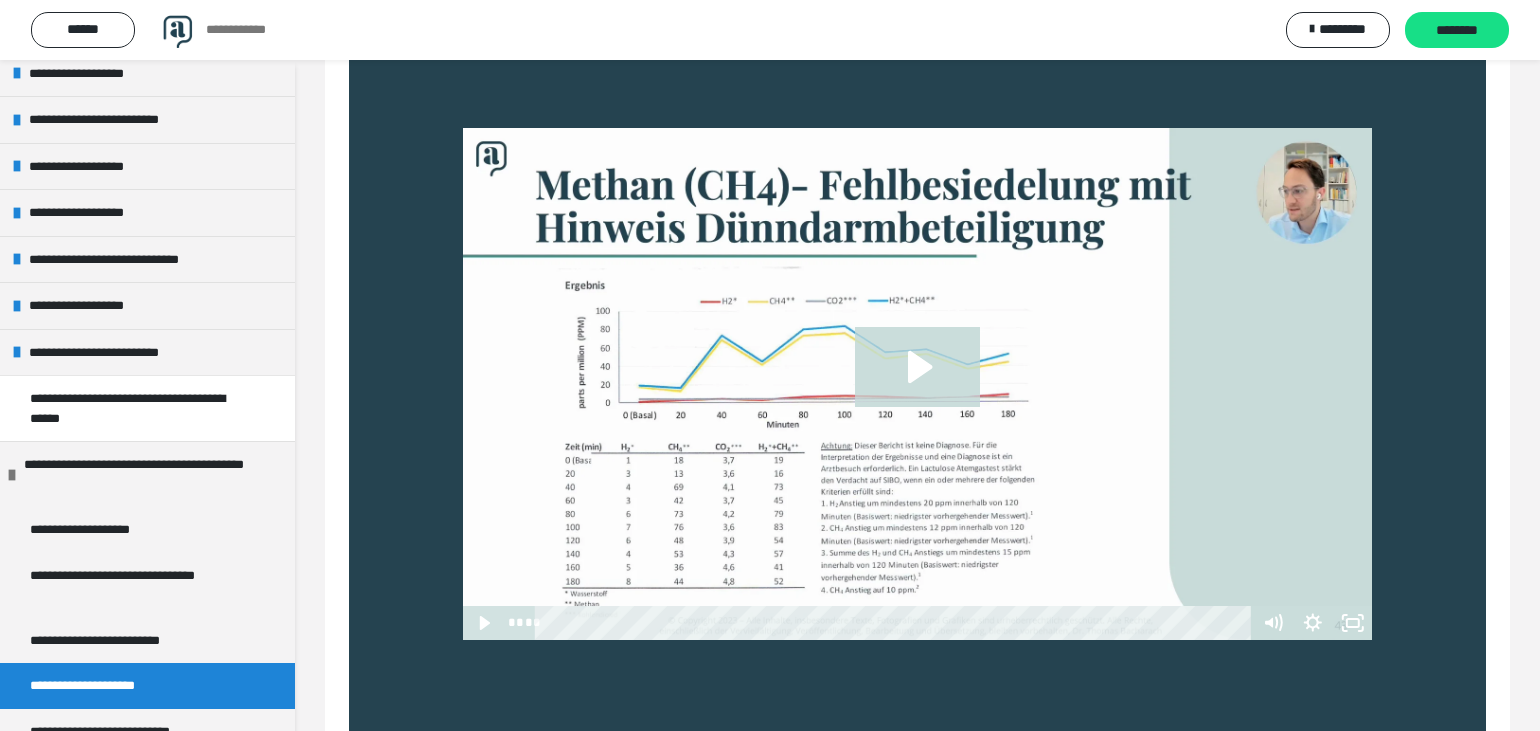 scroll, scrollTop: 780, scrollLeft: 0, axis: vertical 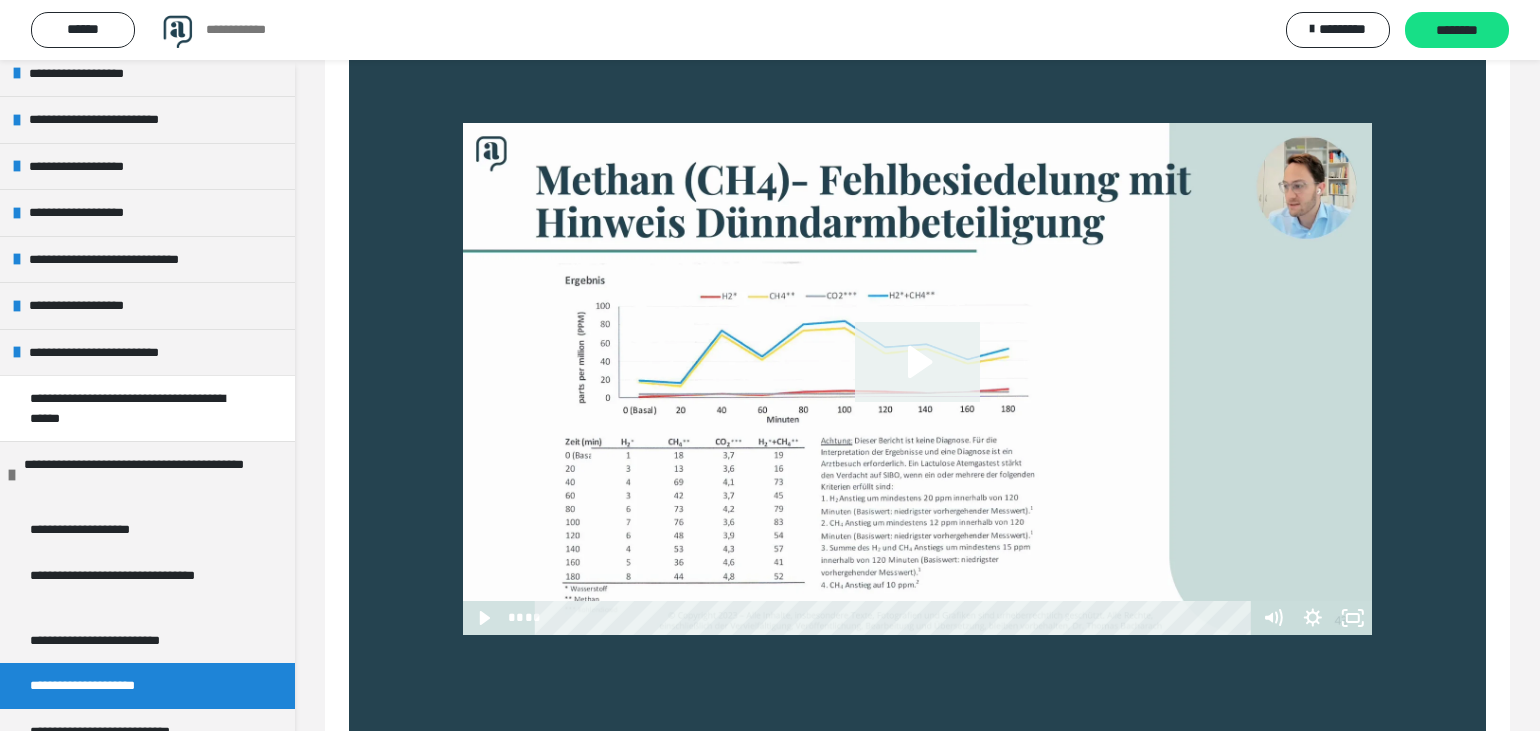 click 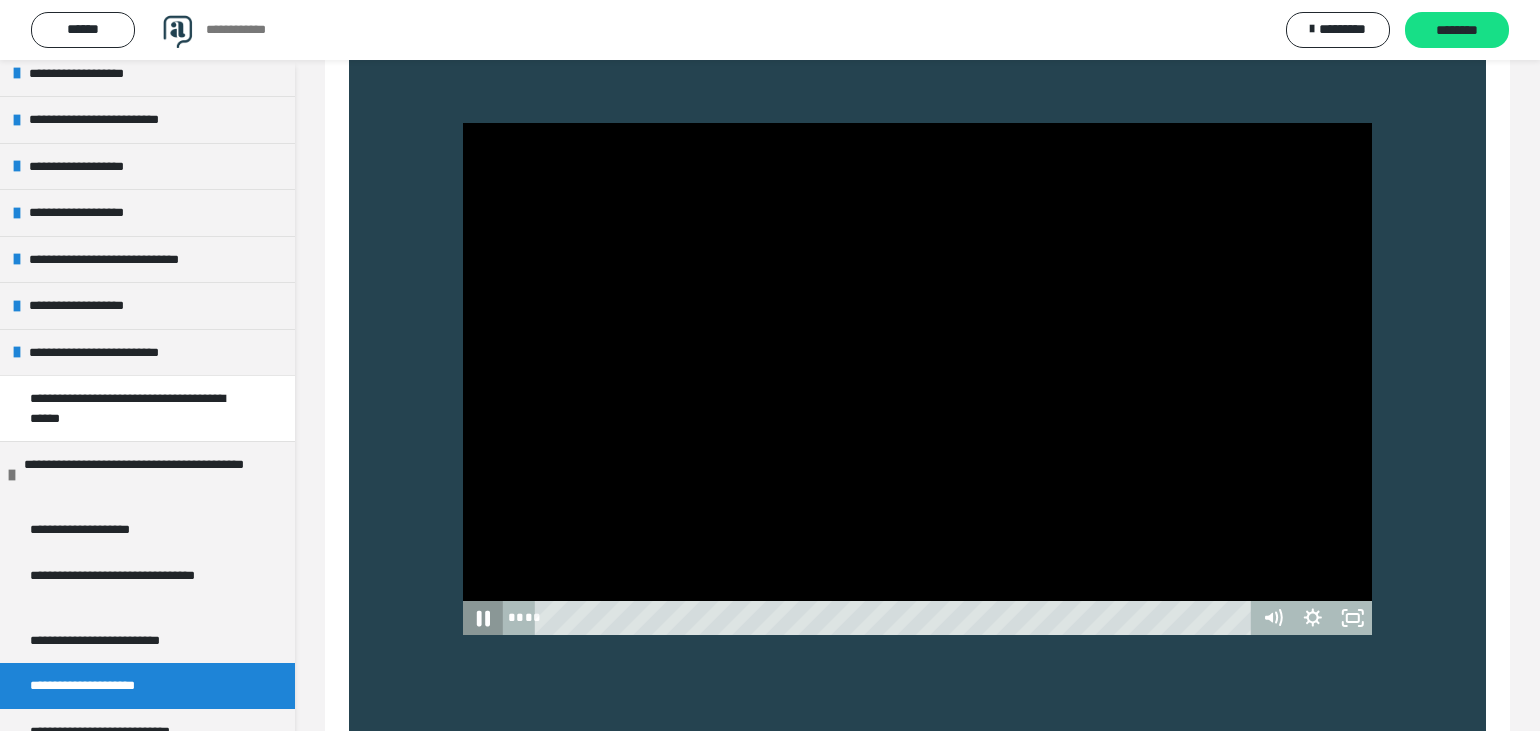 click 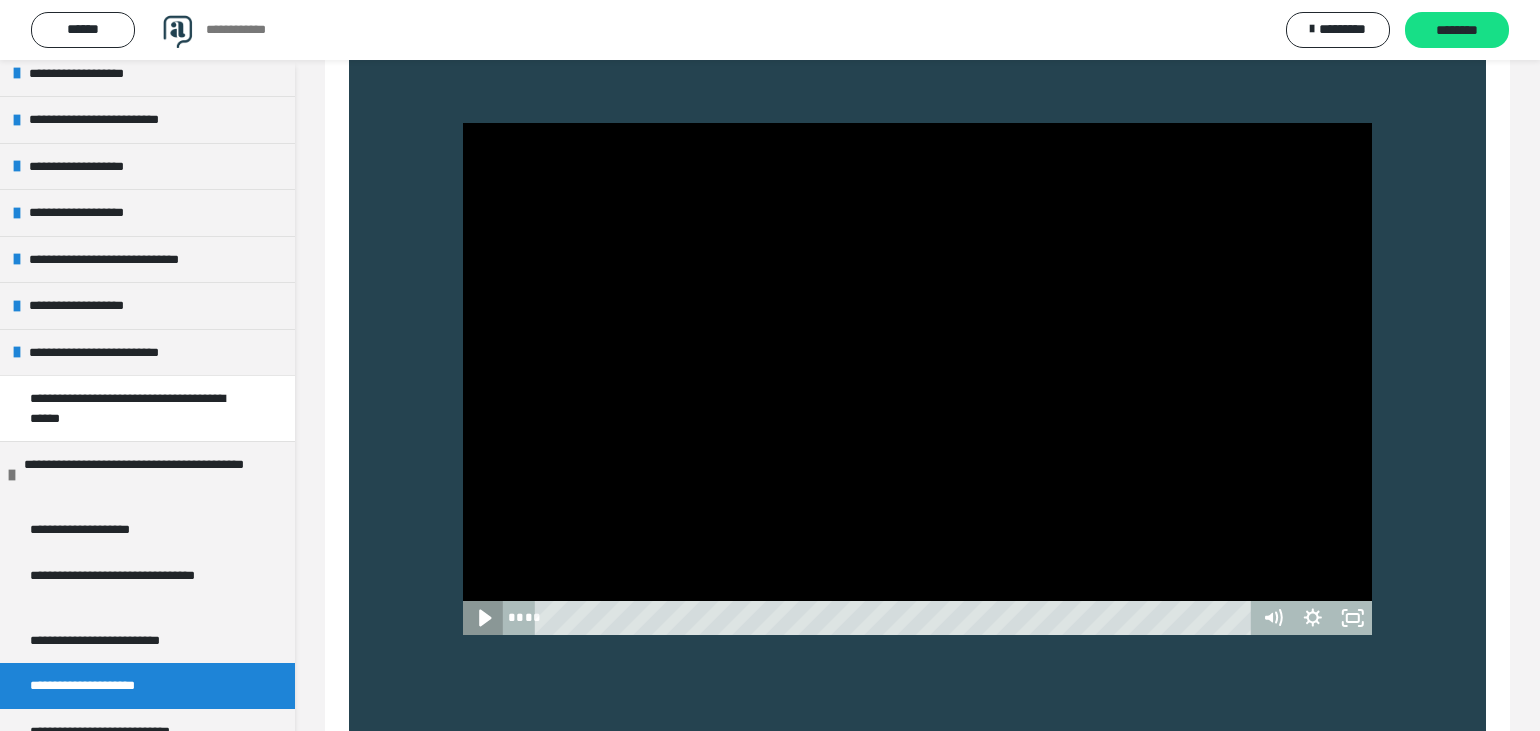 click 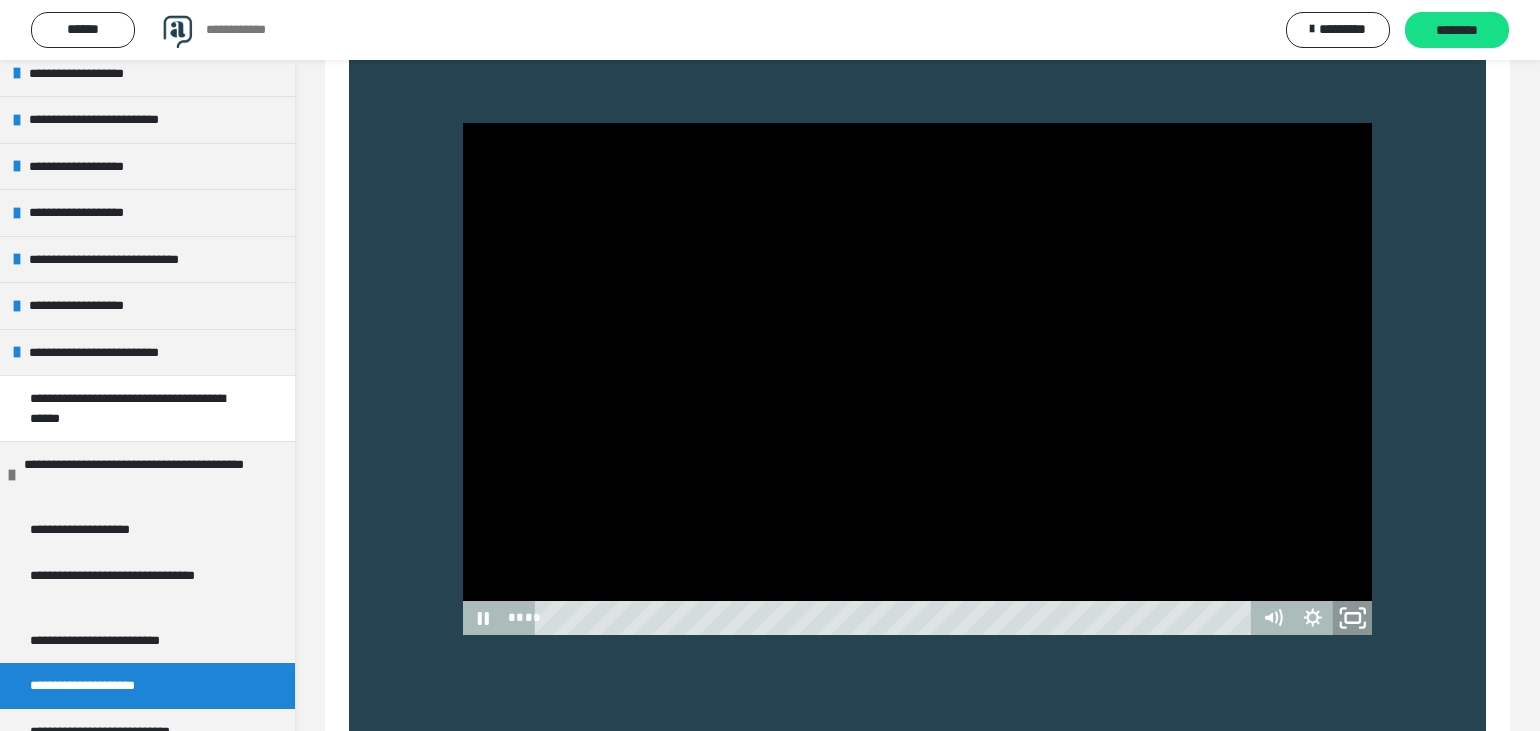 click 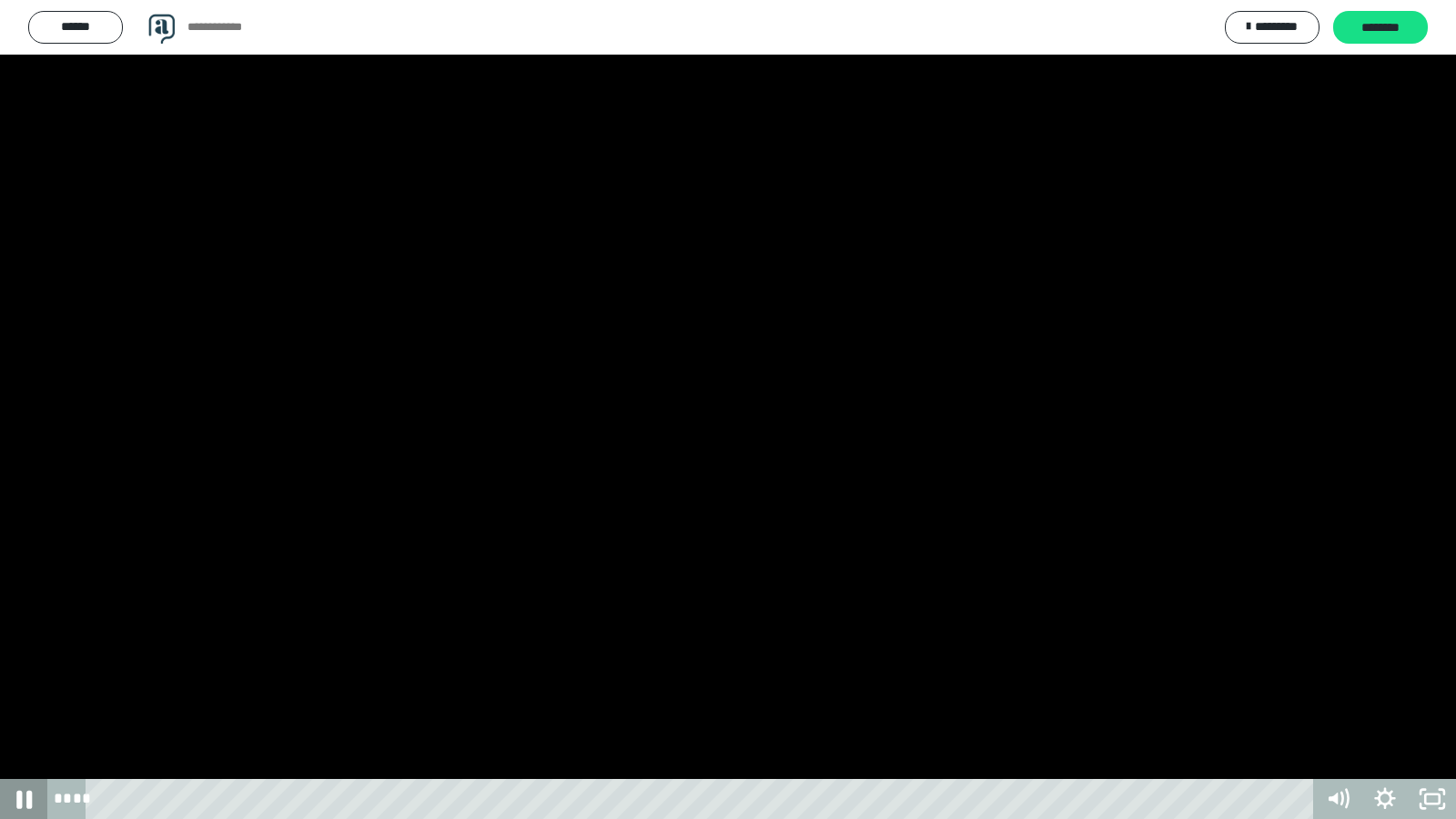 click 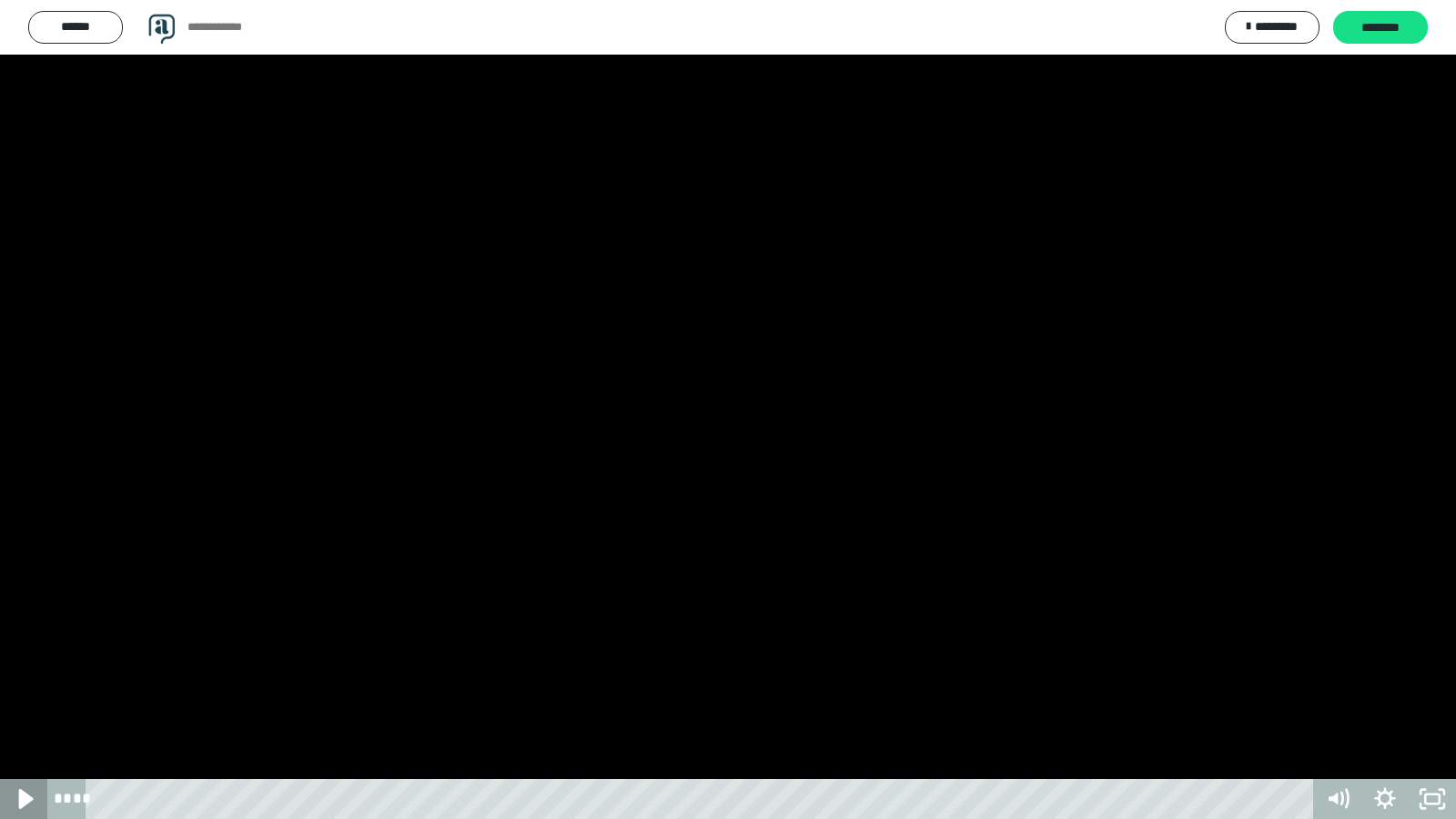 click 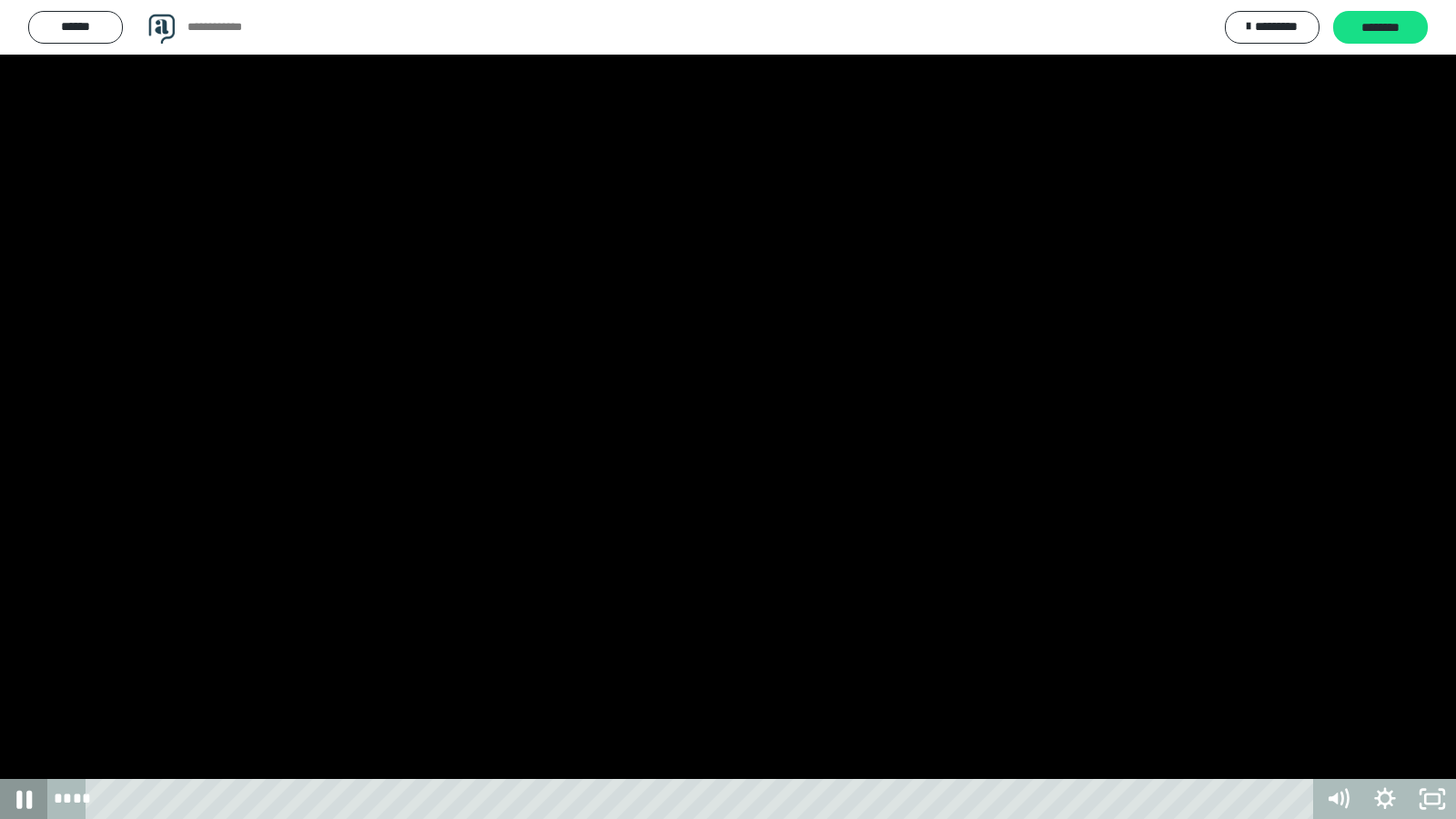 click 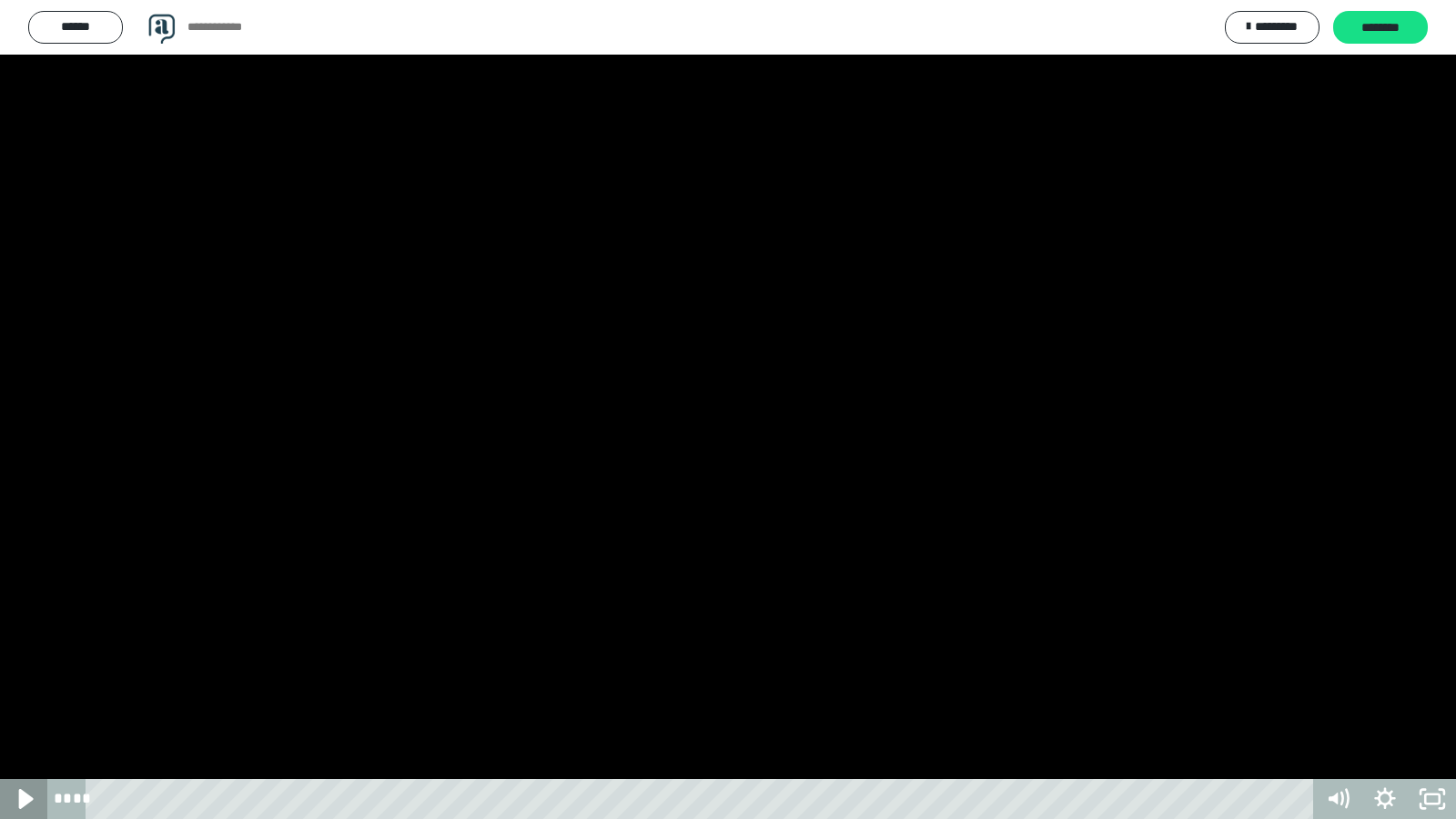 click 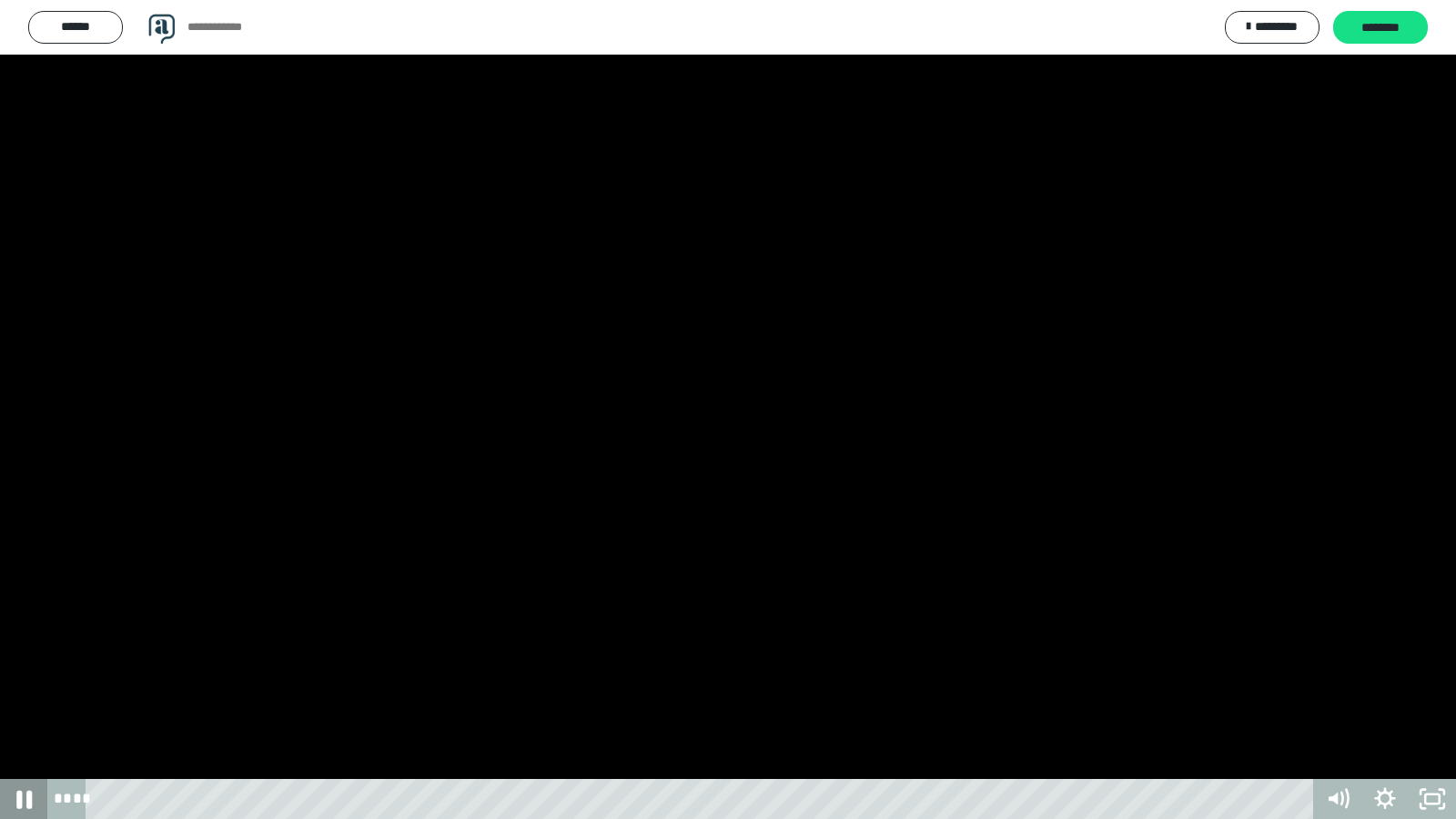 click 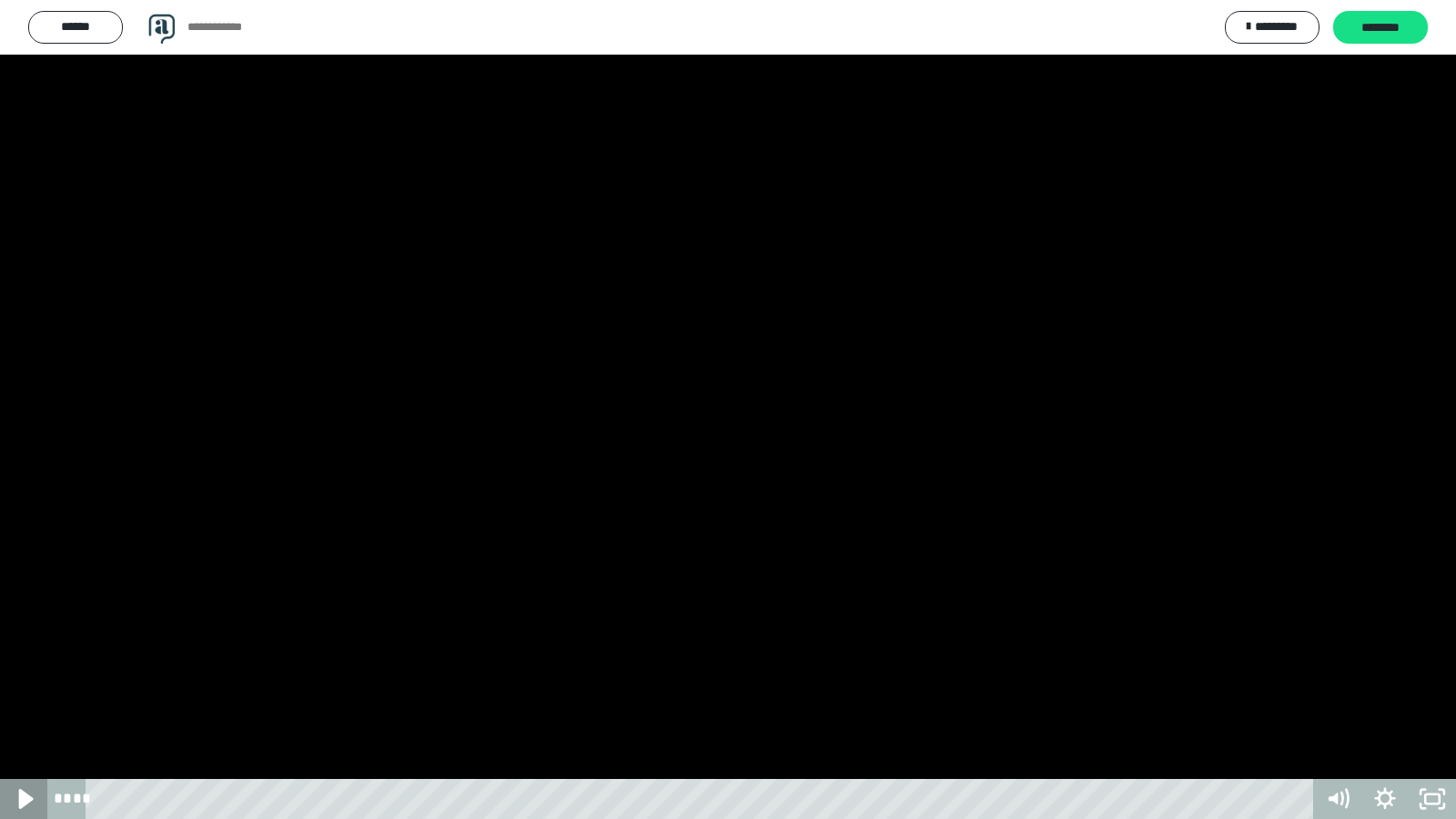 click 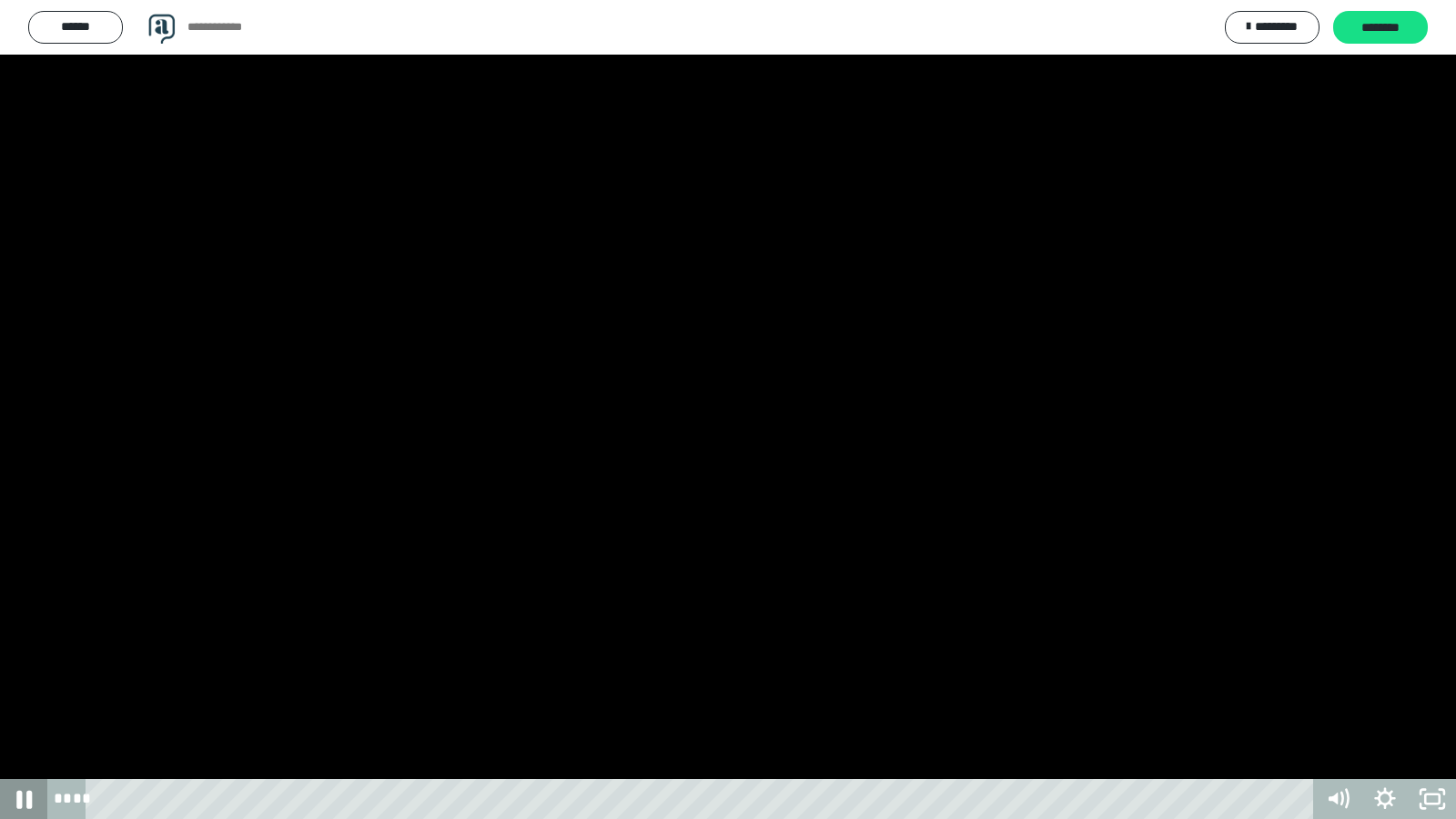 click 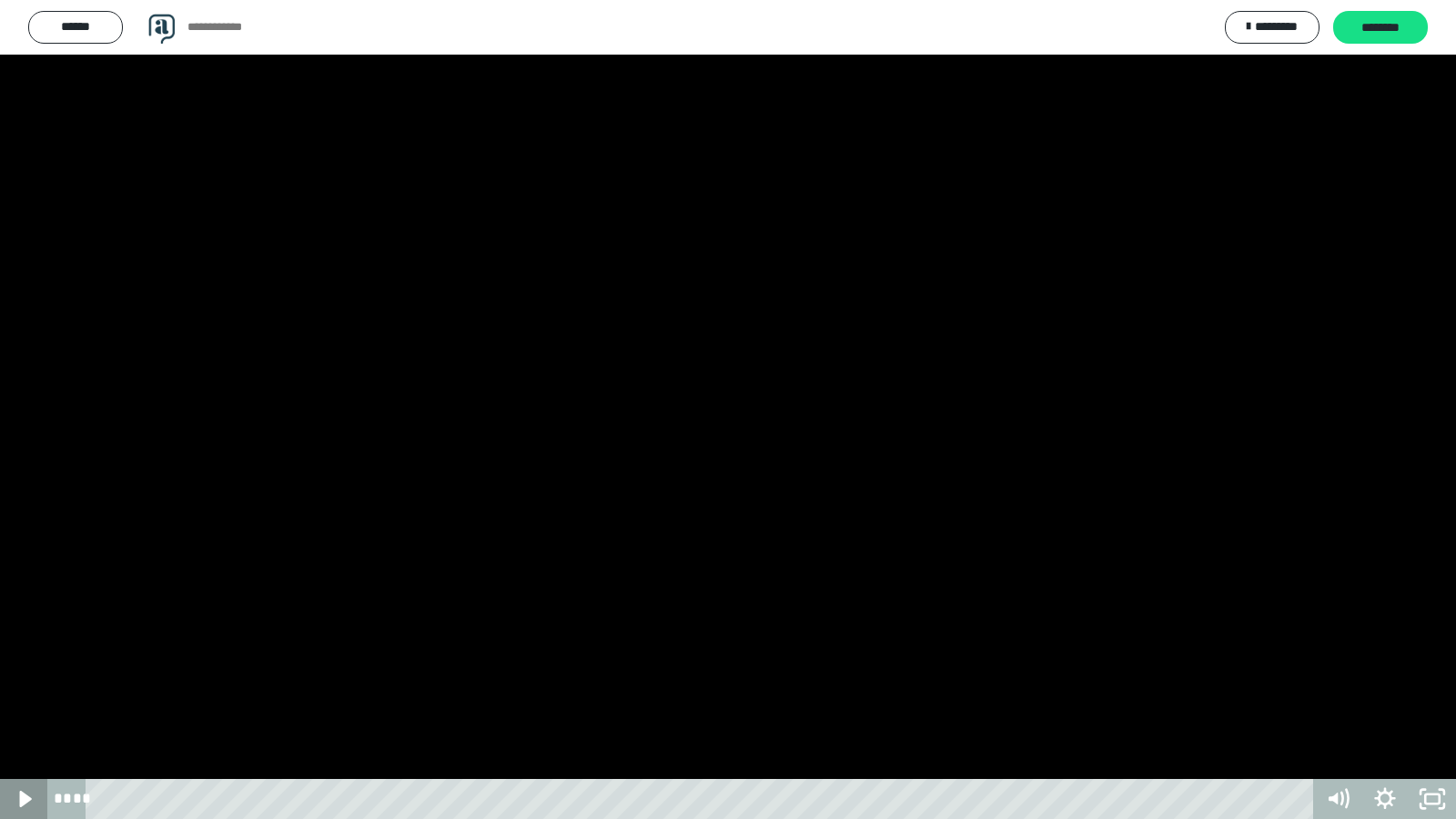 click 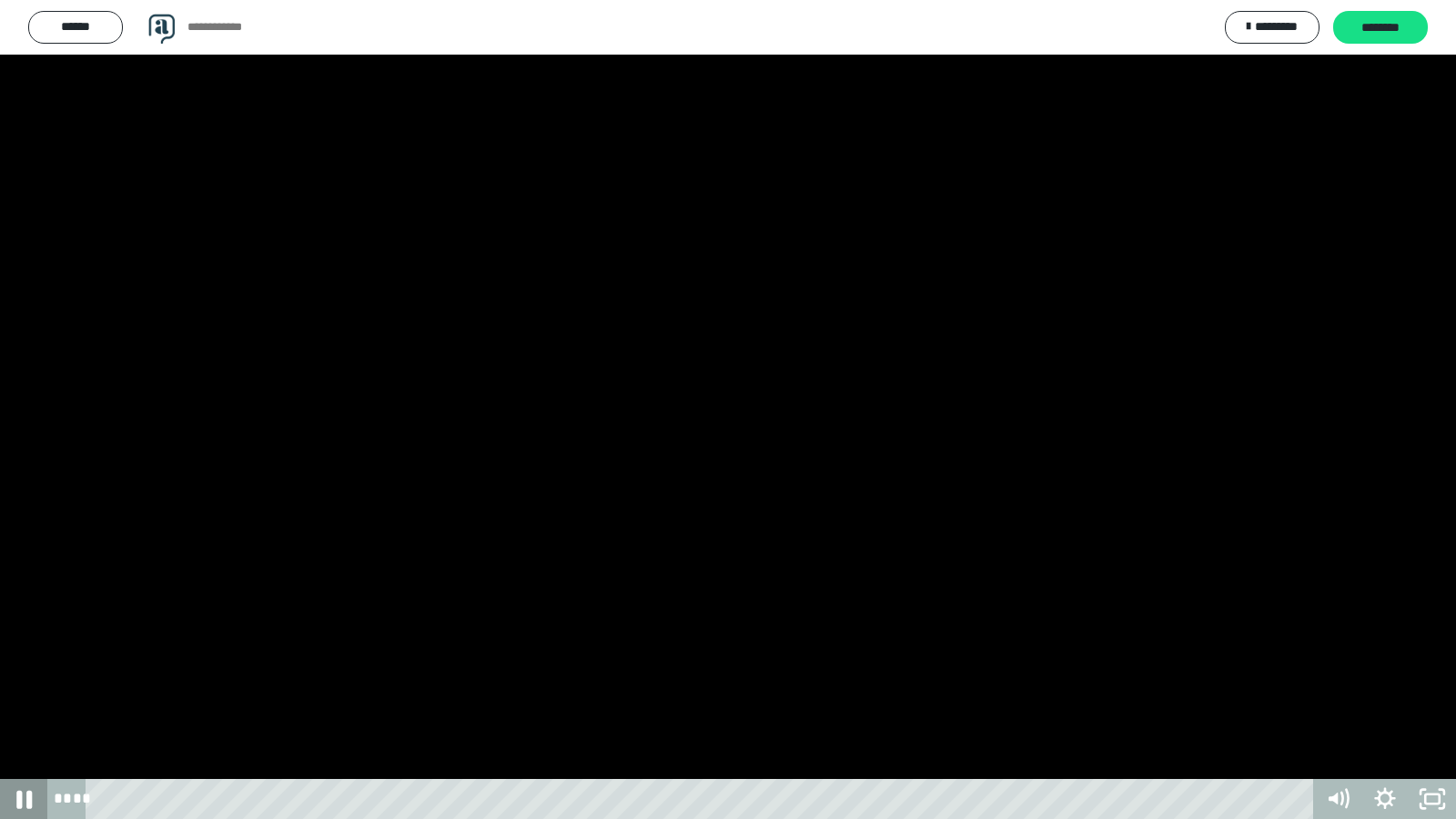click 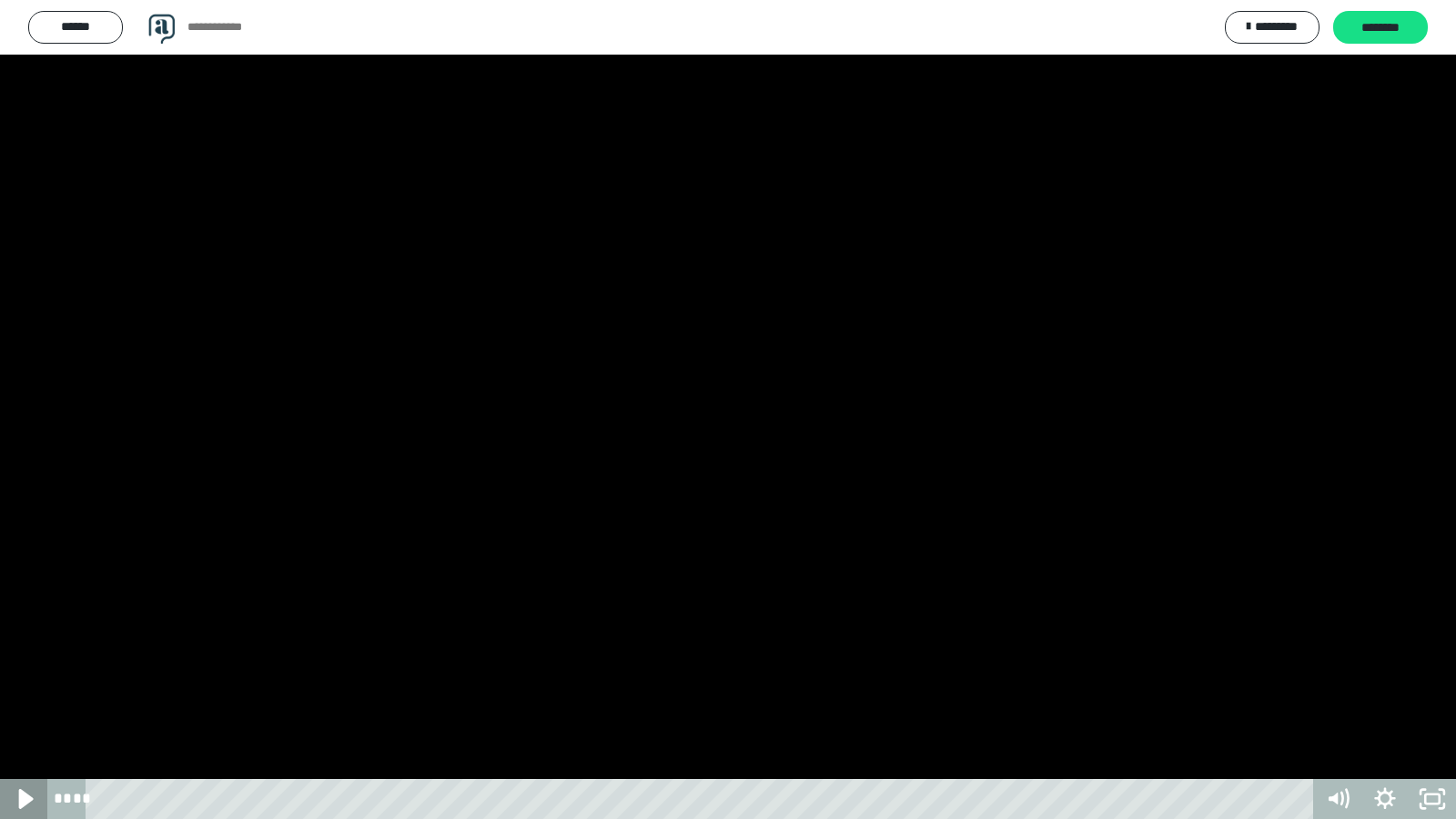 click 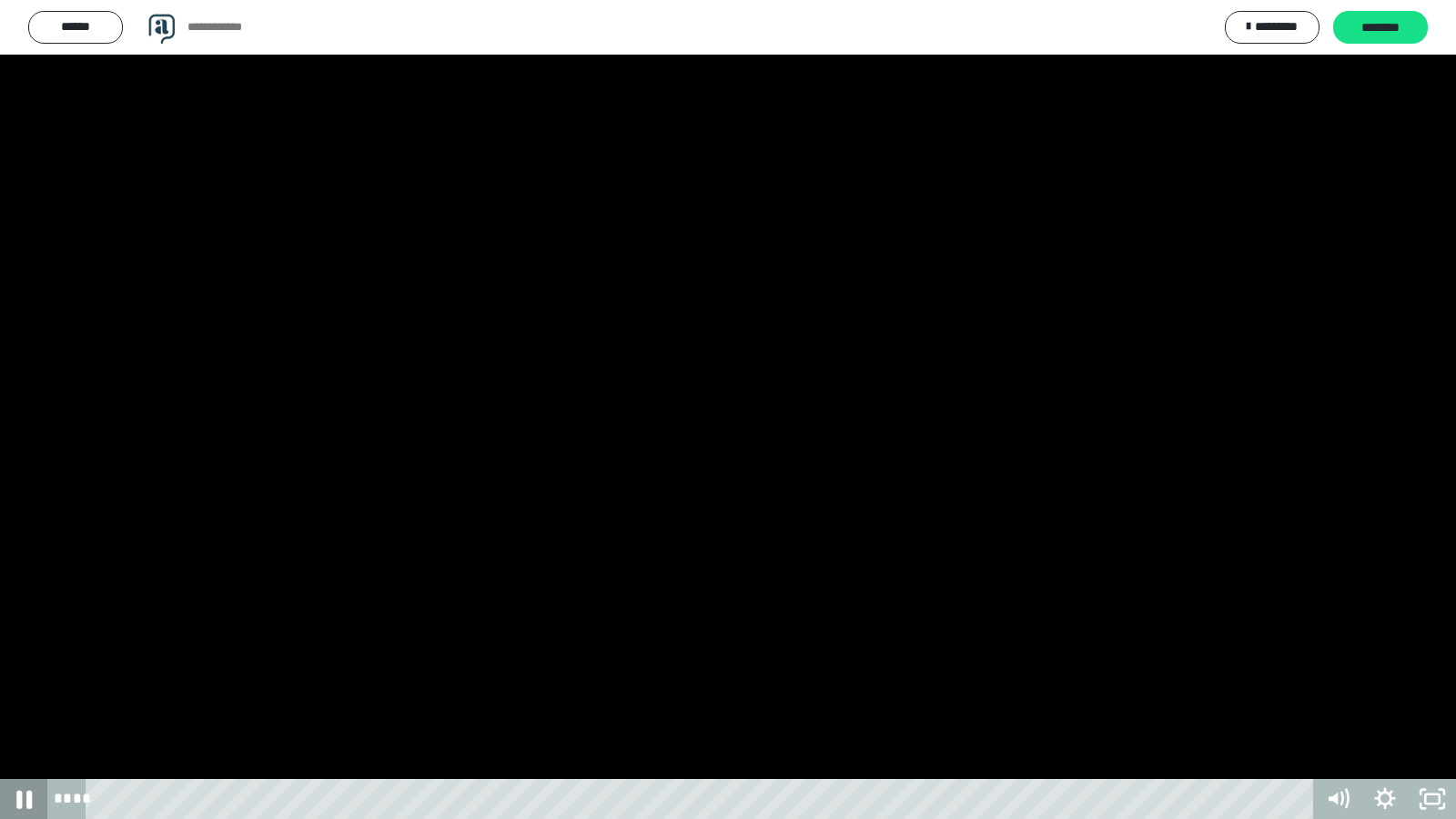 click 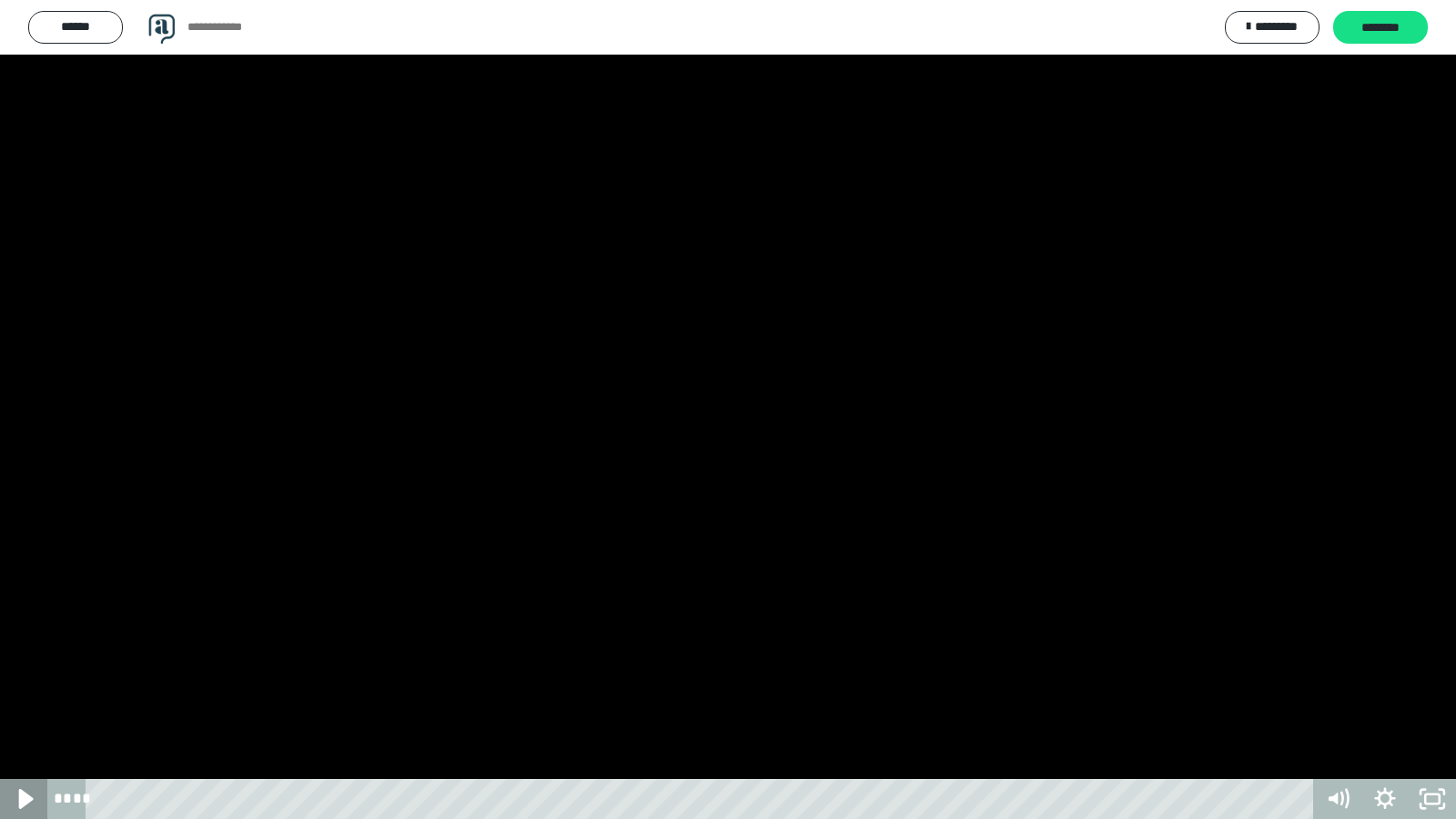 click 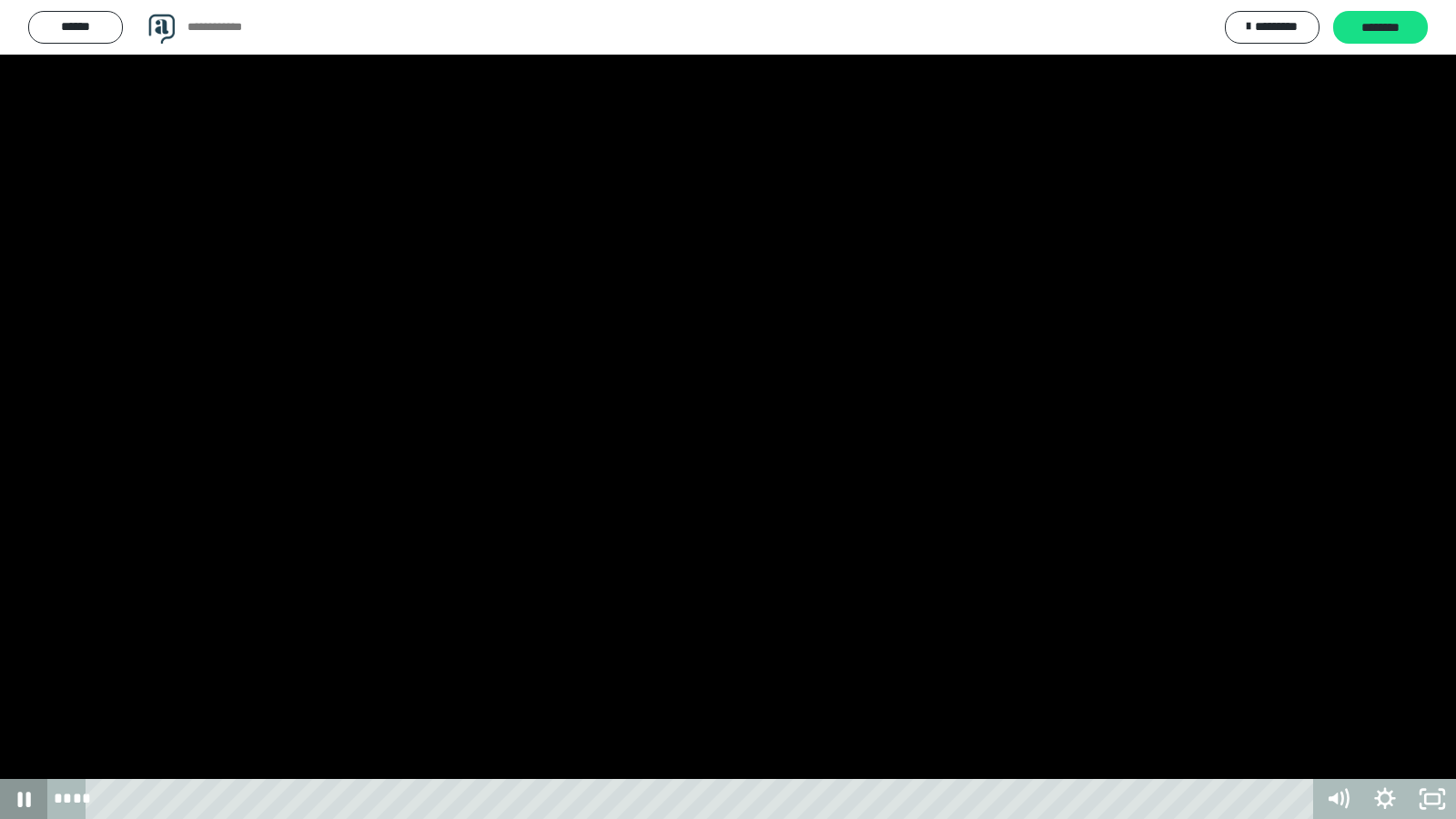 click 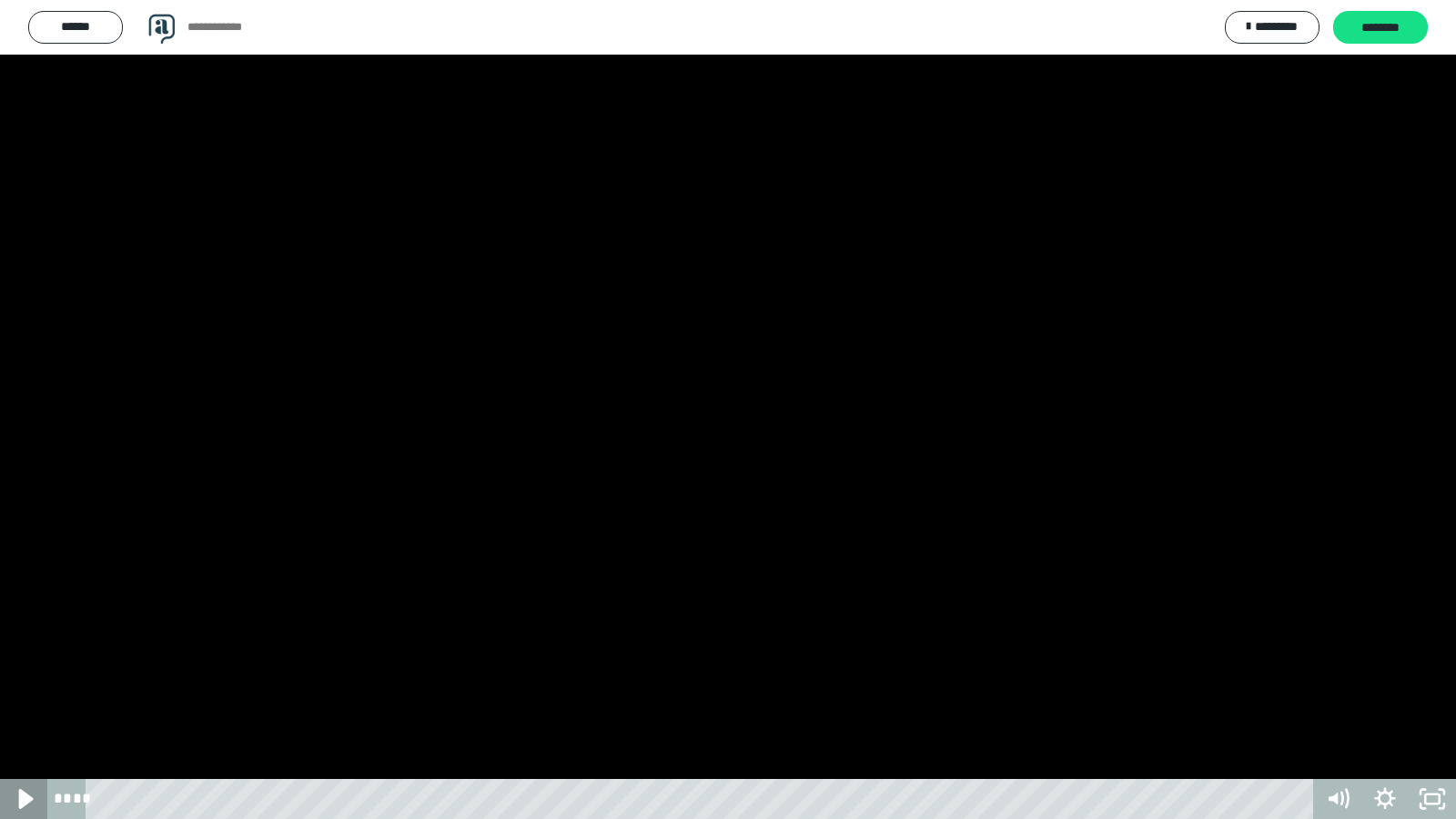 click 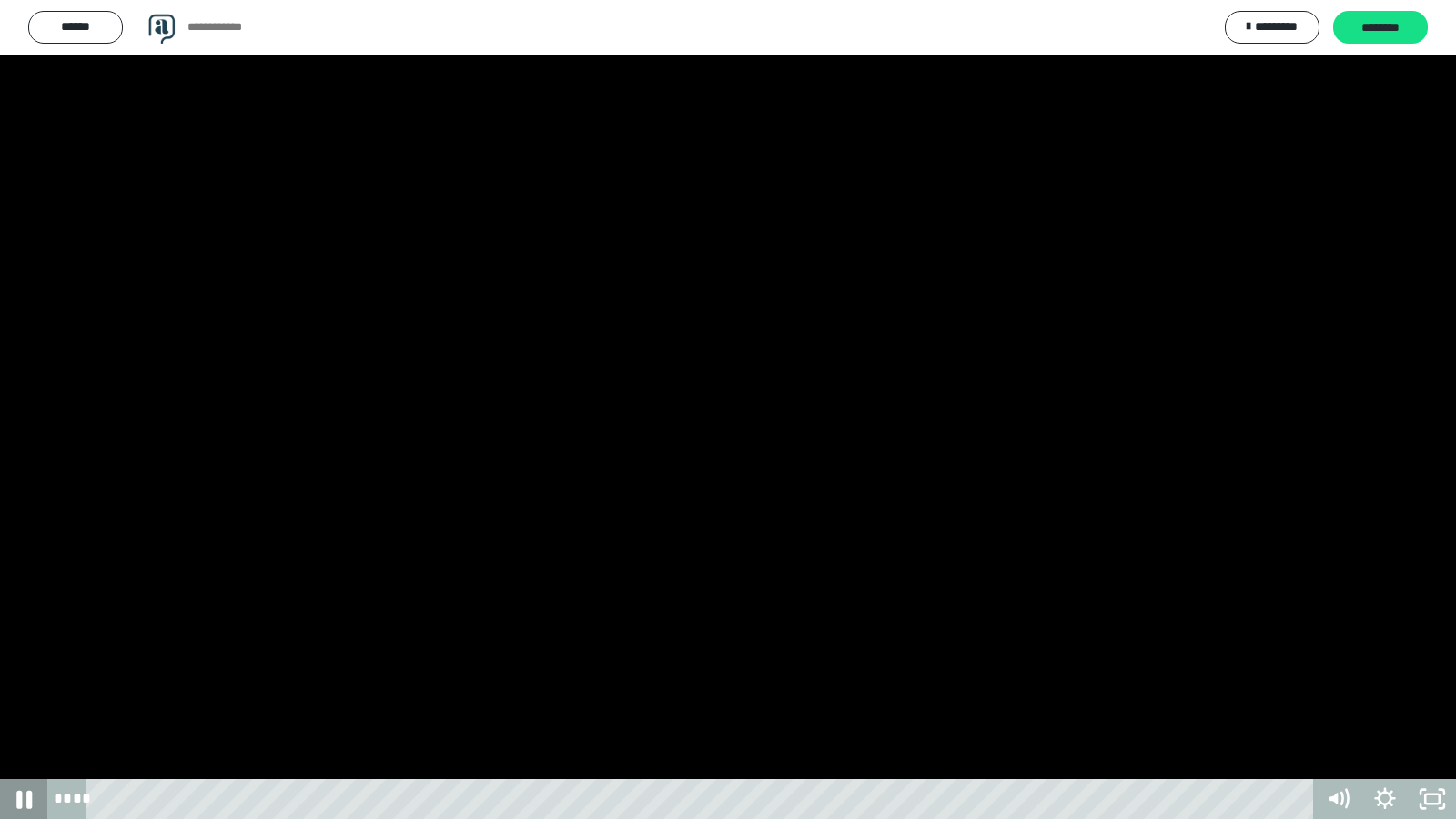 click 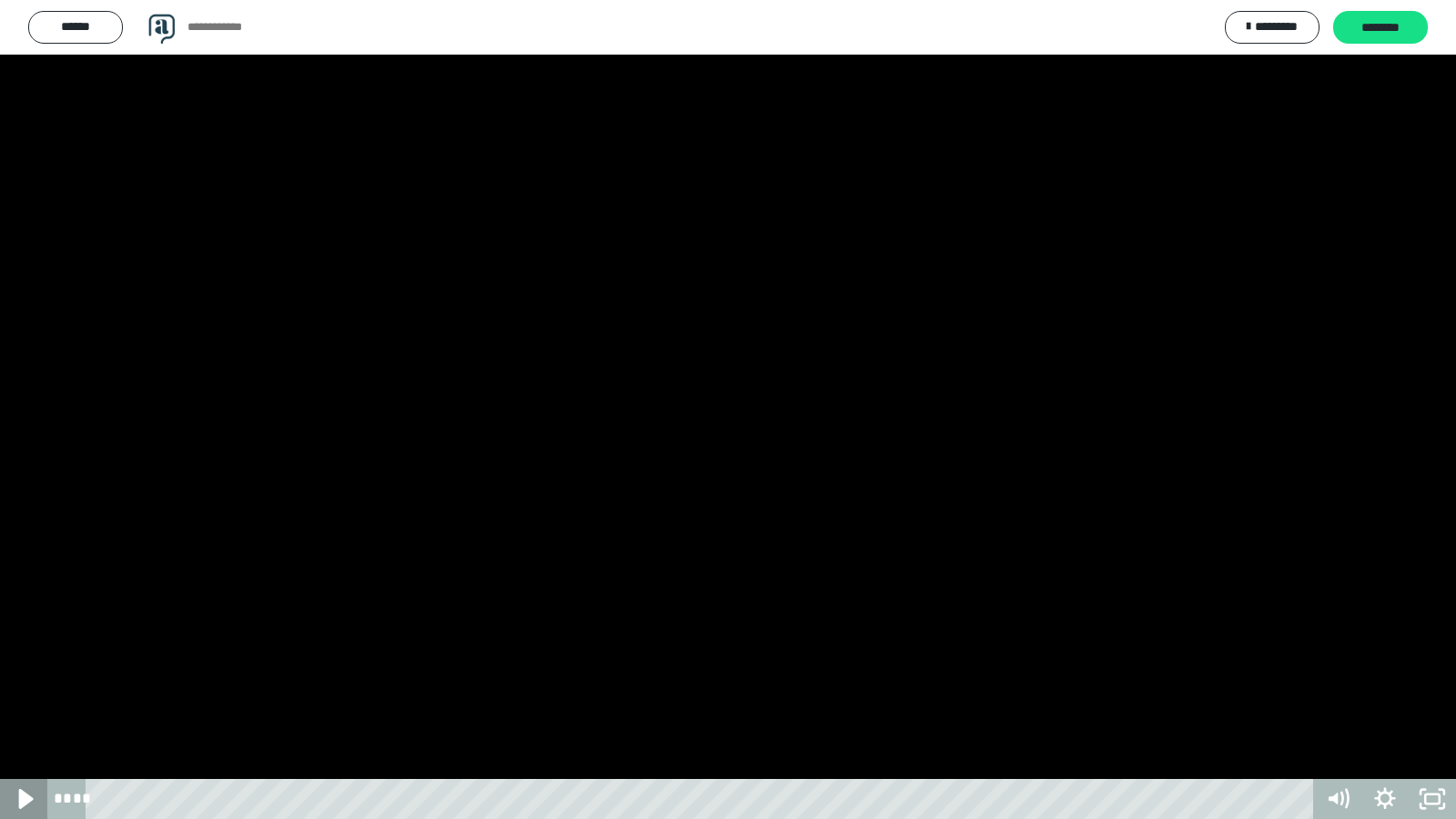click 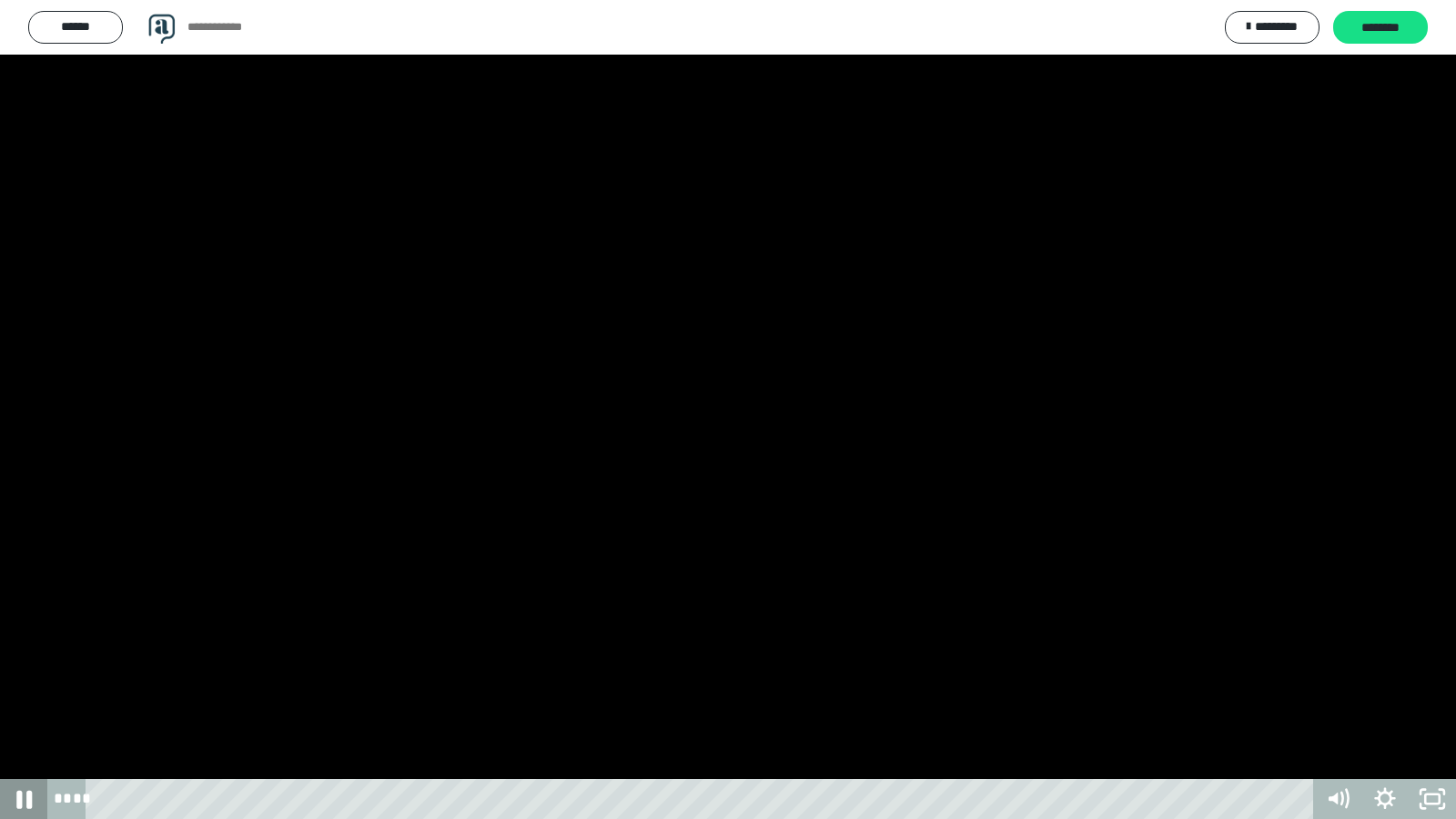 click 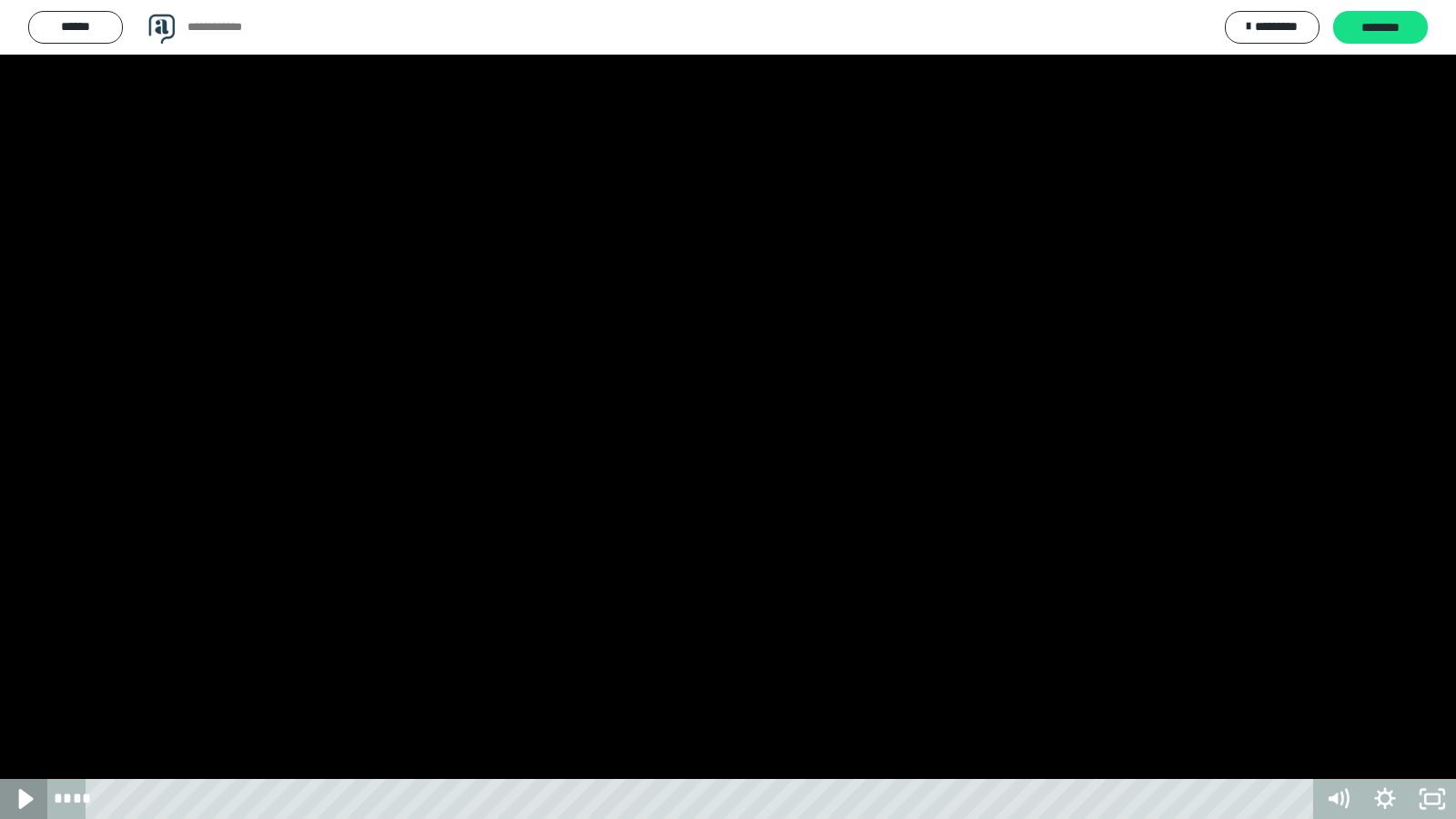 click 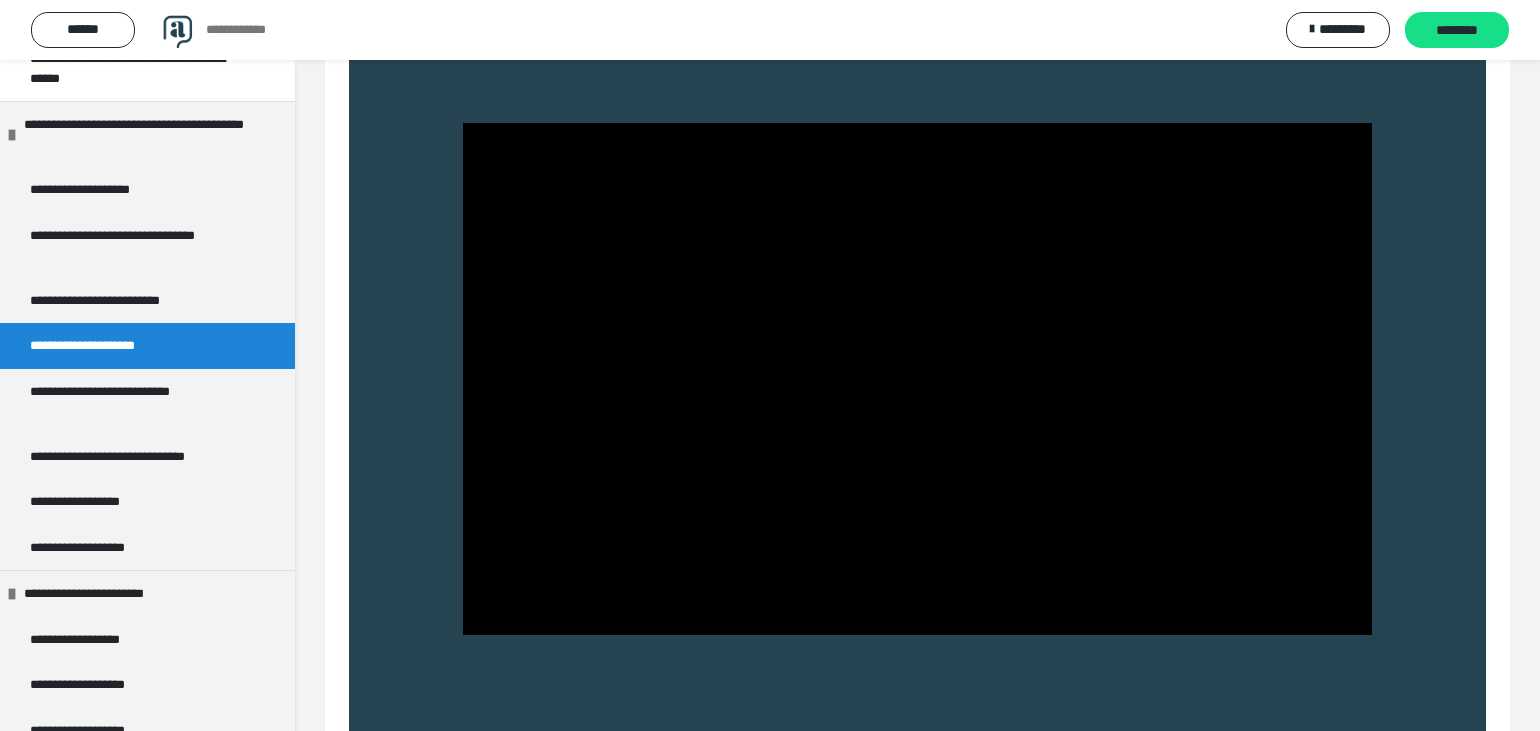 scroll, scrollTop: 653, scrollLeft: 0, axis: vertical 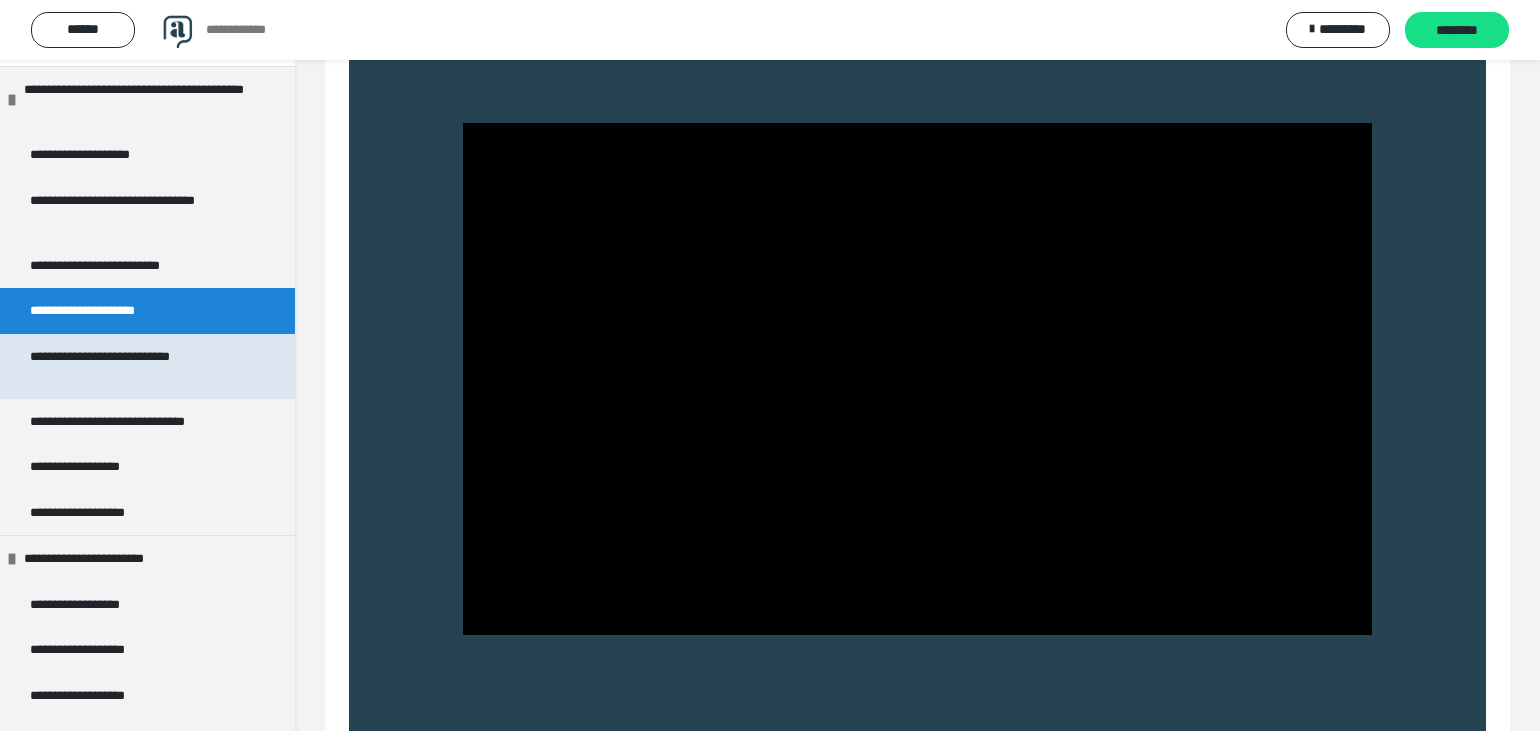 click on "**********" at bounding box center [131, 366] 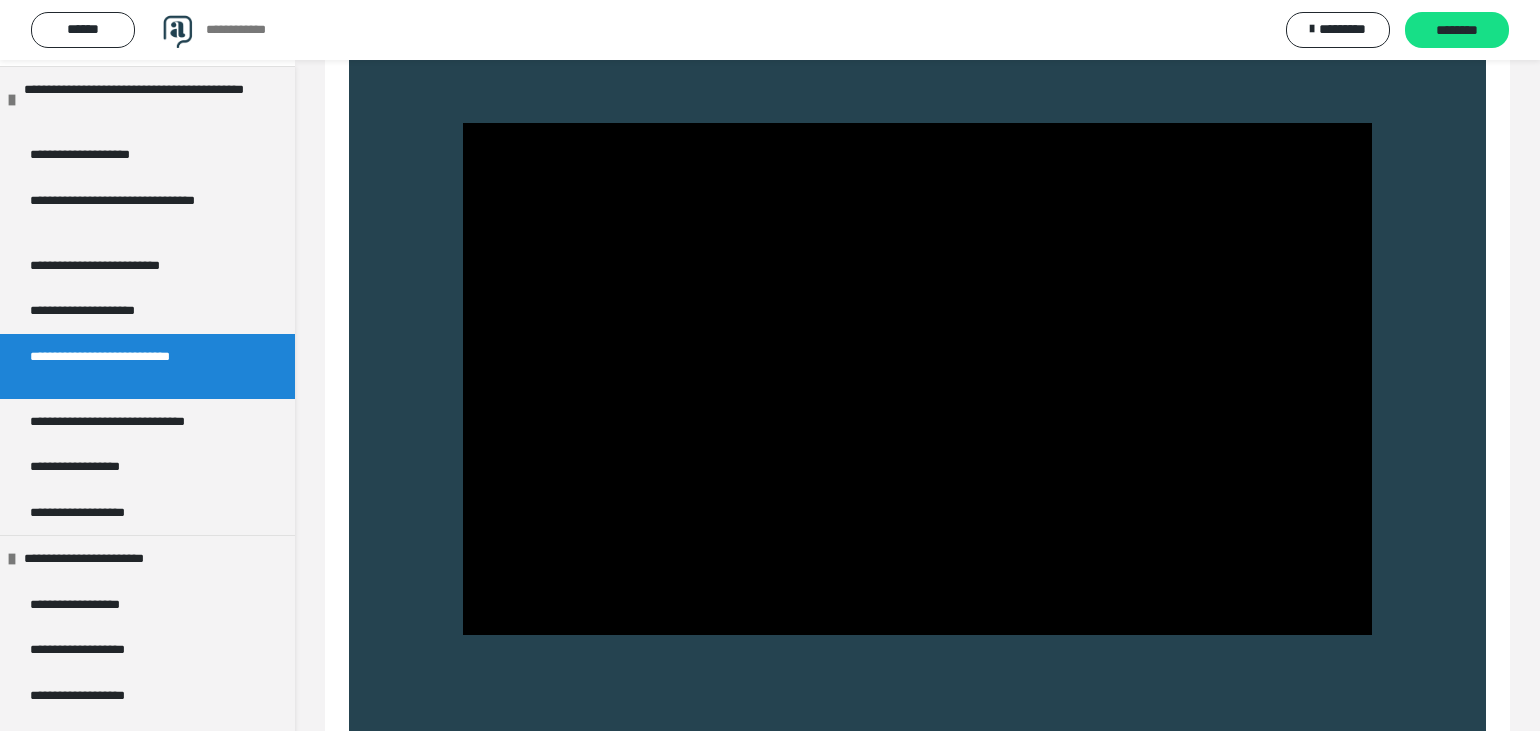 scroll, scrollTop: 446, scrollLeft: 0, axis: vertical 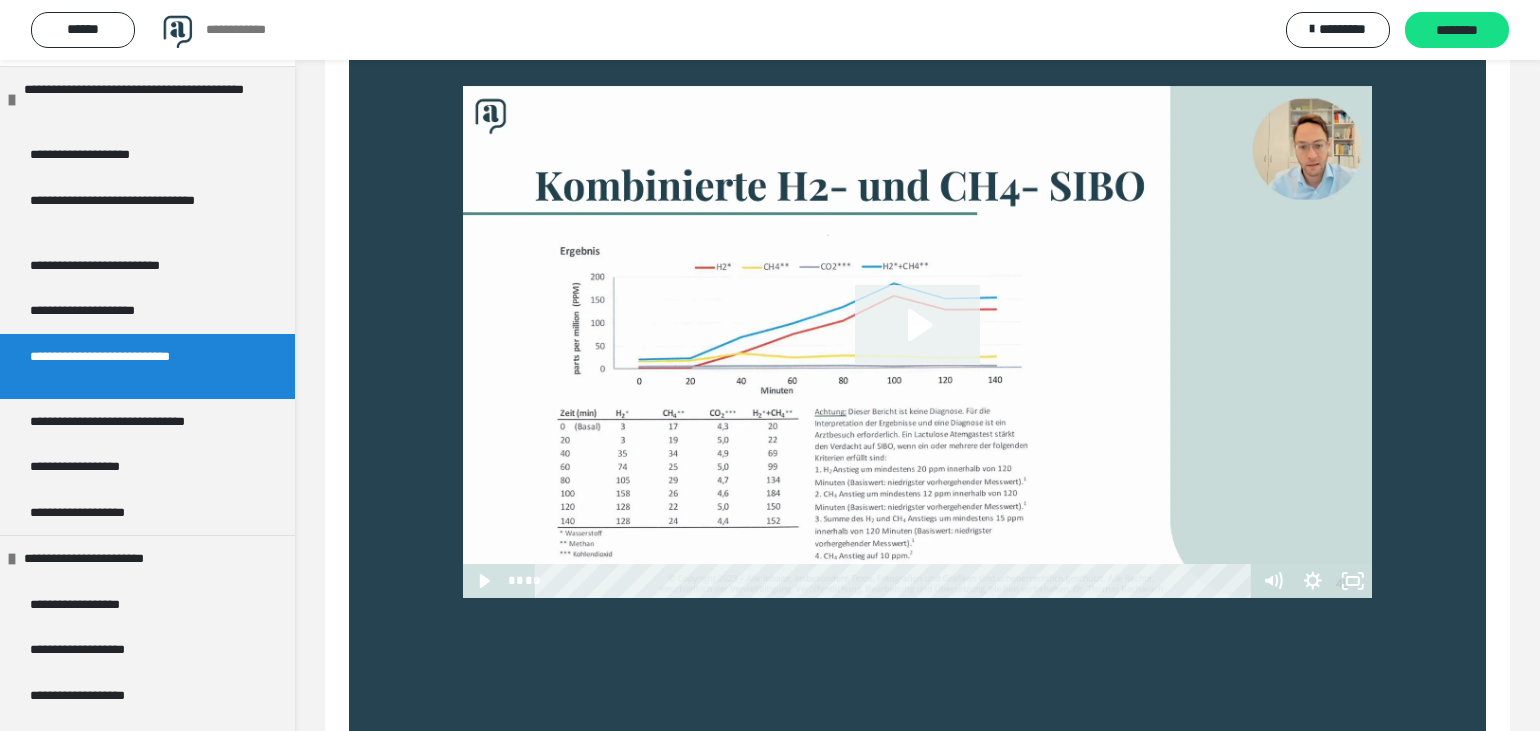 click 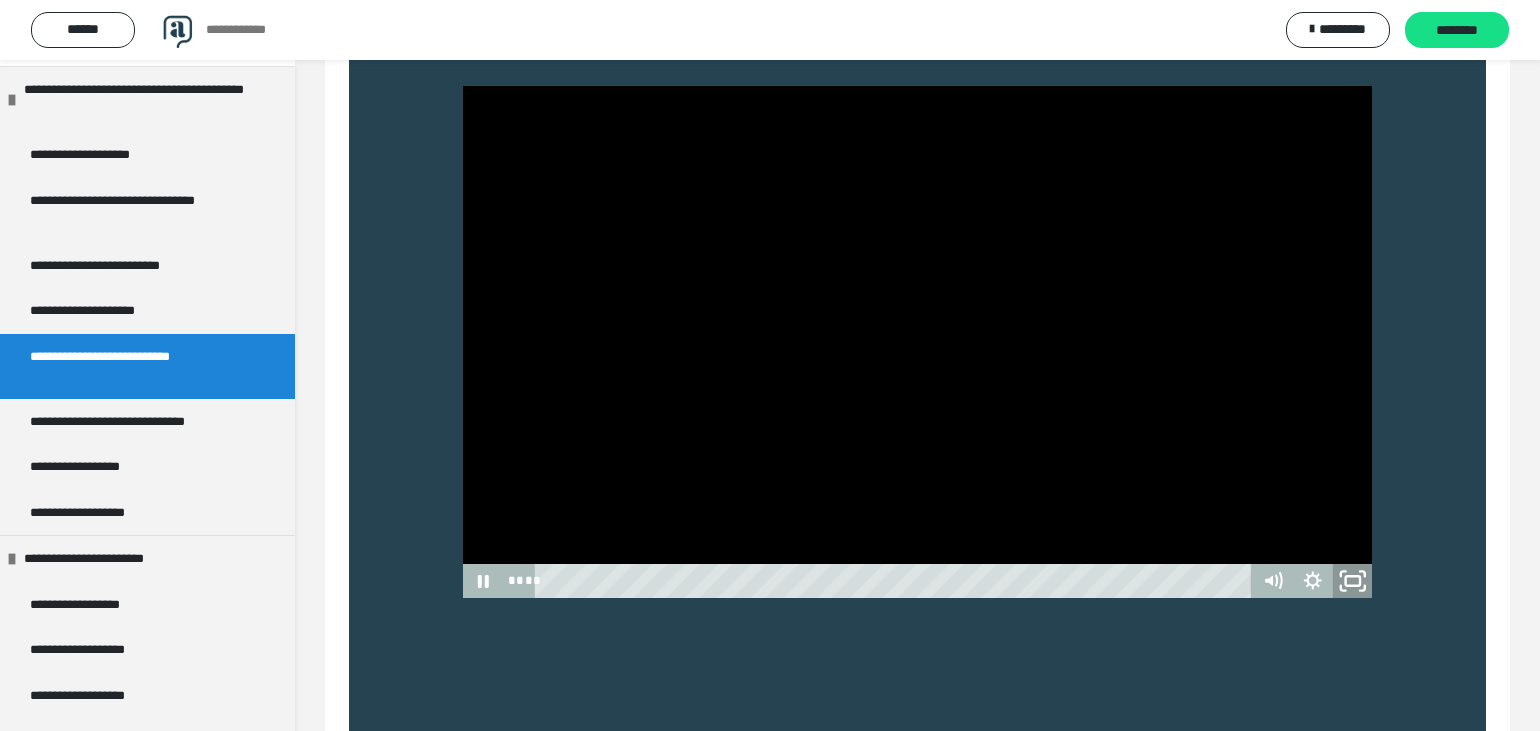 click 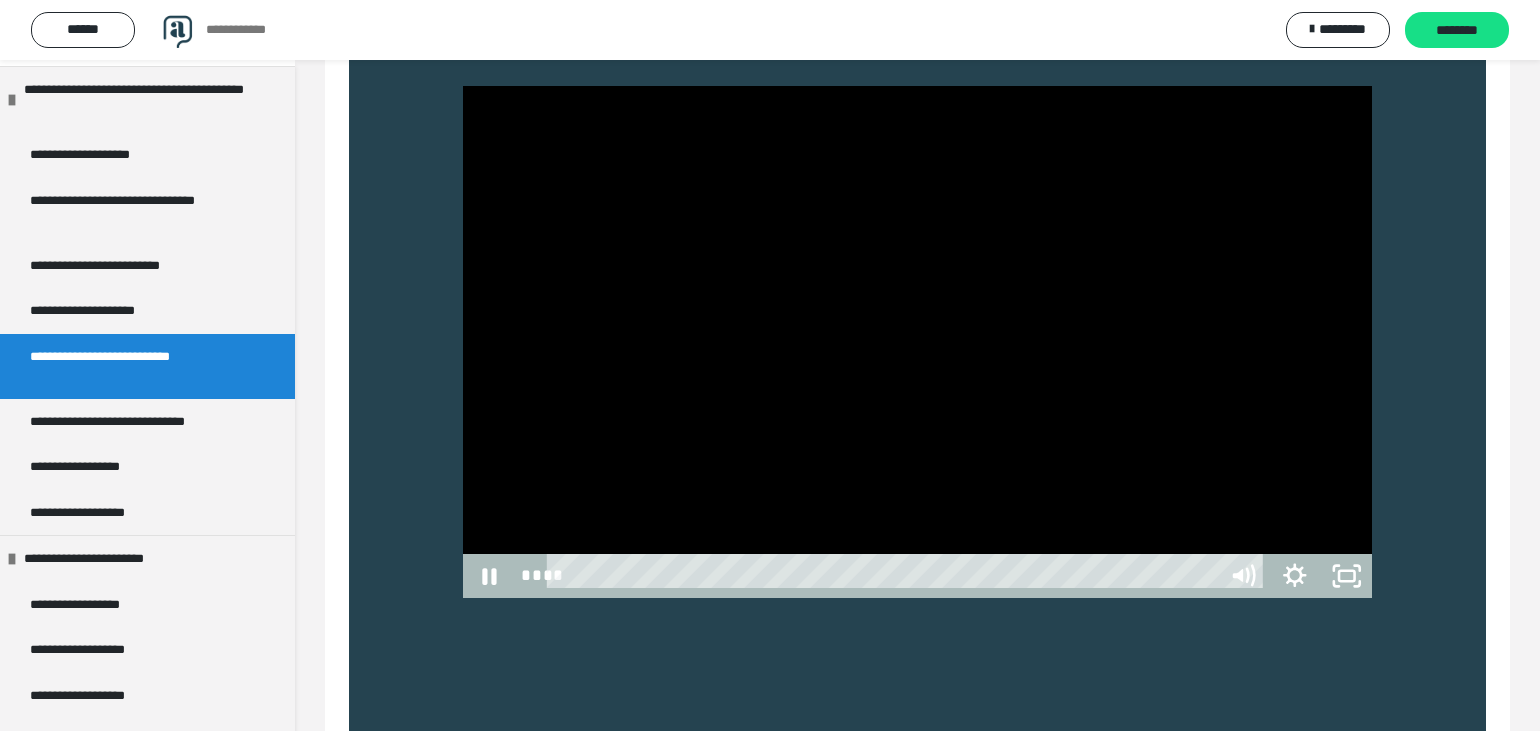 scroll, scrollTop: 796, scrollLeft: 0, axis: vertical 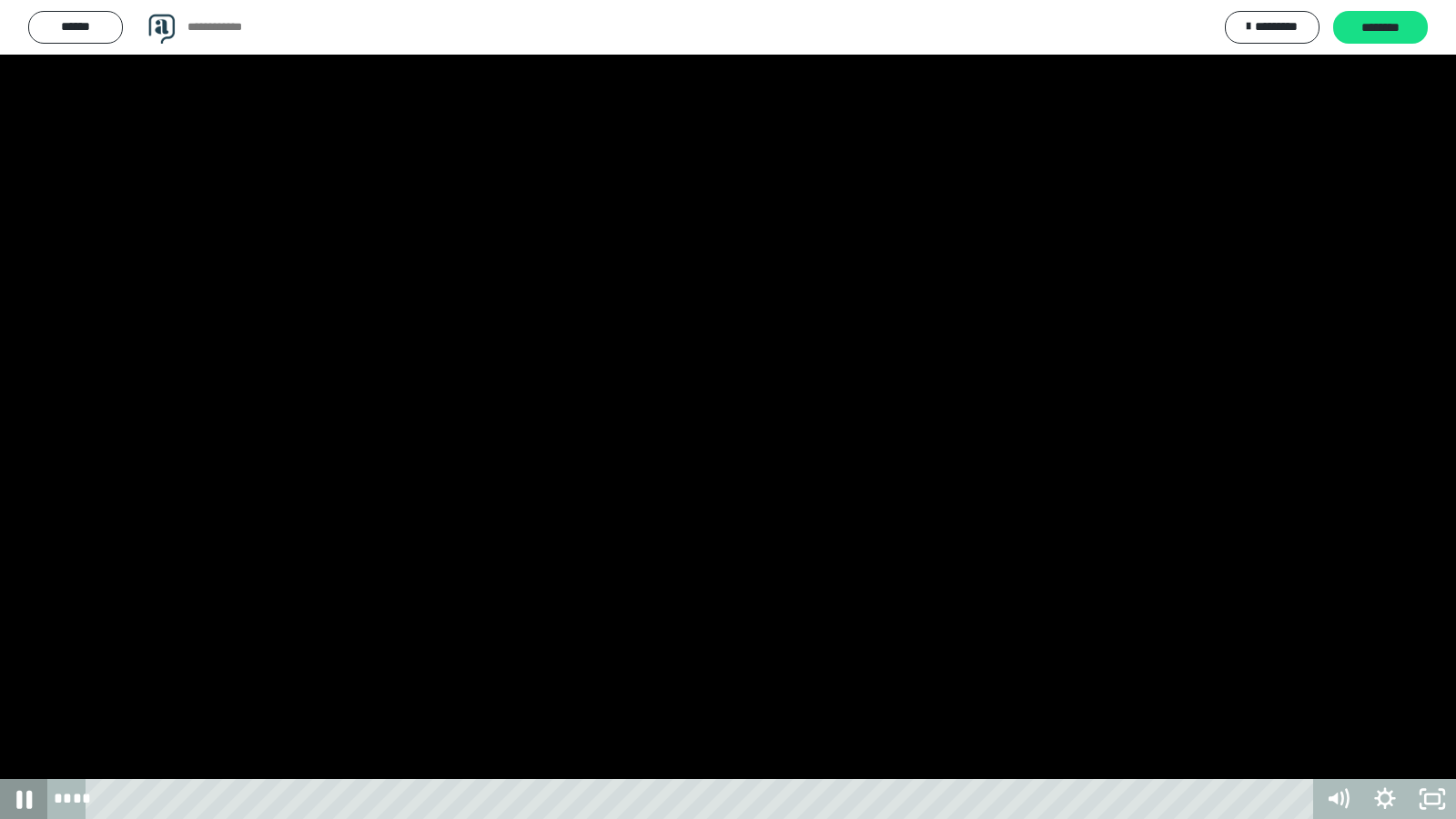 click 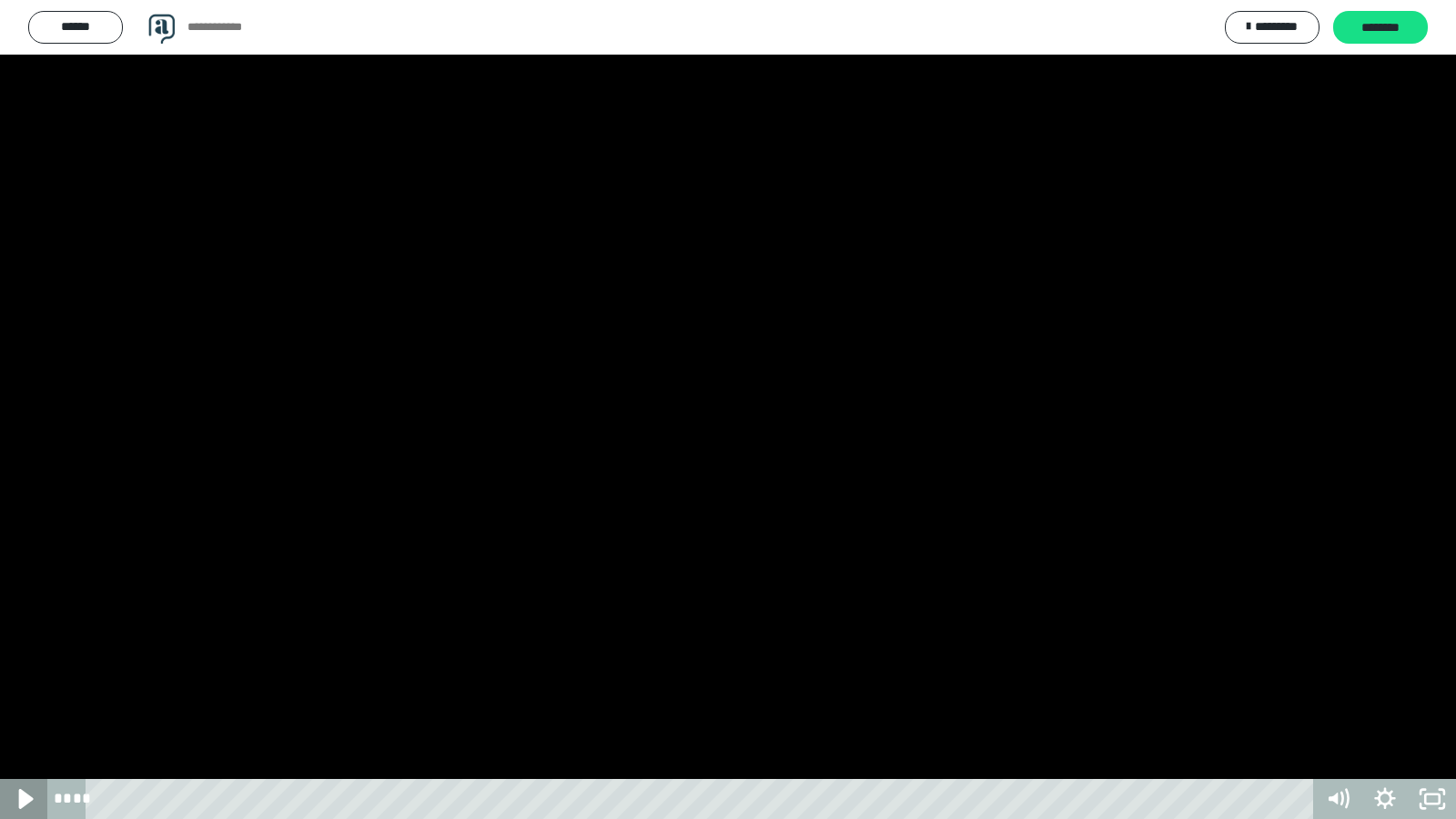 click 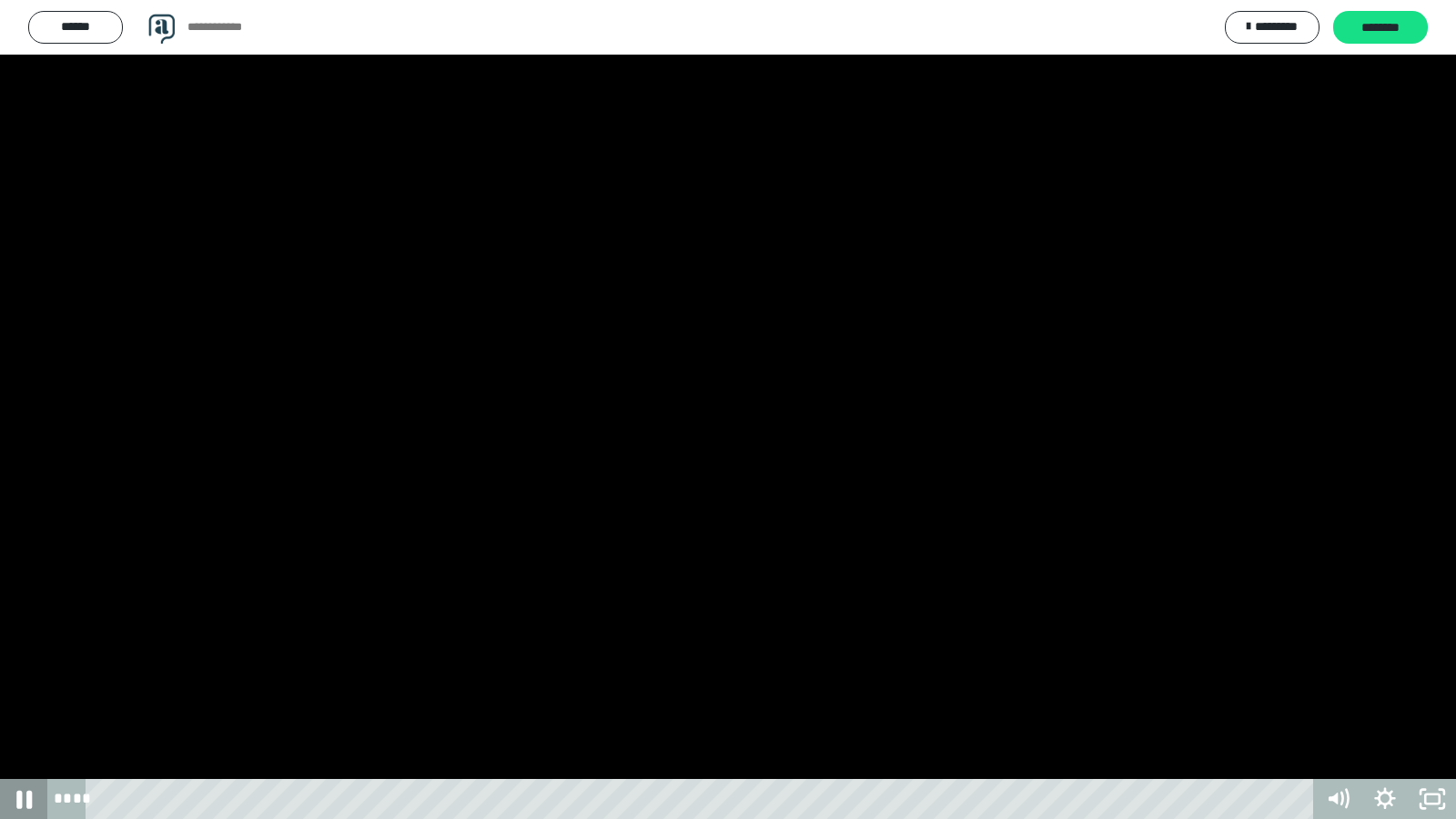 click 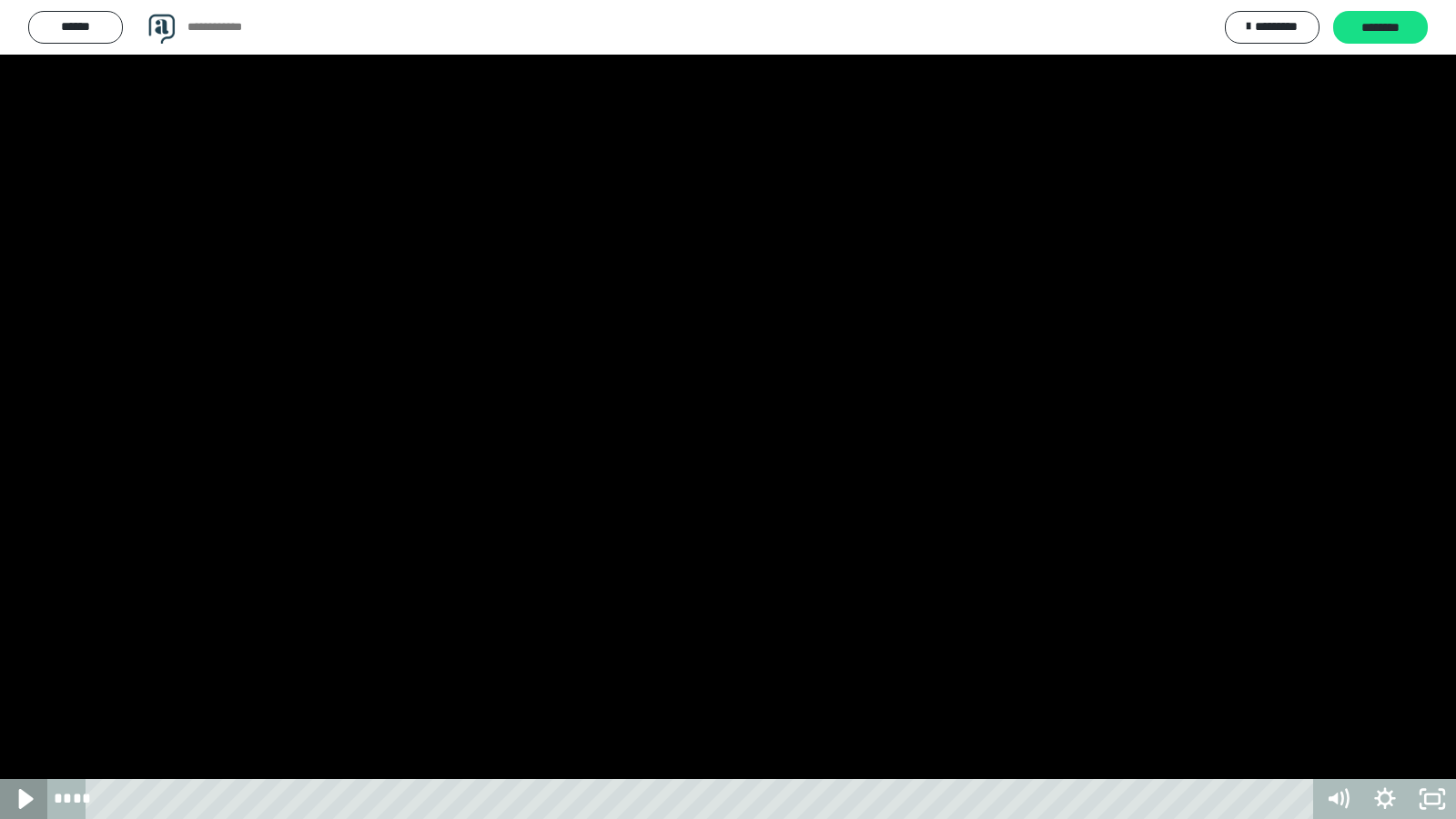 click 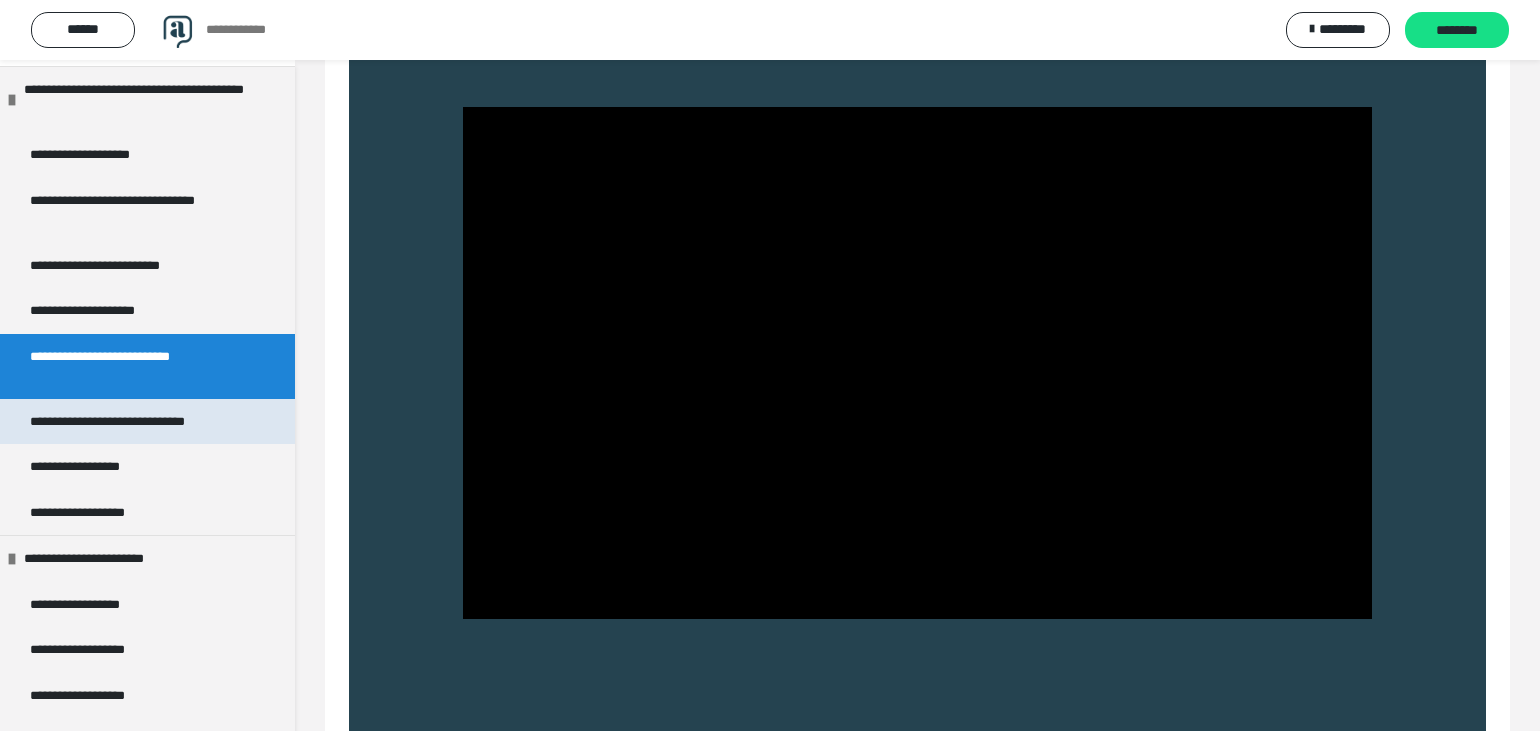 click on "**********" at bounding box center (129, 422) 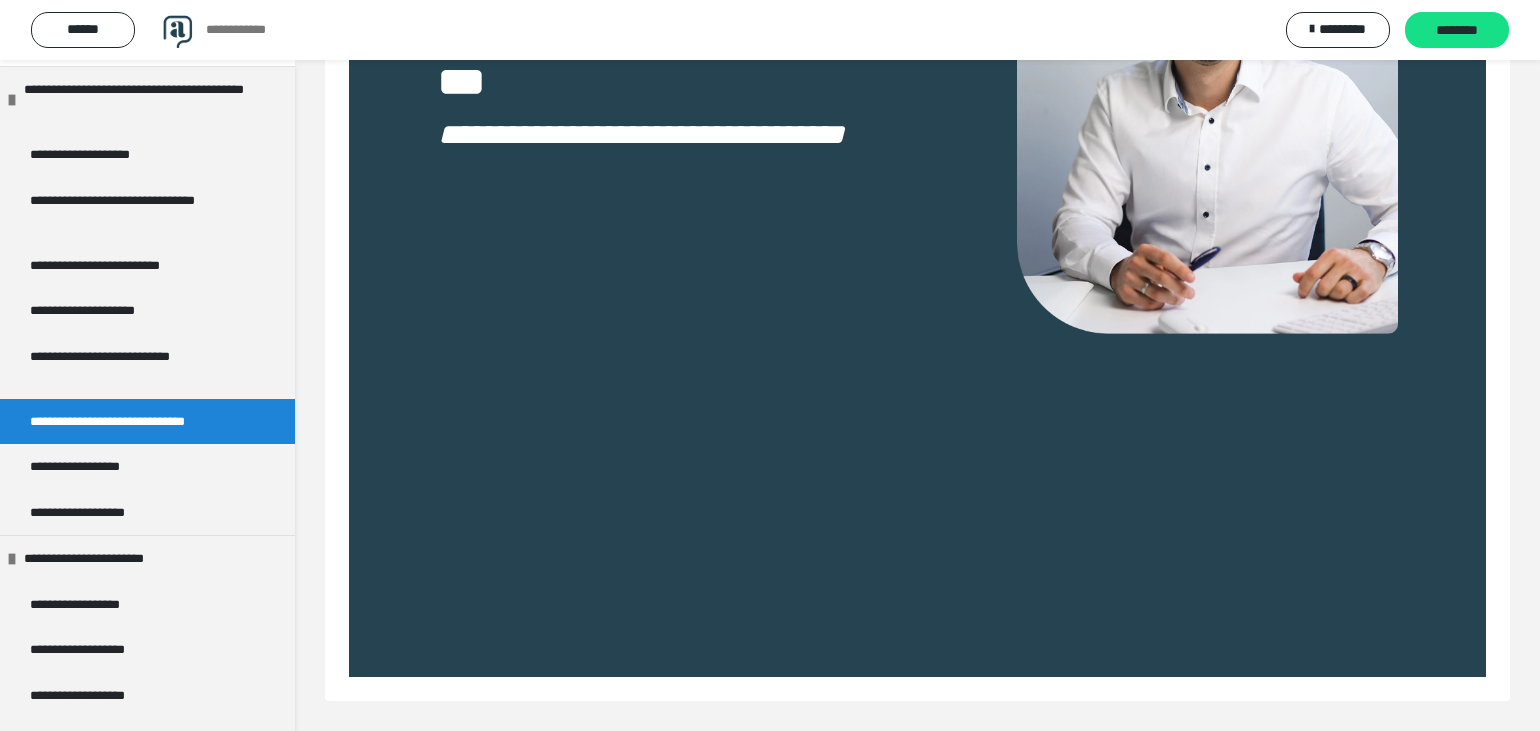 scroll, scrollTop: 446, scrollLeft: 0, axis: vertical 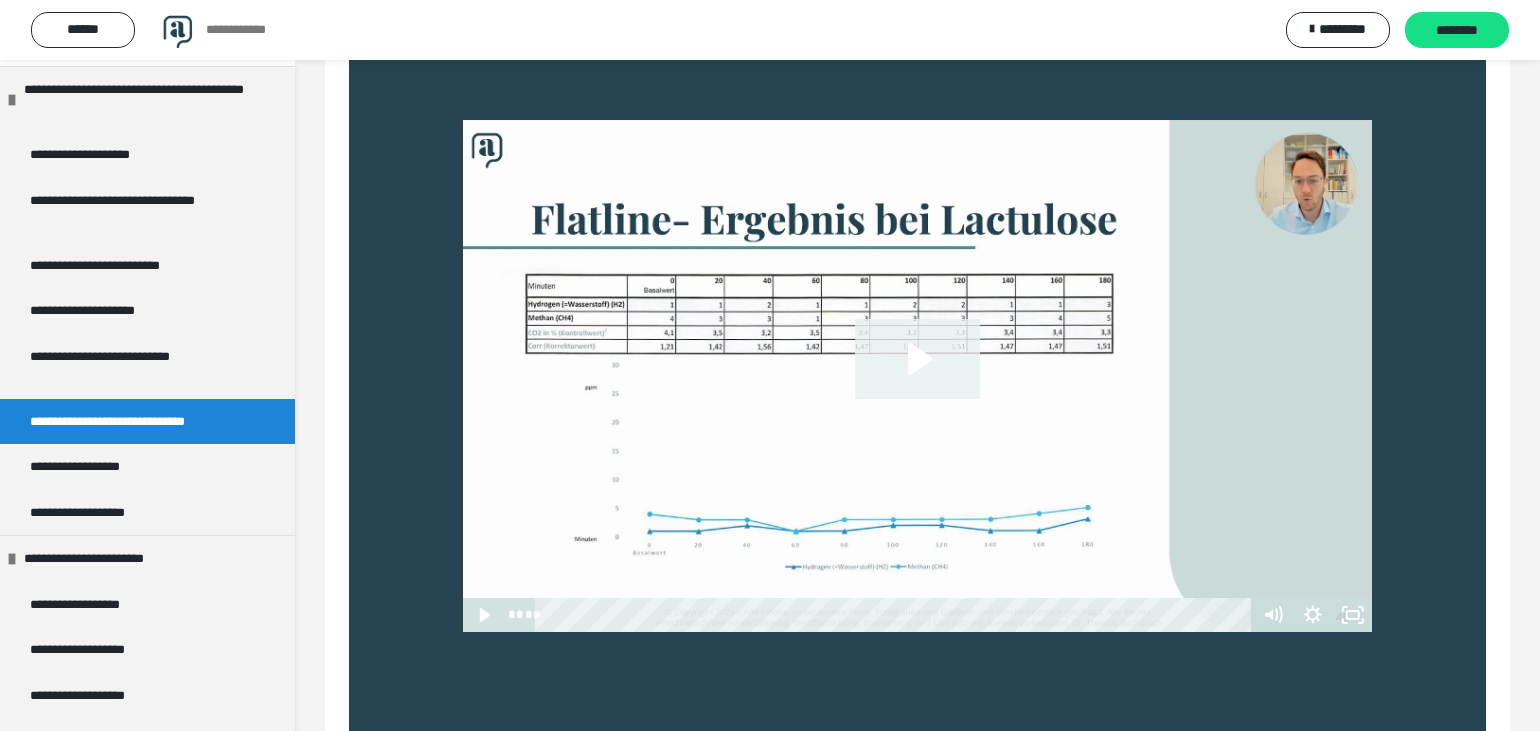 click 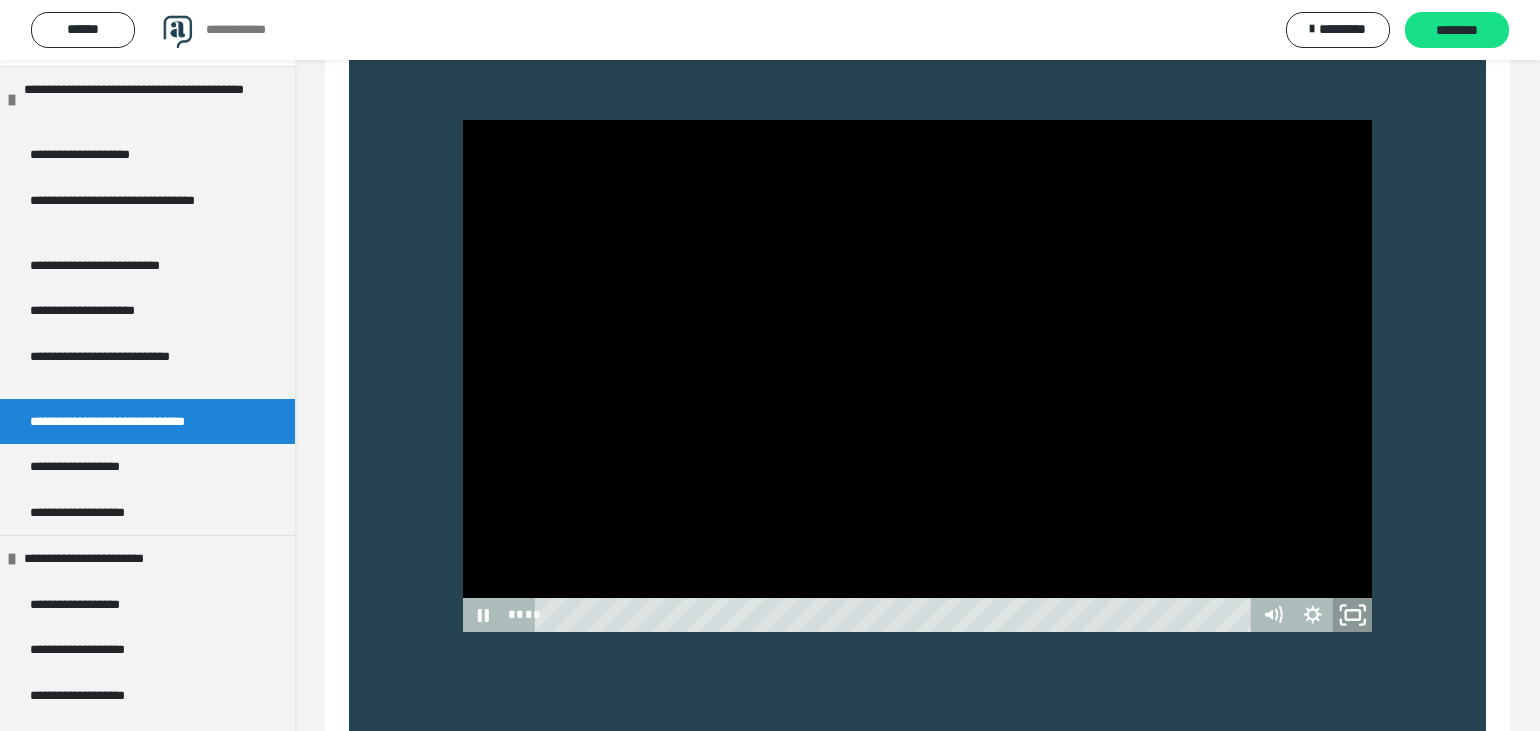 click 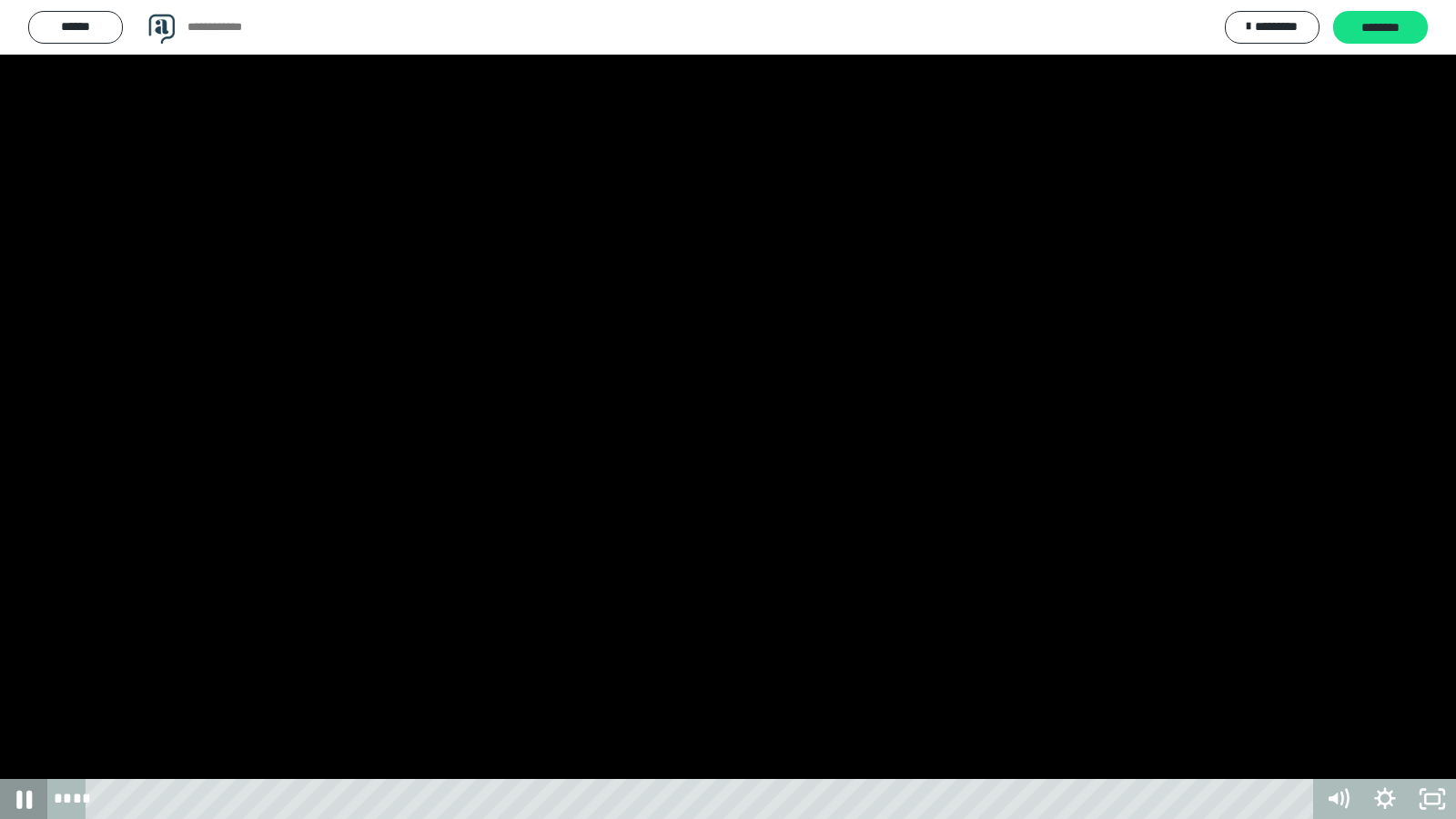 click 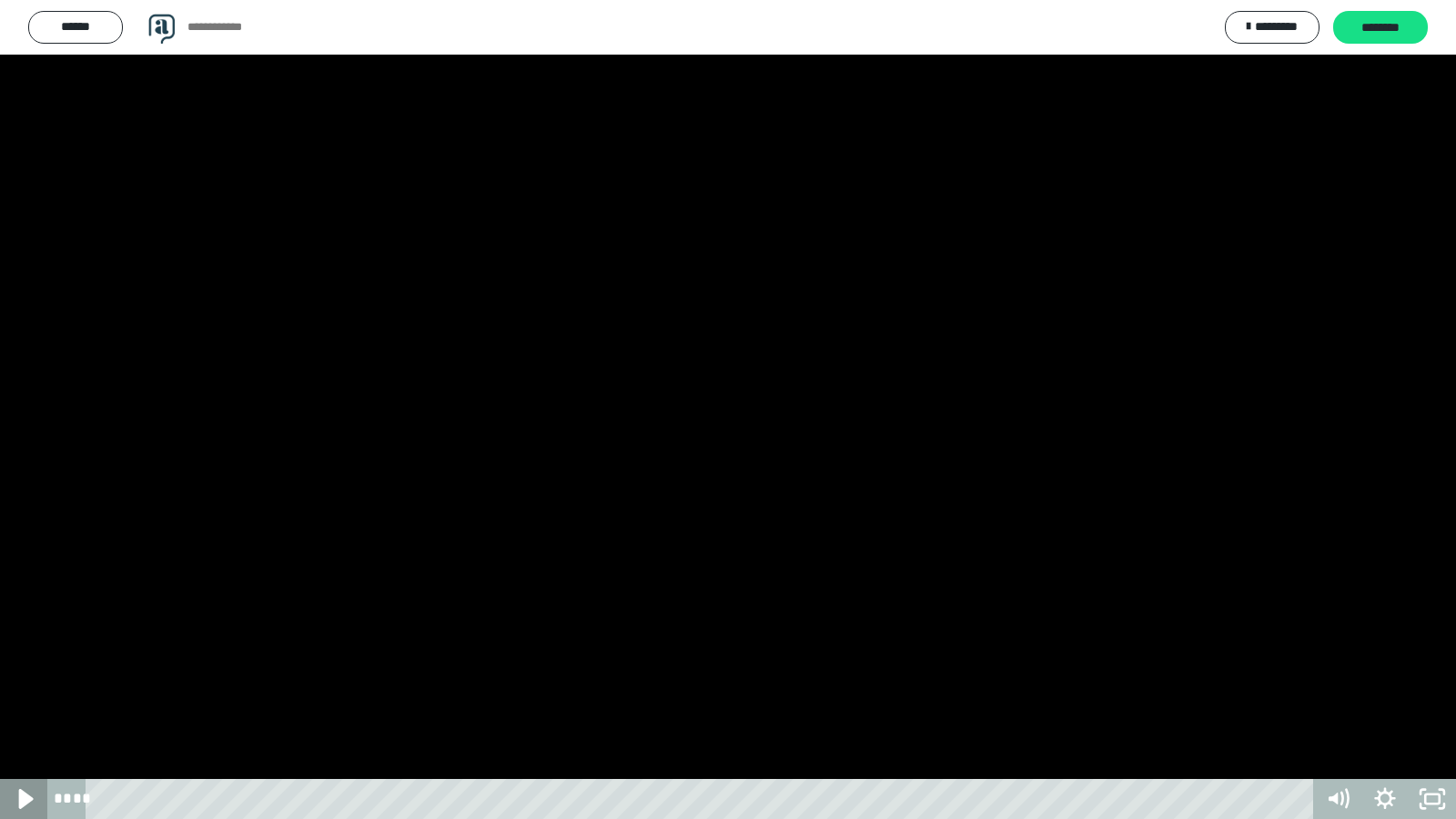 click 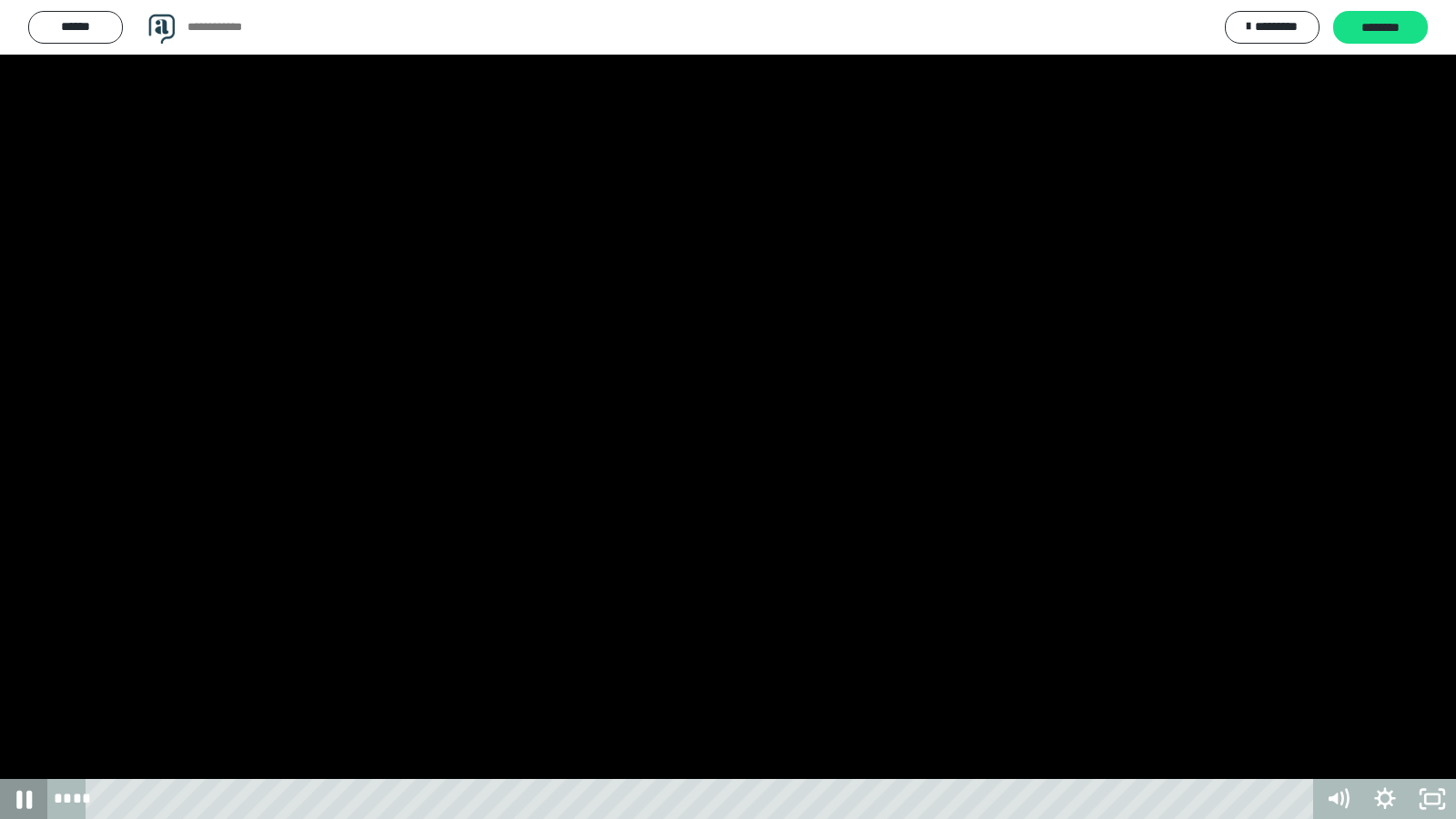 click 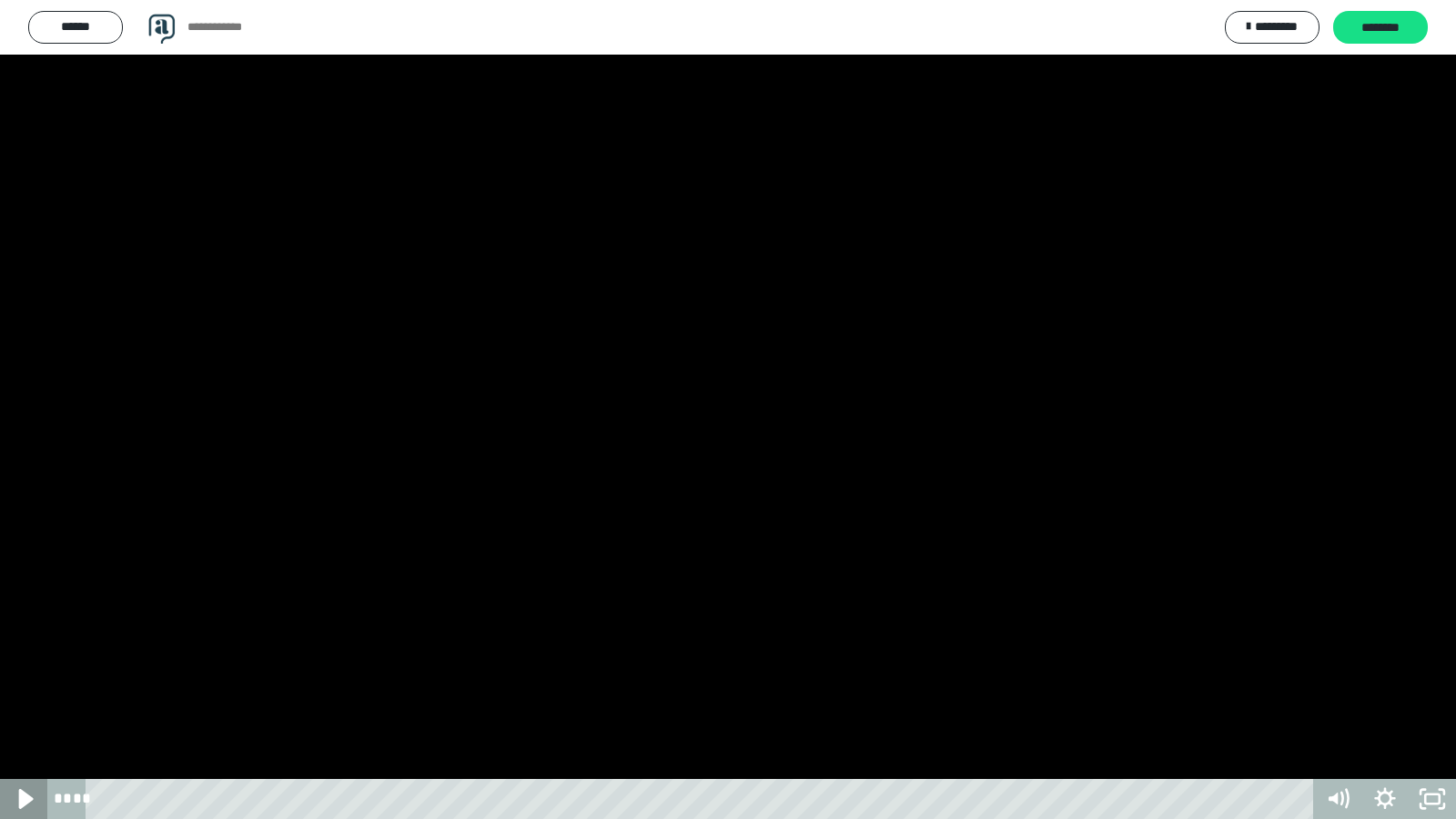 click 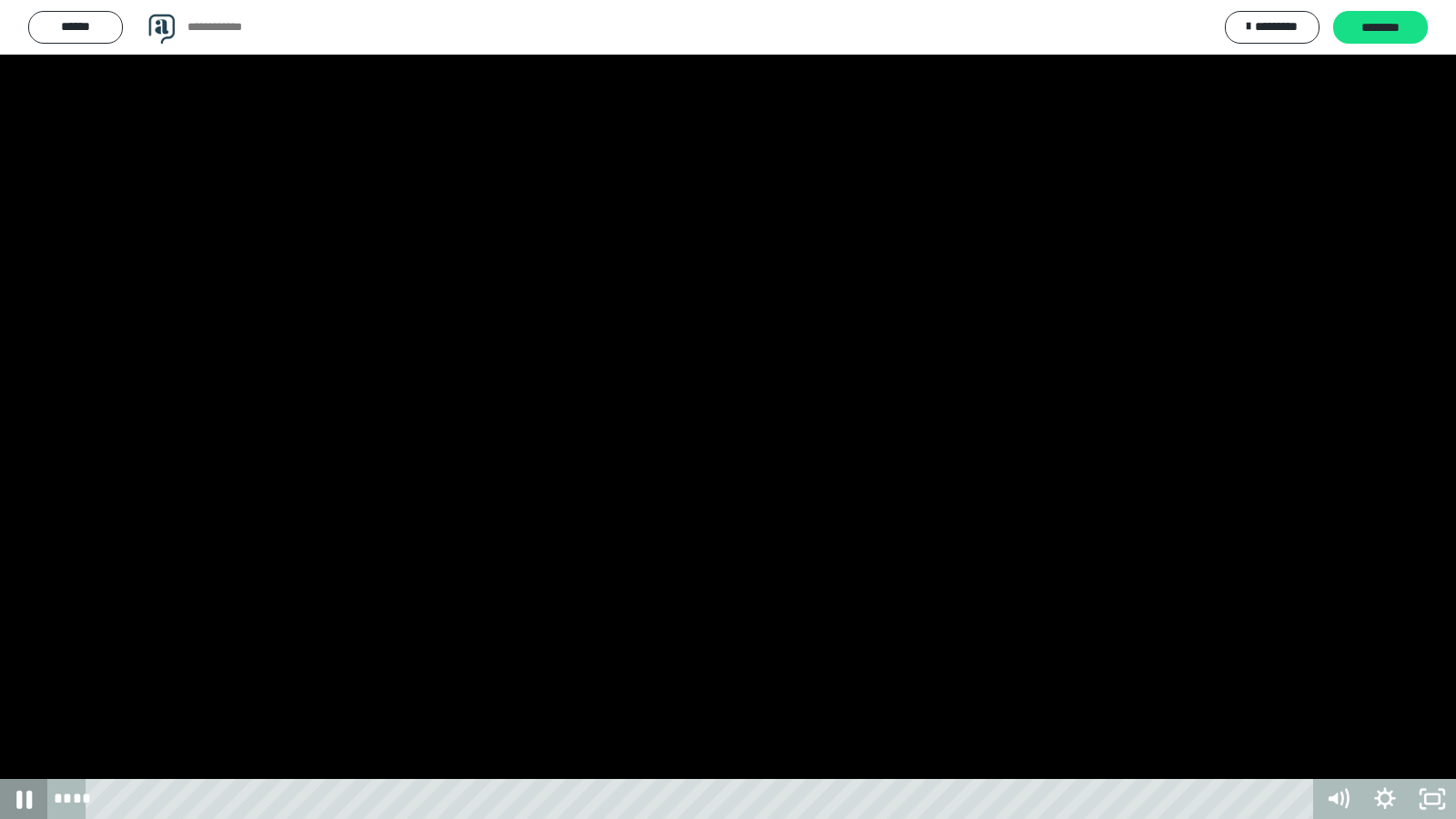 click 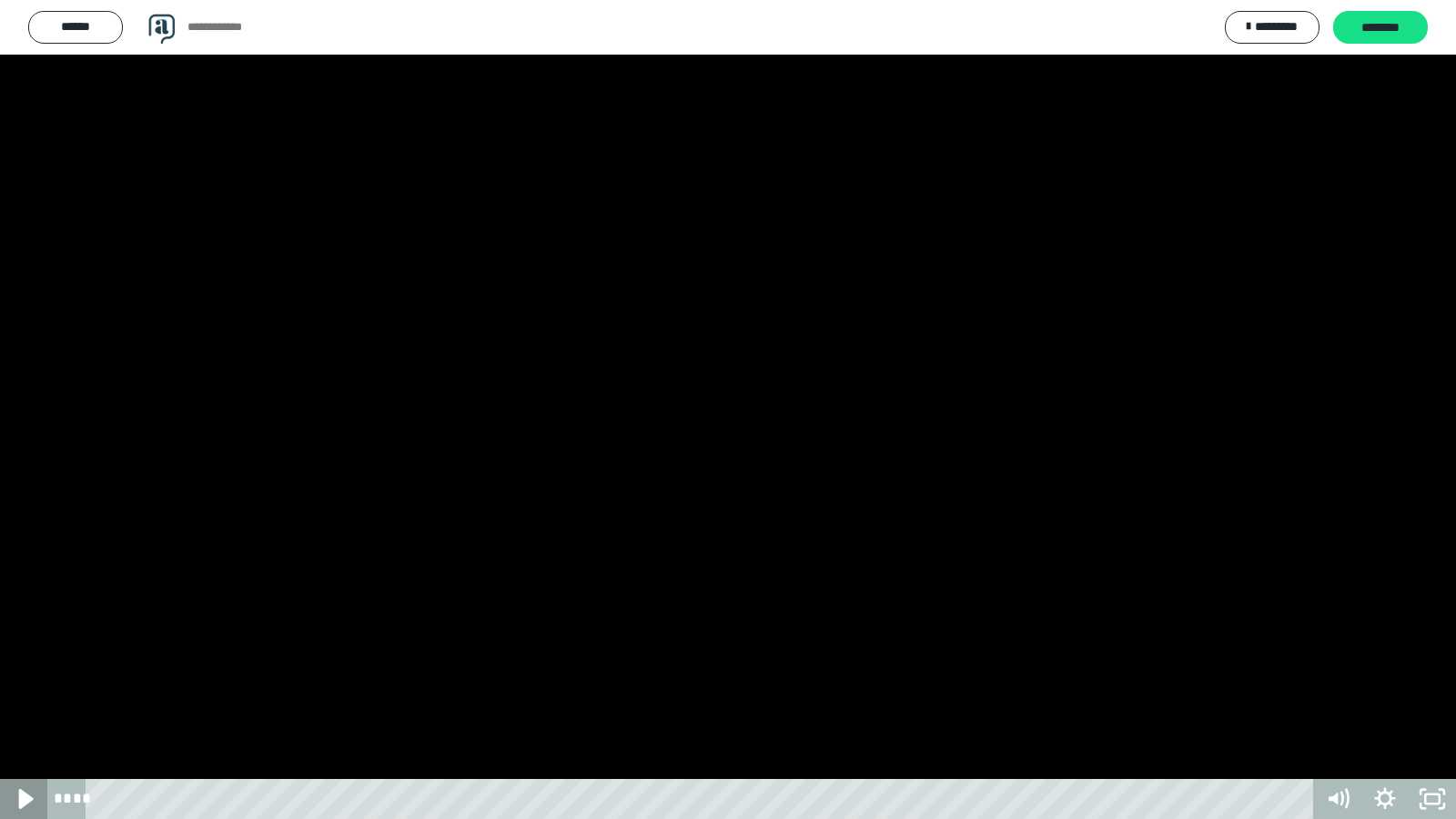 click 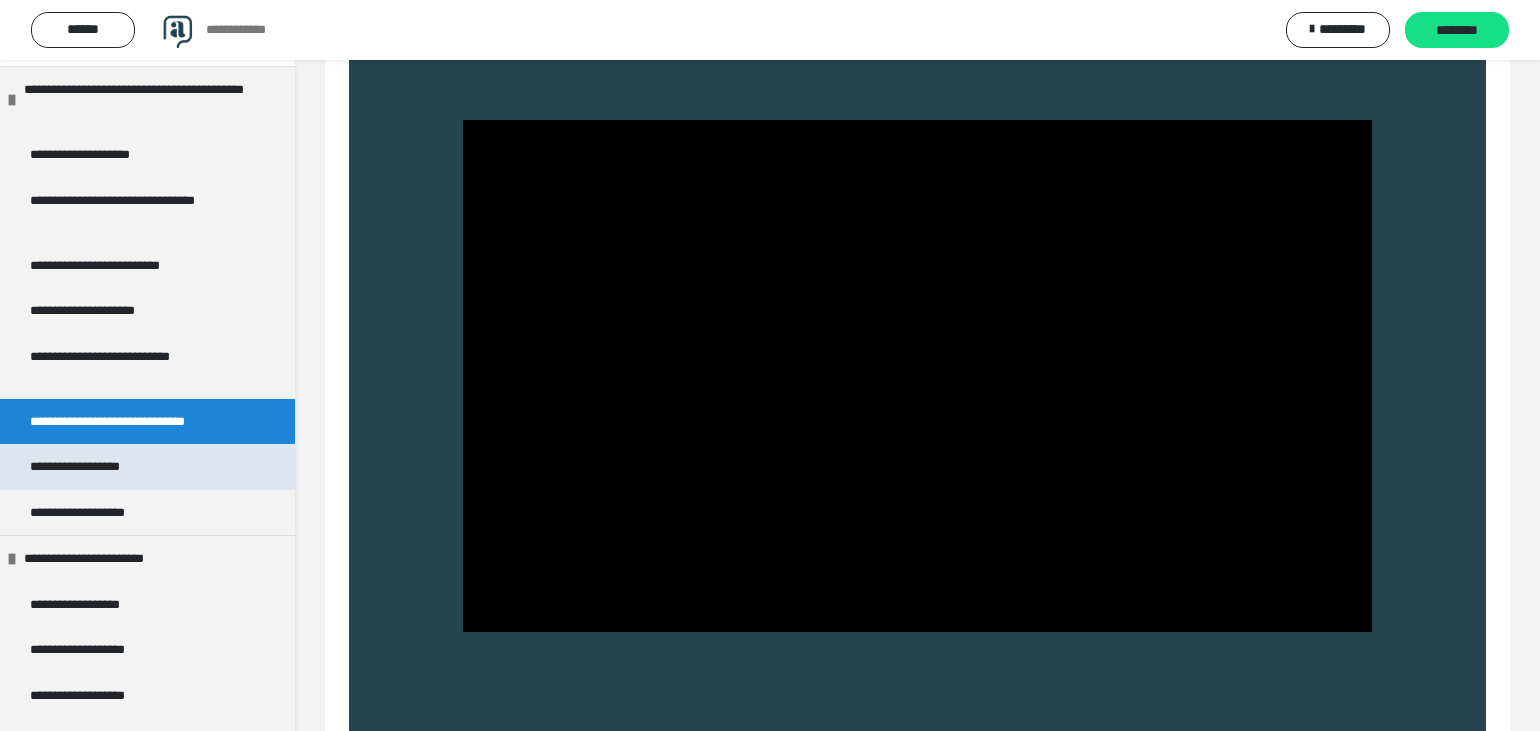 click on "**********" at bounding box center [93, 467] 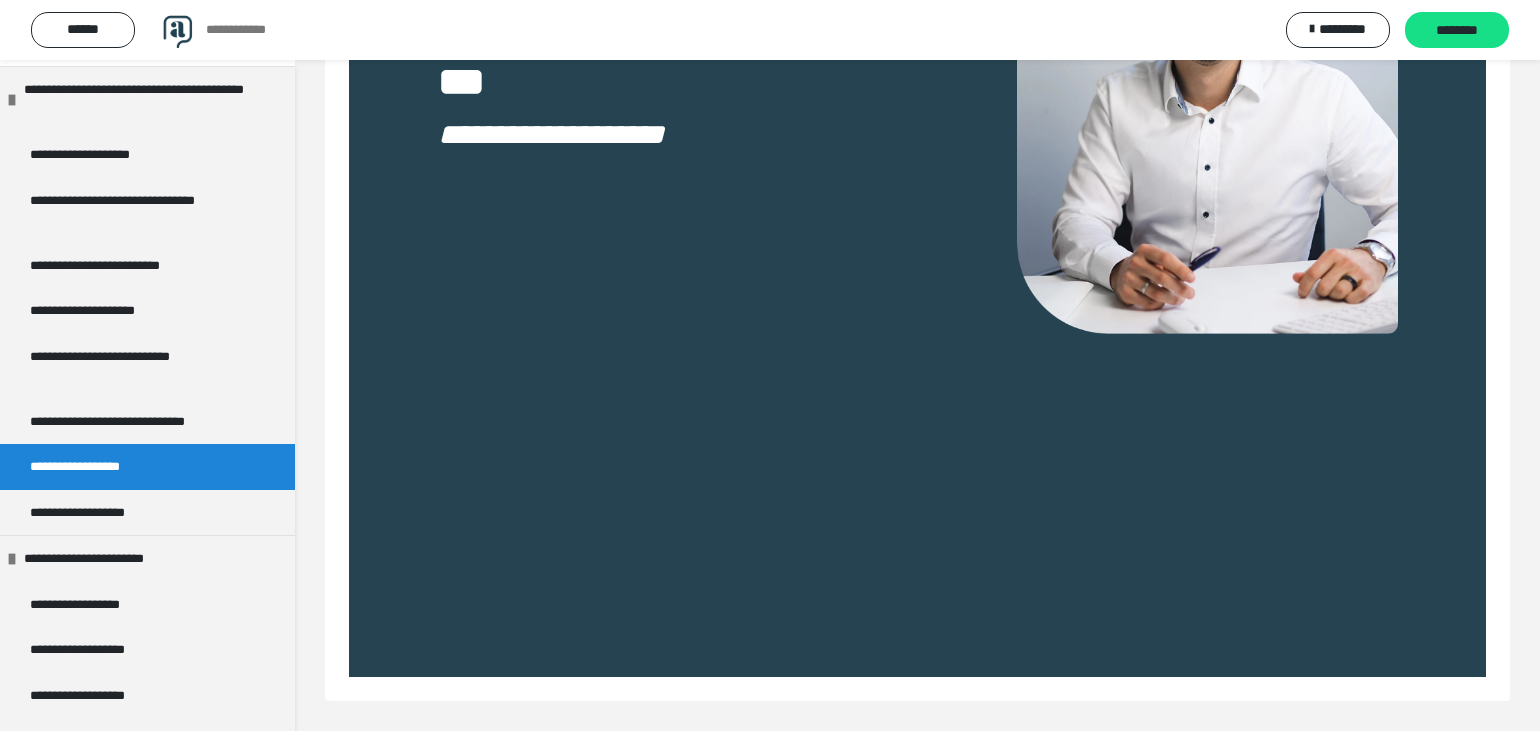 scroll, scrollTop: 446, scrollLeft: 0, axis: vertical 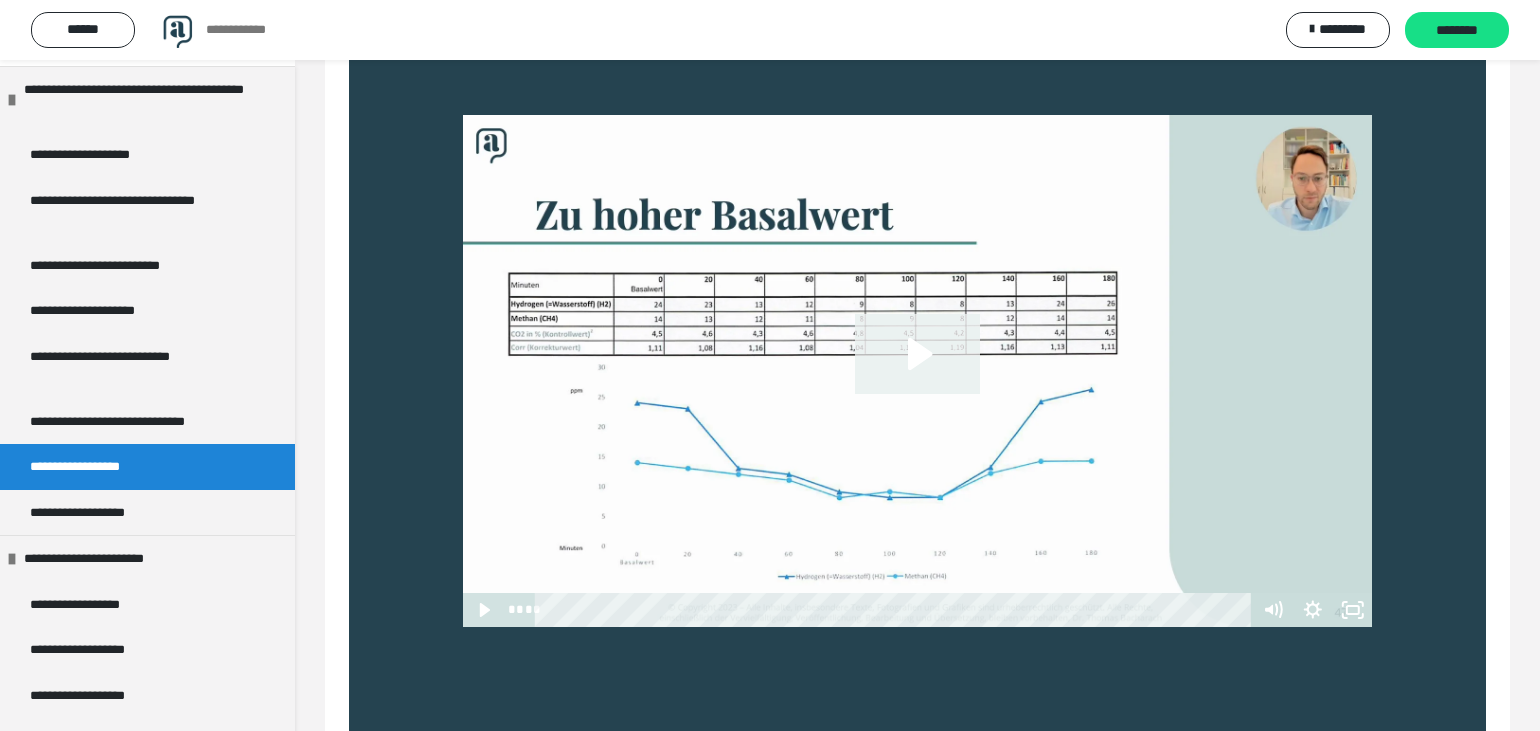 click 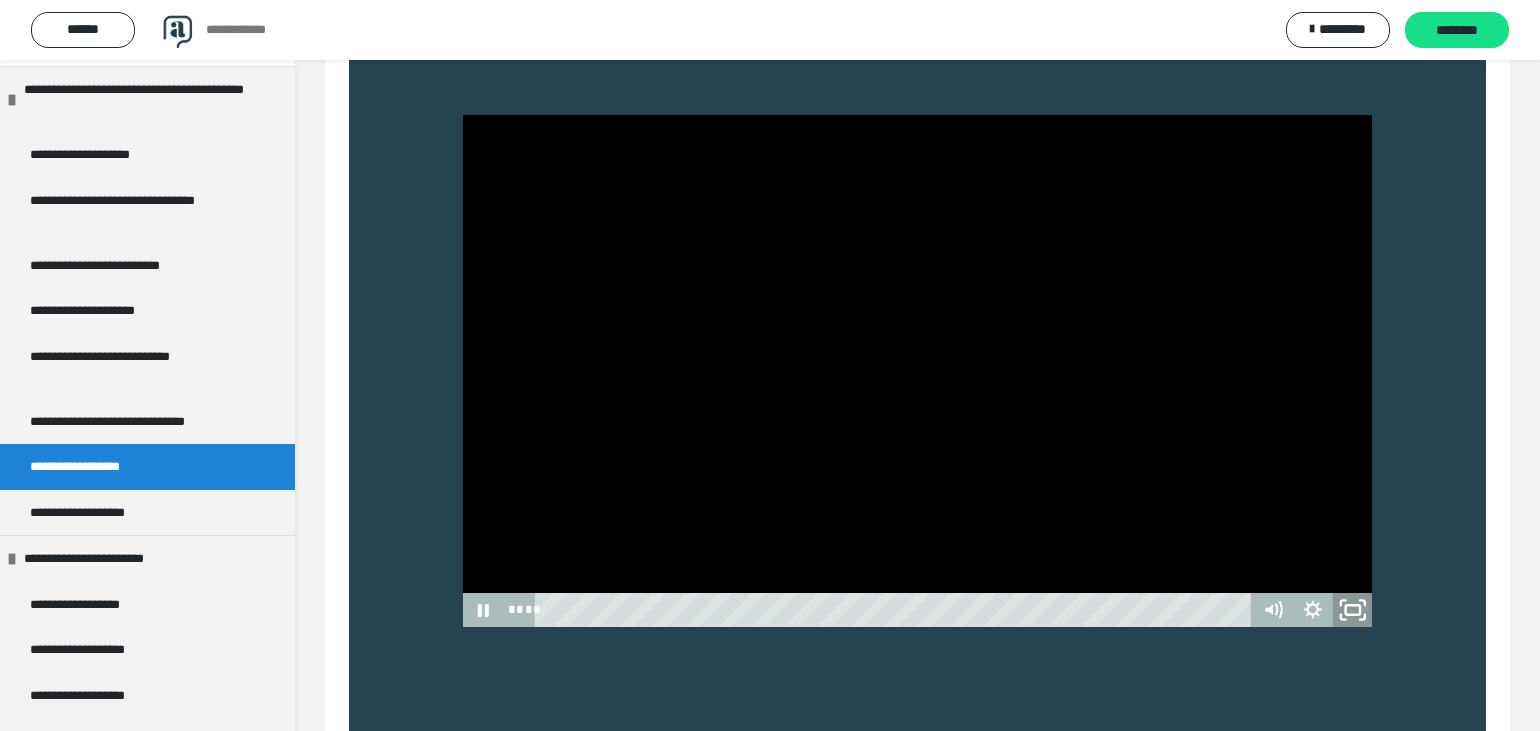 click 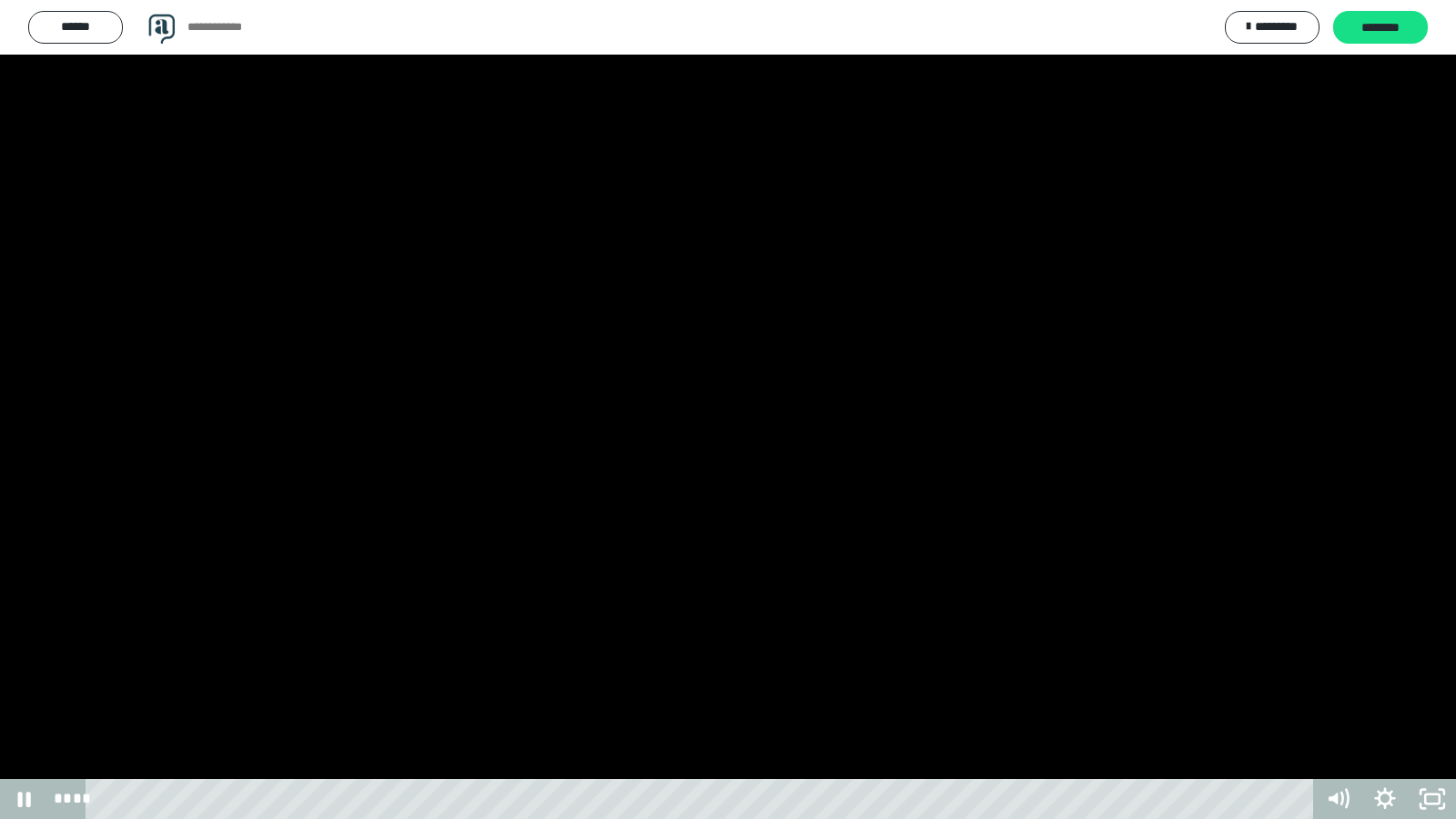 click at bounding box center (728, 410) 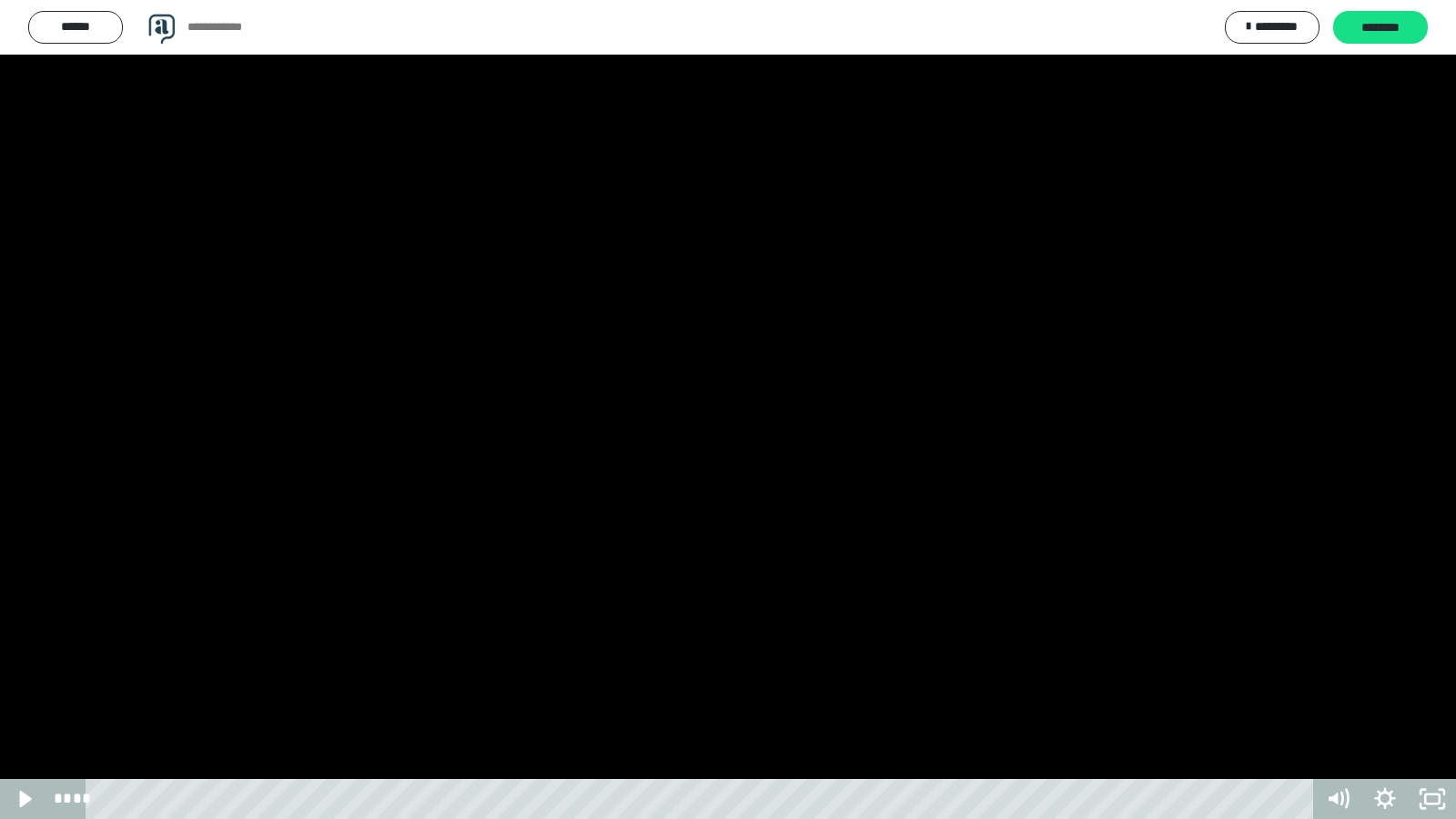 click at bounding box center [728, 410] 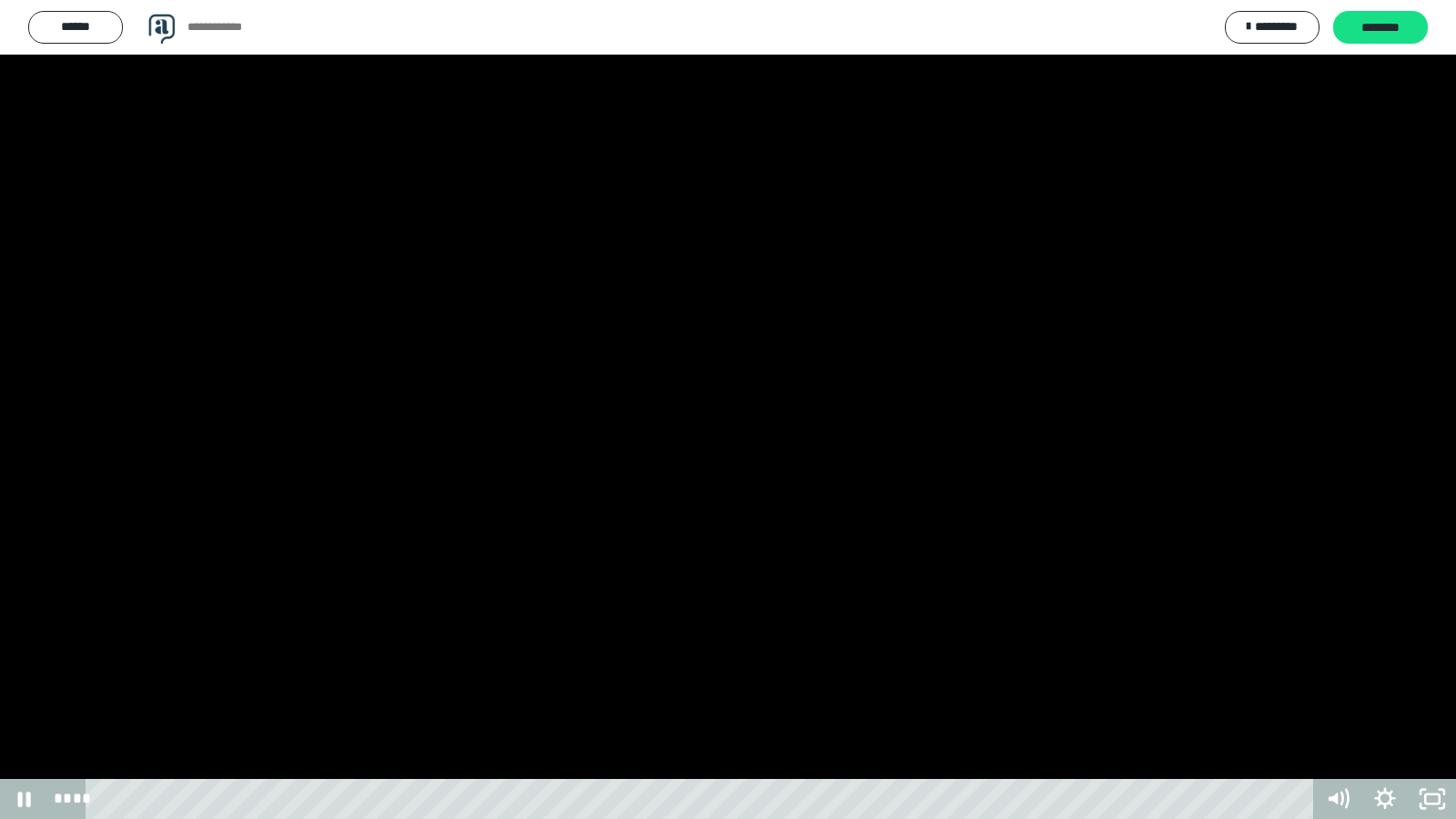 click at bounding box center (728, 410) 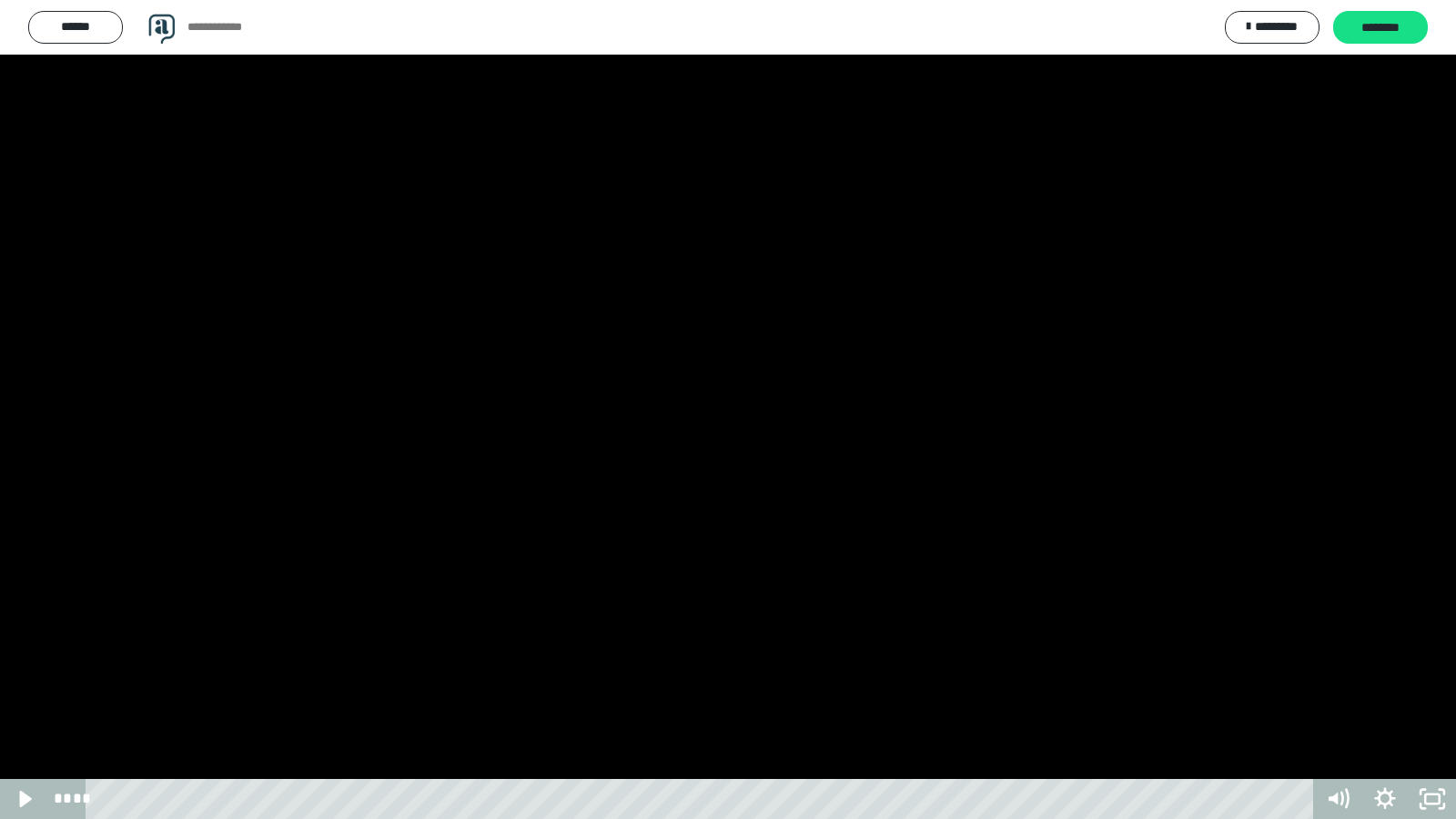 click at bounding box center (728, 410) 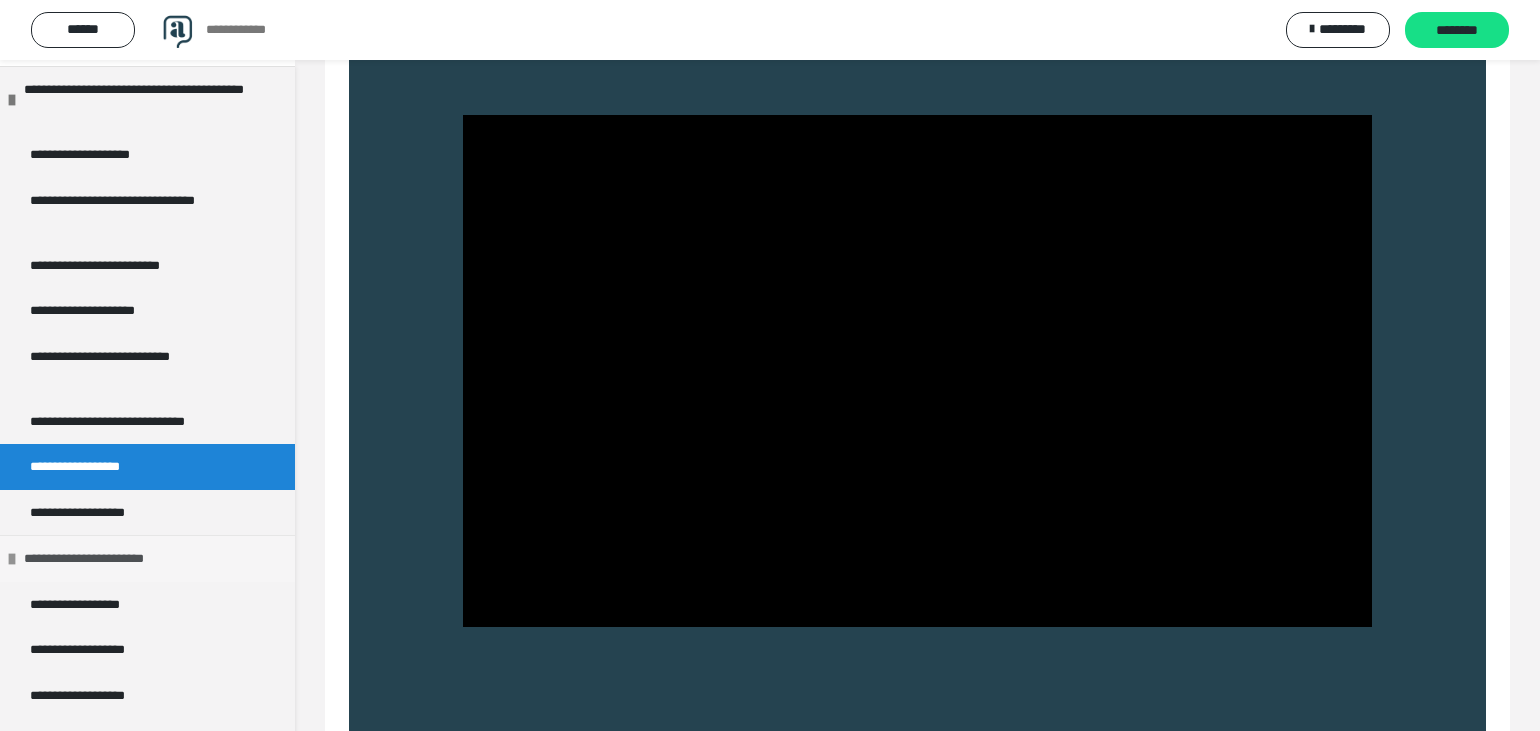 click on "**********" at bounding box center (101, 559) 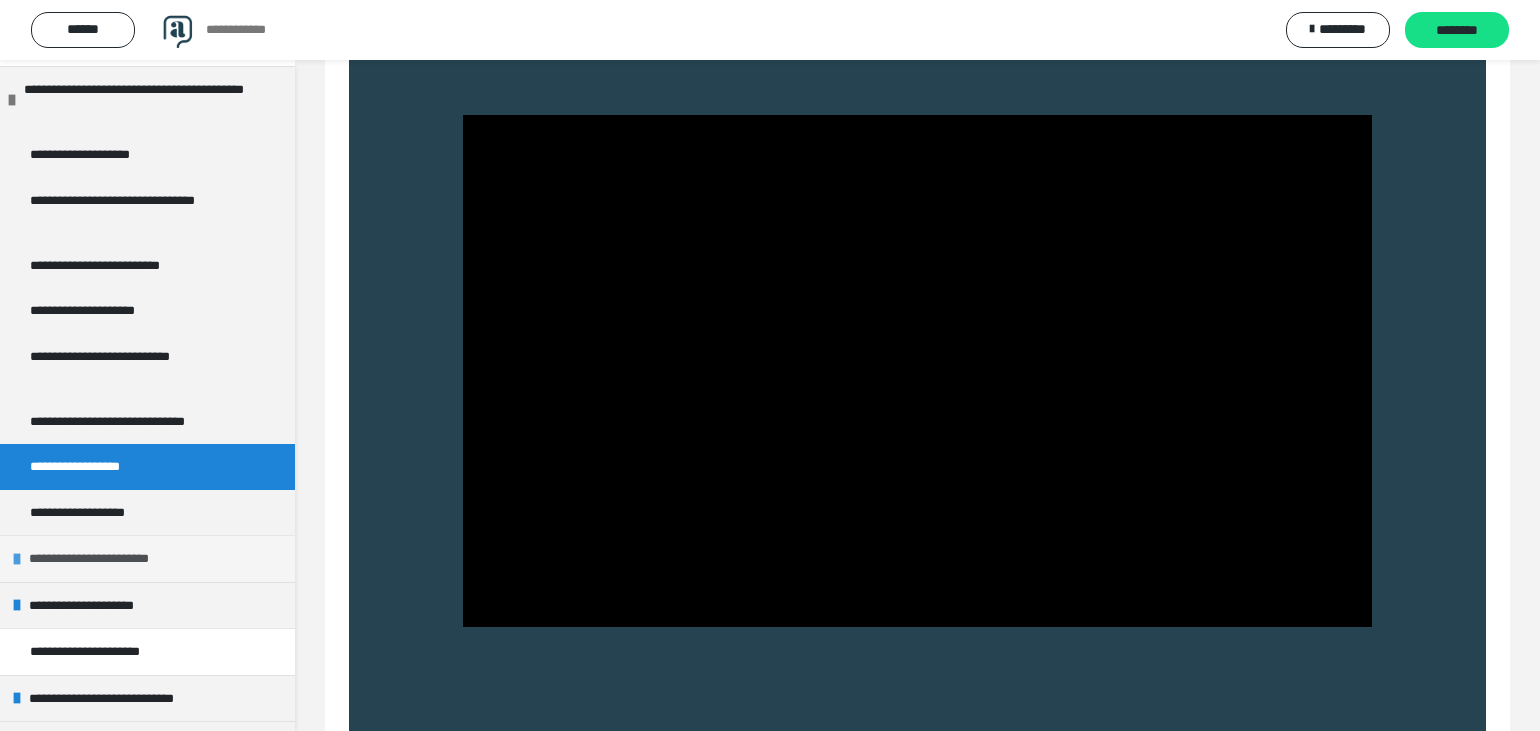 click at bounding box center [17, 559] 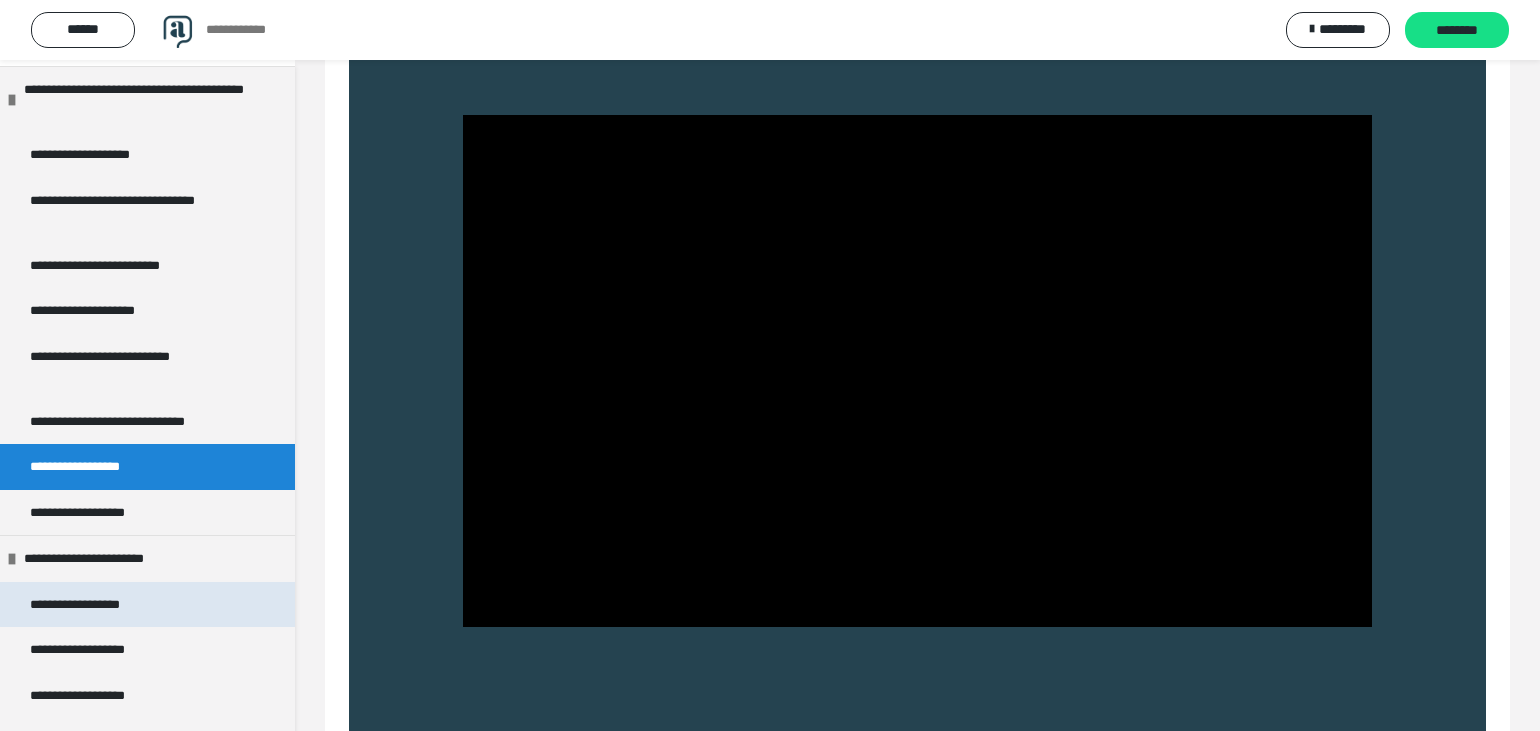 click on "**********" at bounding box center (100, 605) 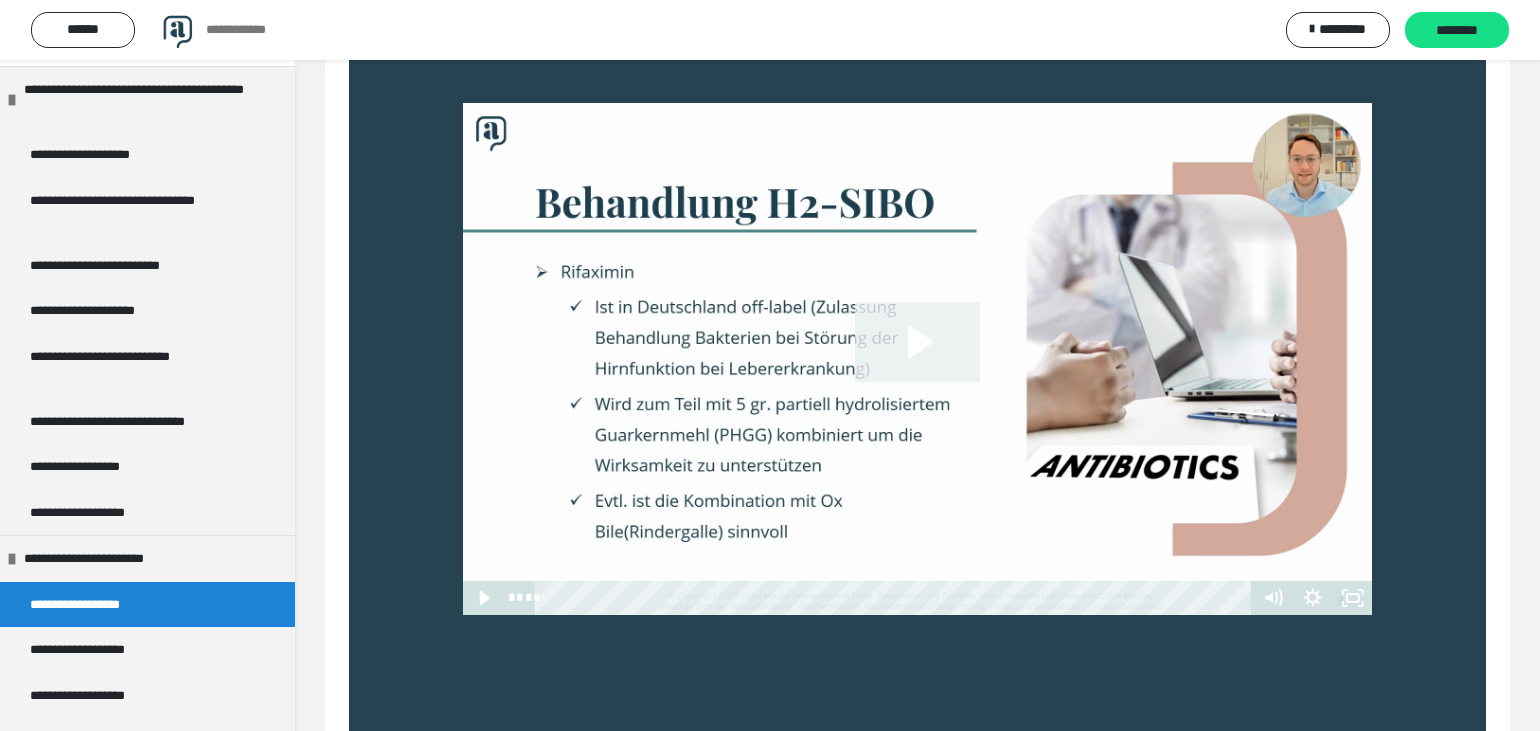 click 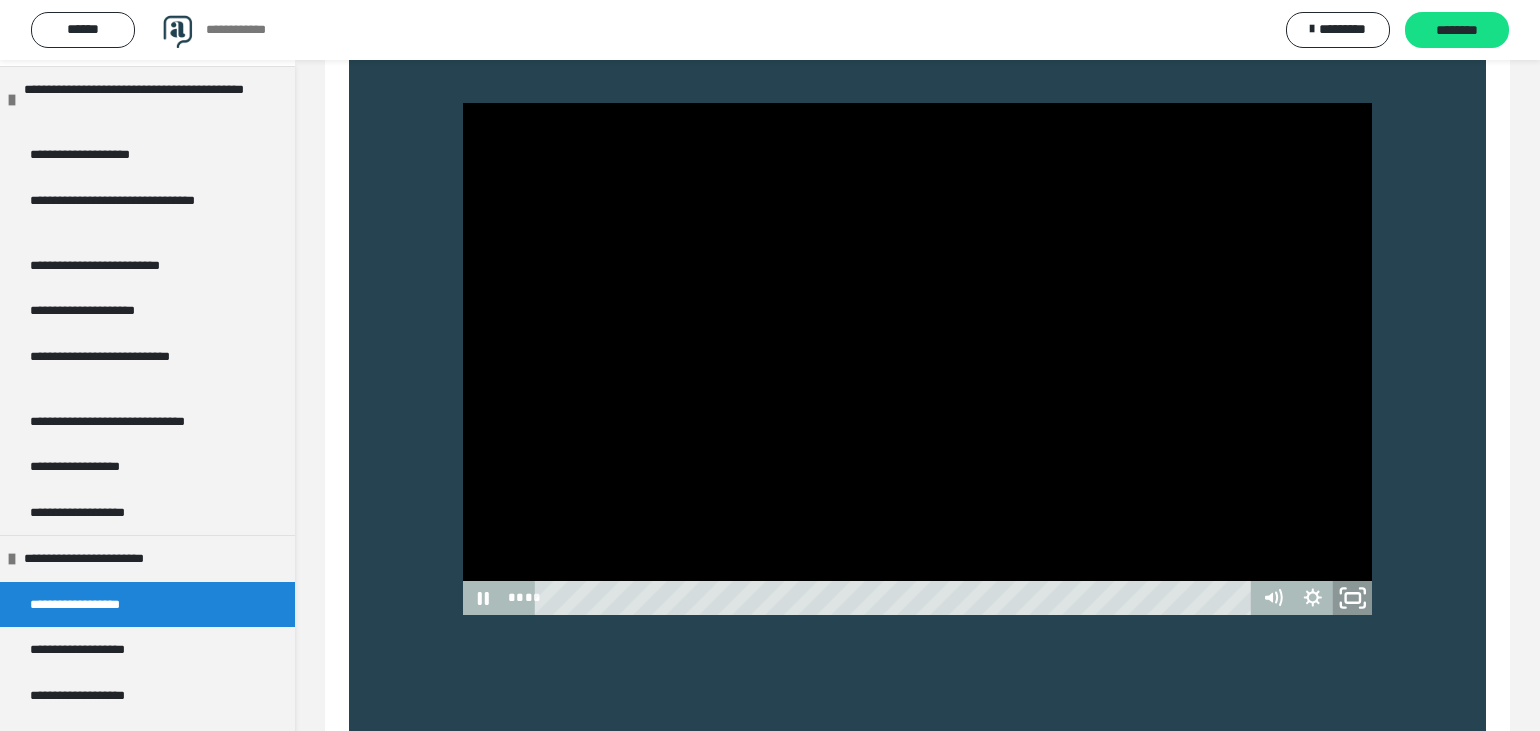 click 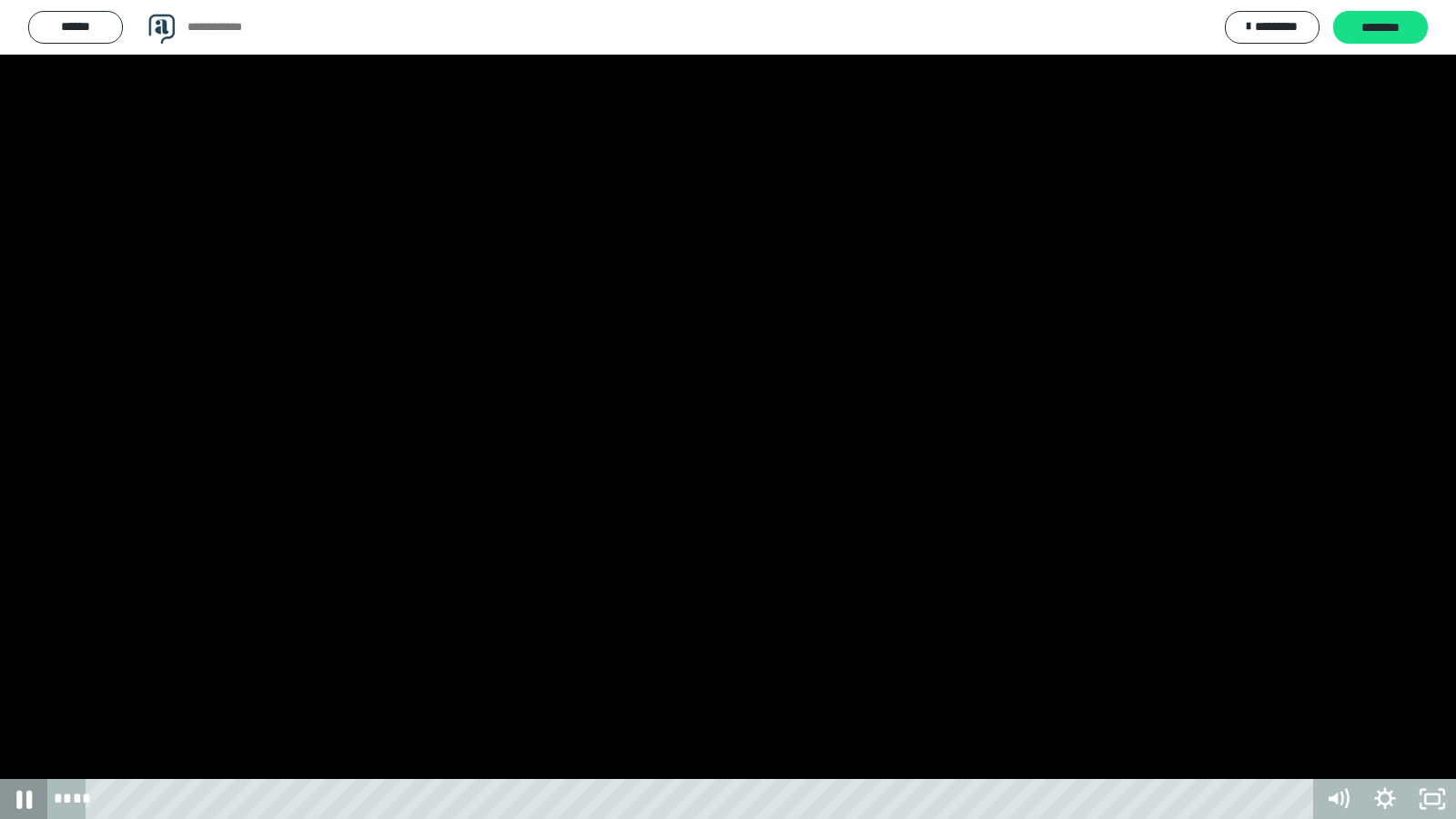 click 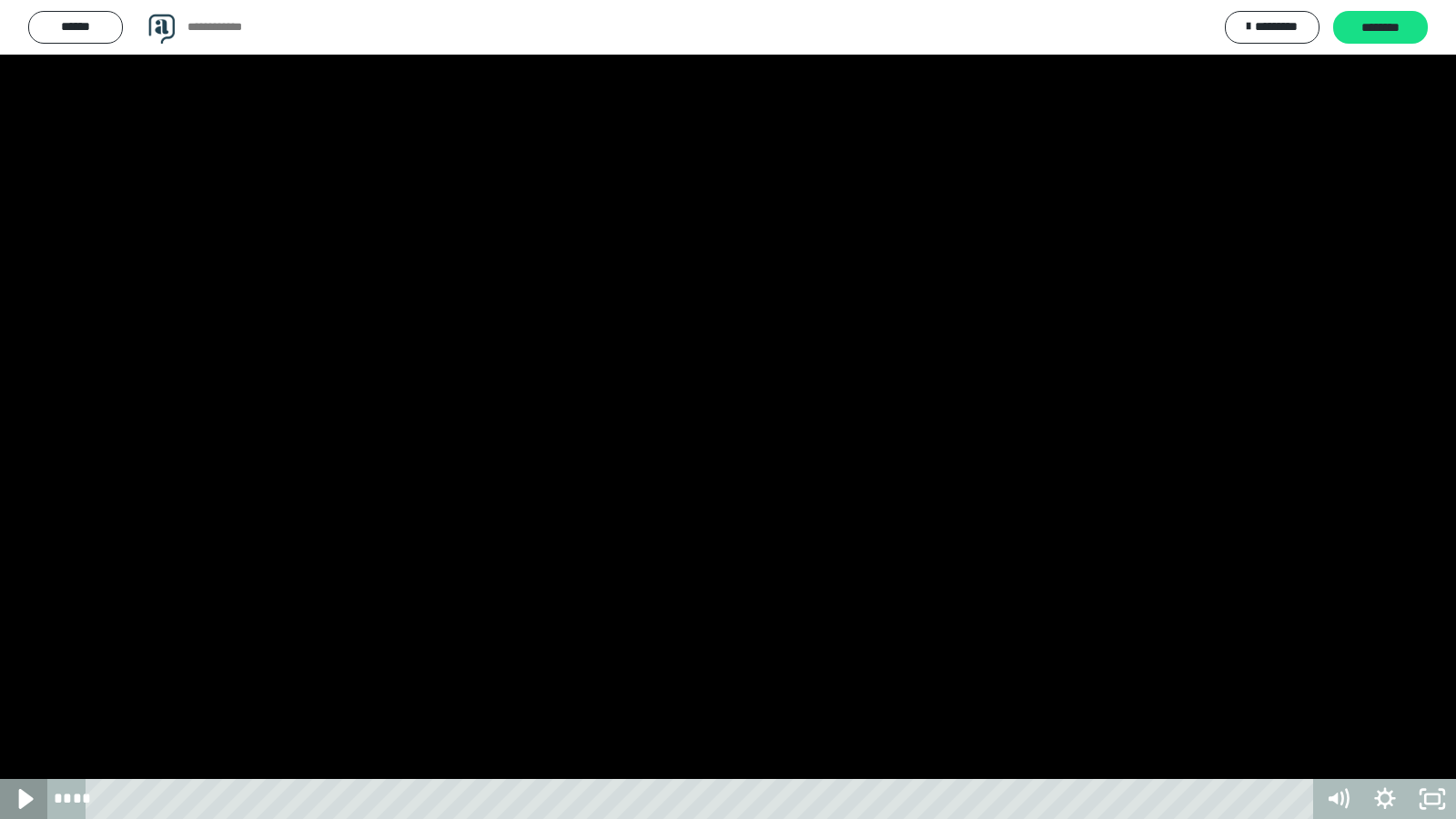 click 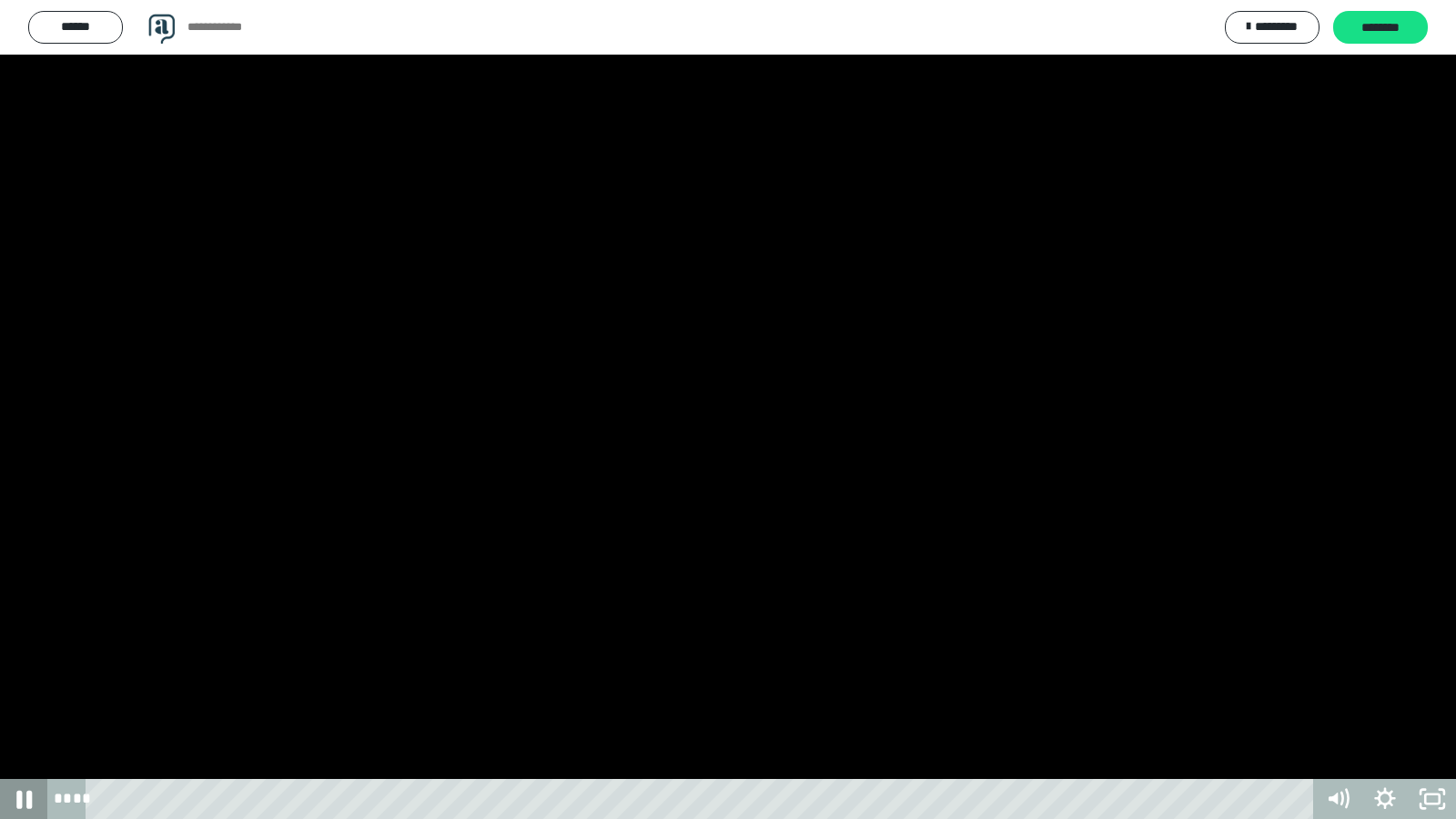 click 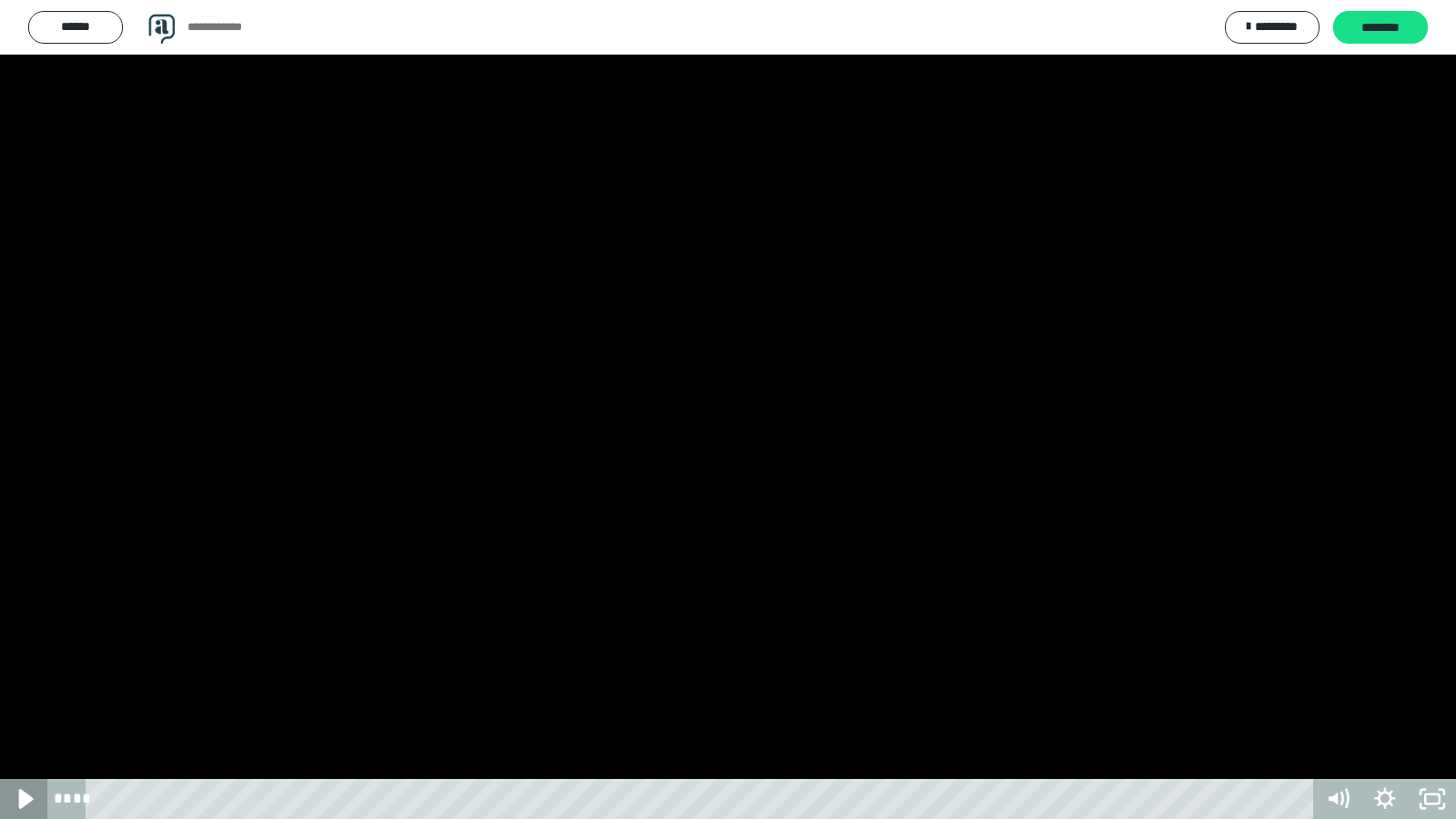 click 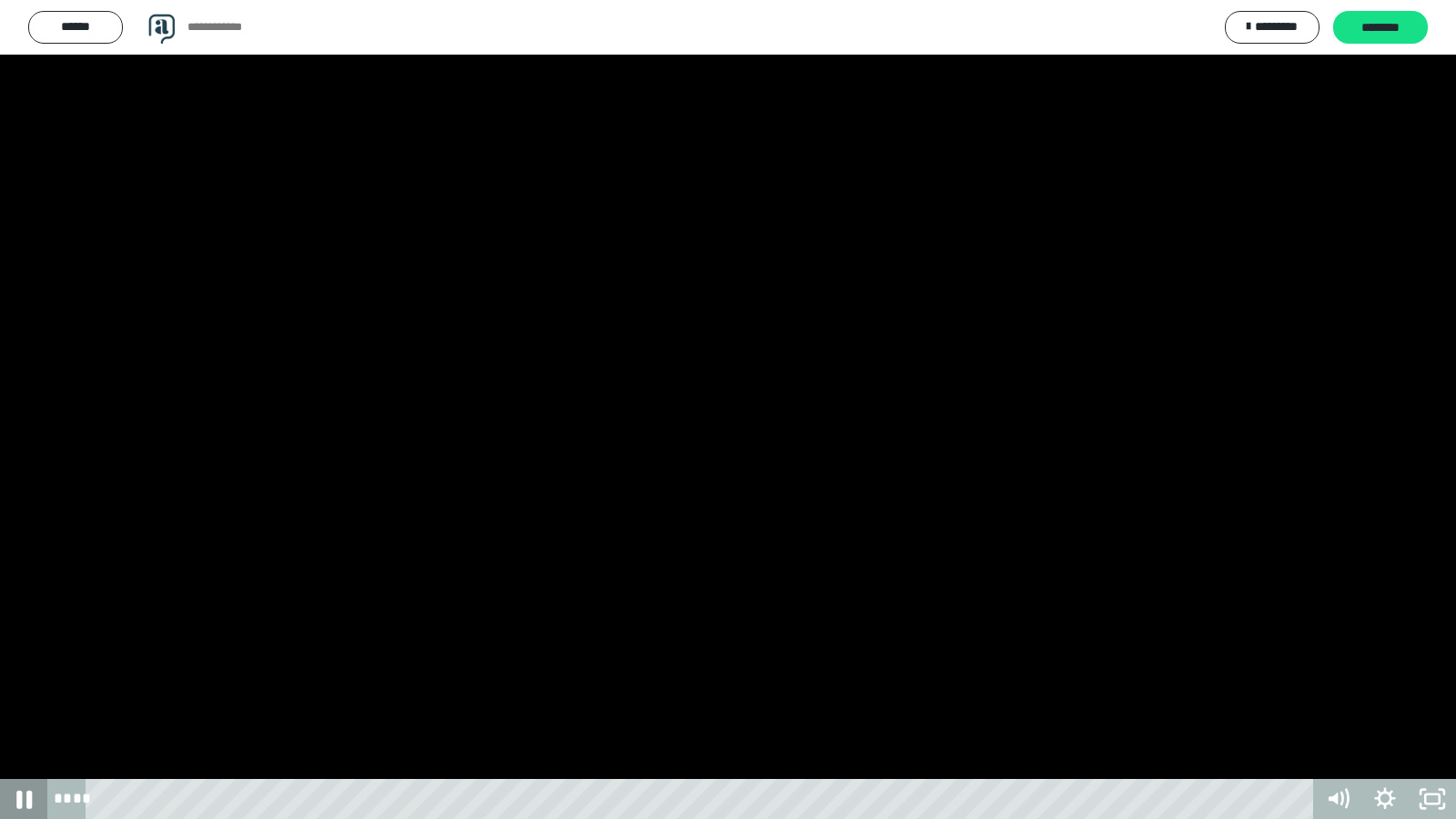 click 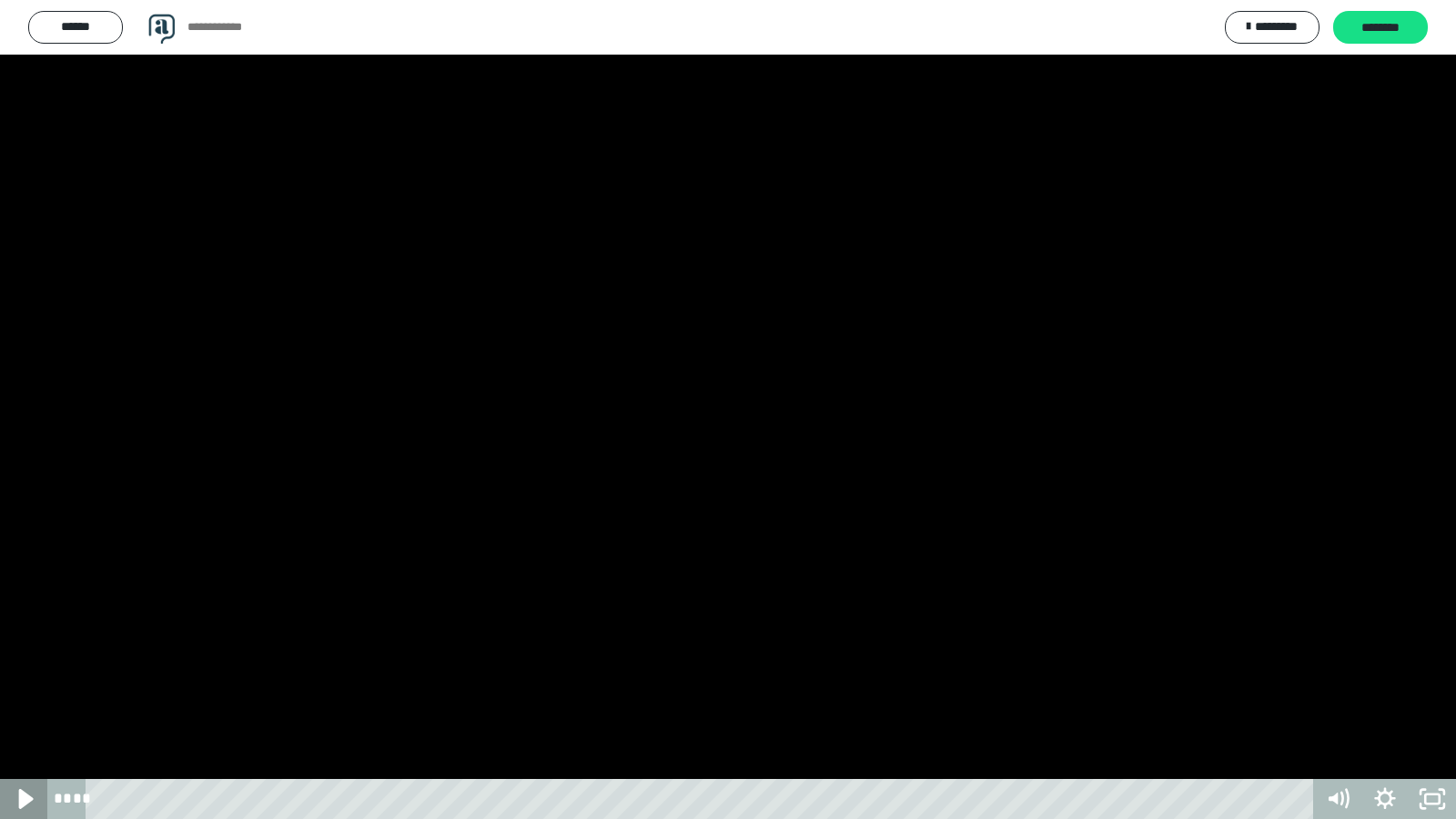 click 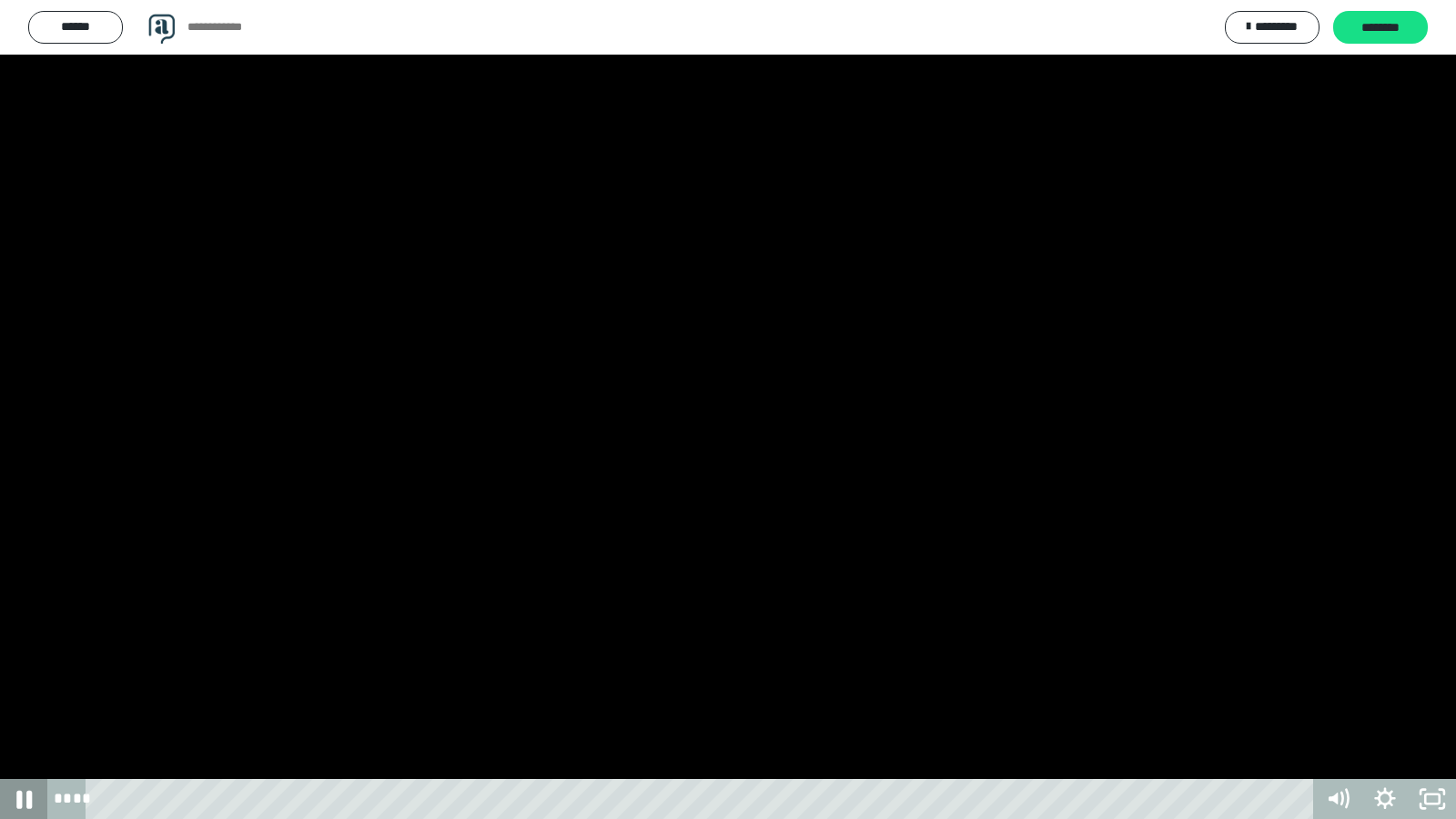 click 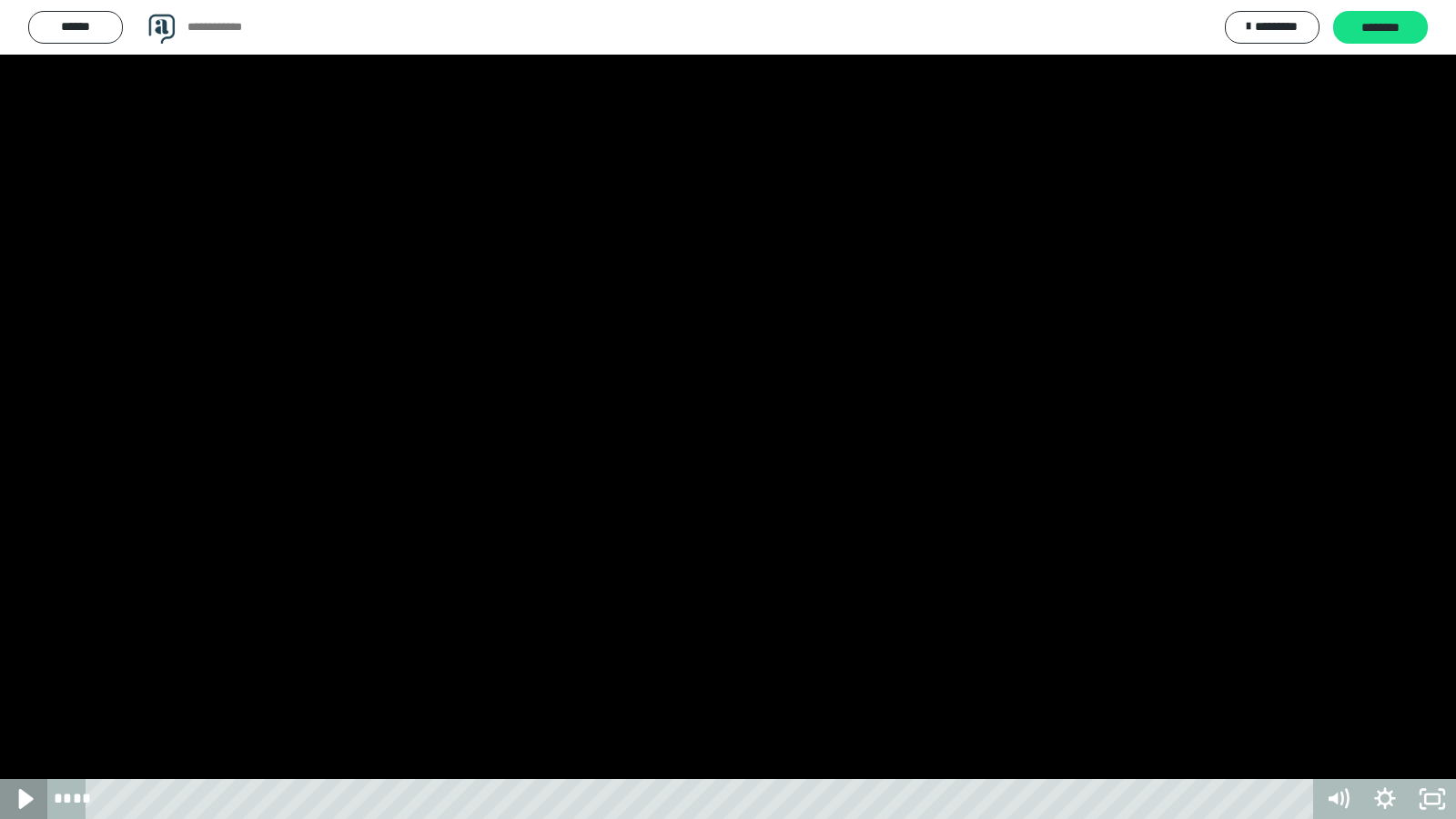 click 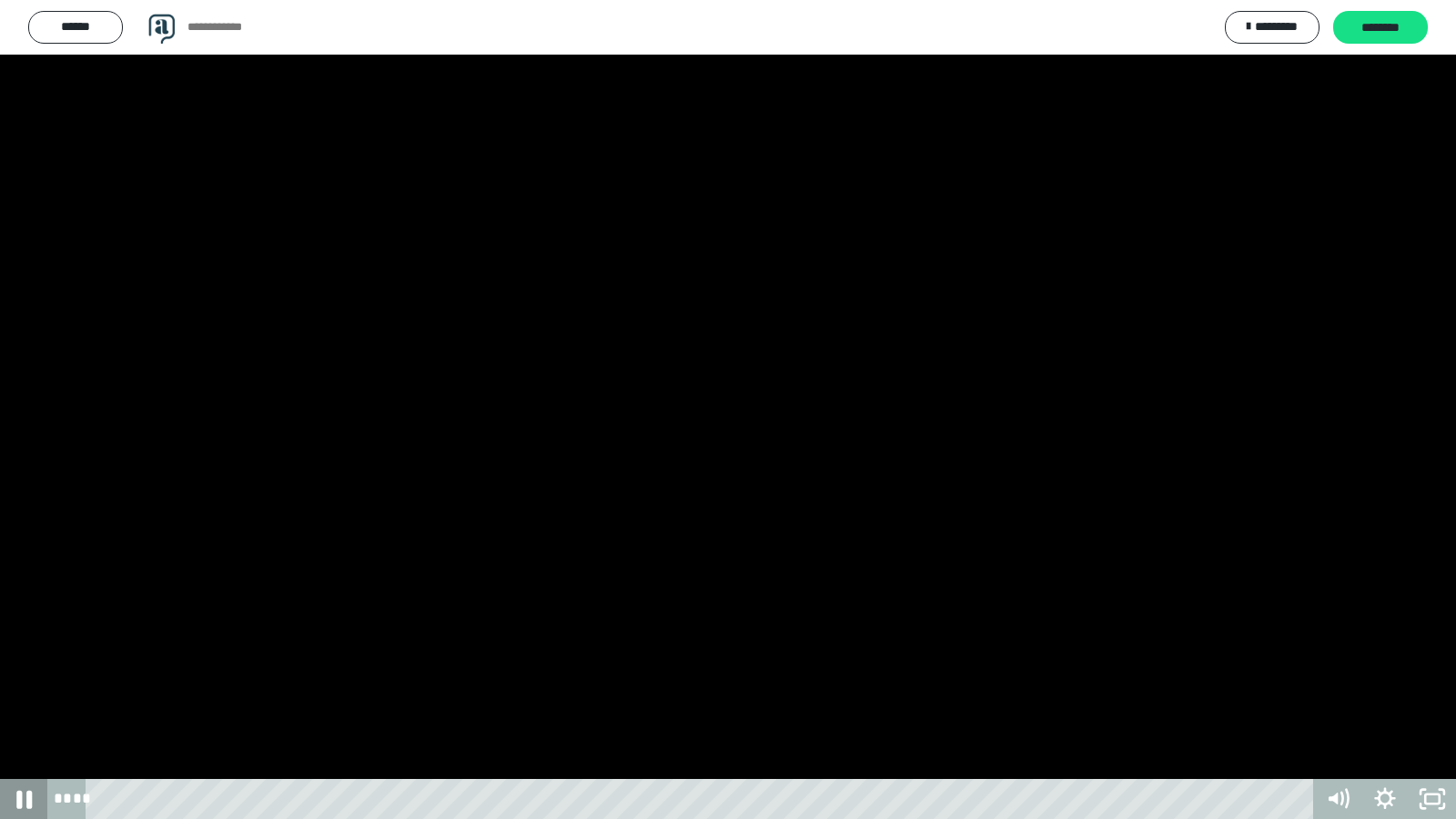 click 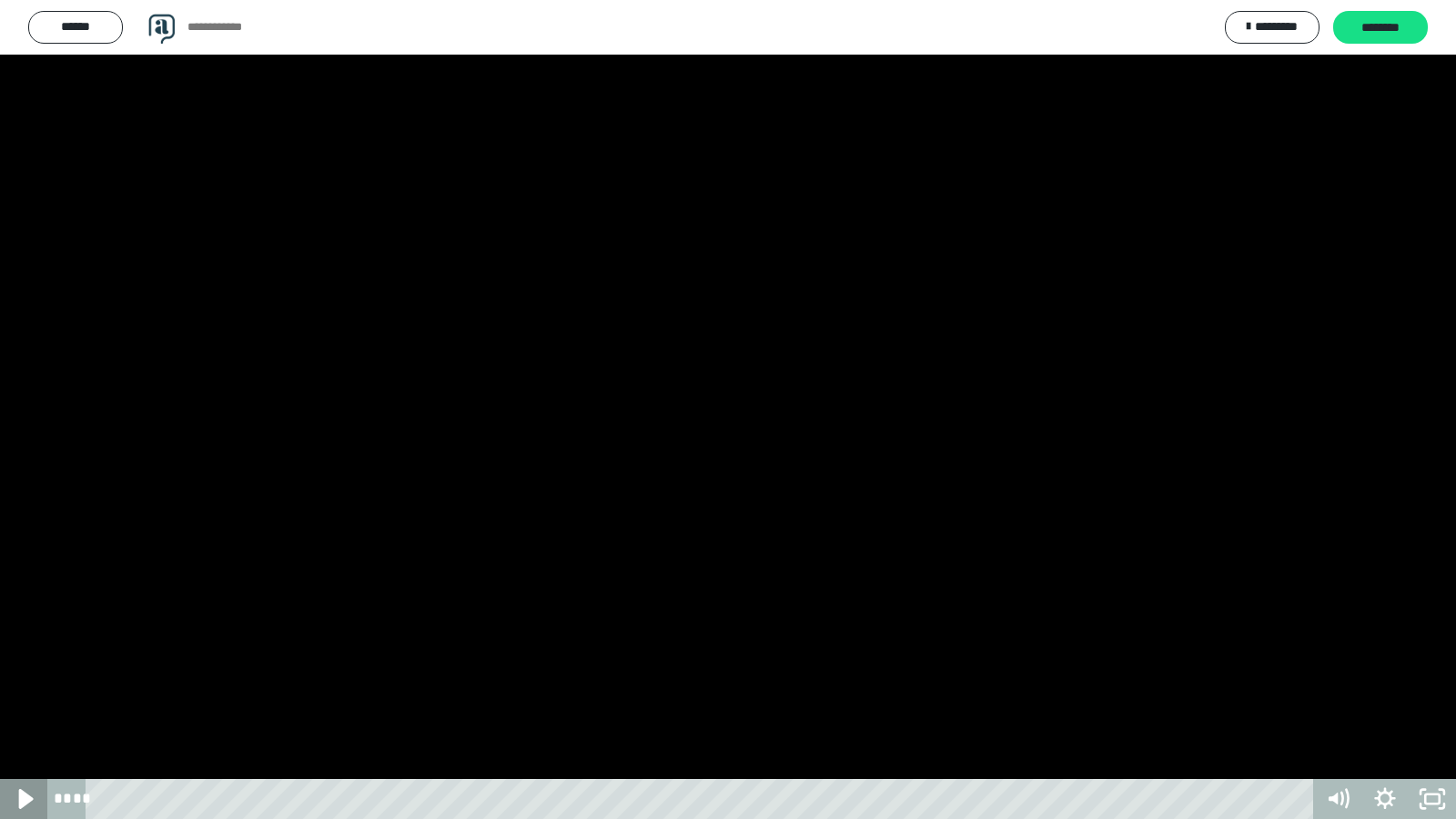 click 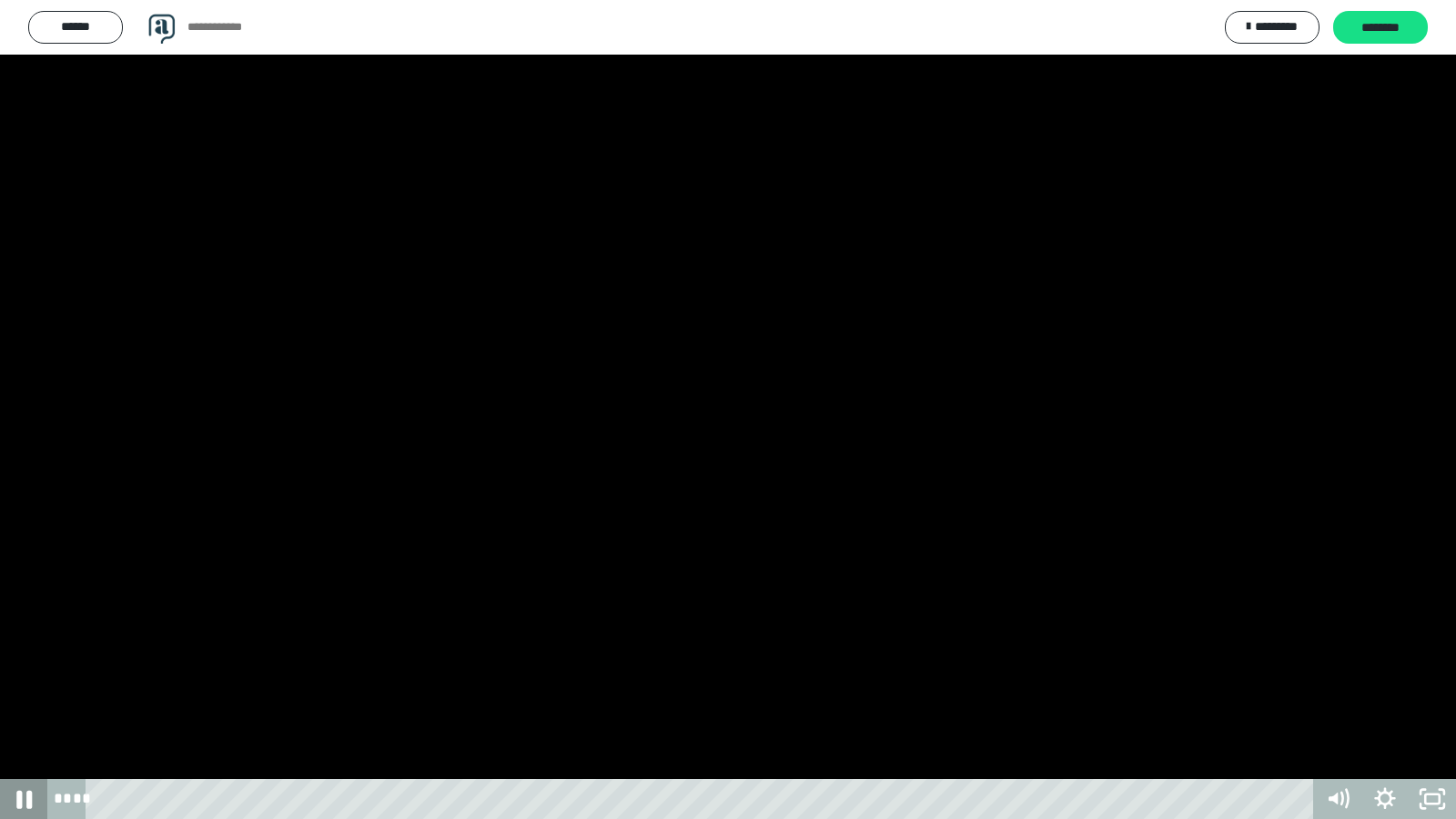 click 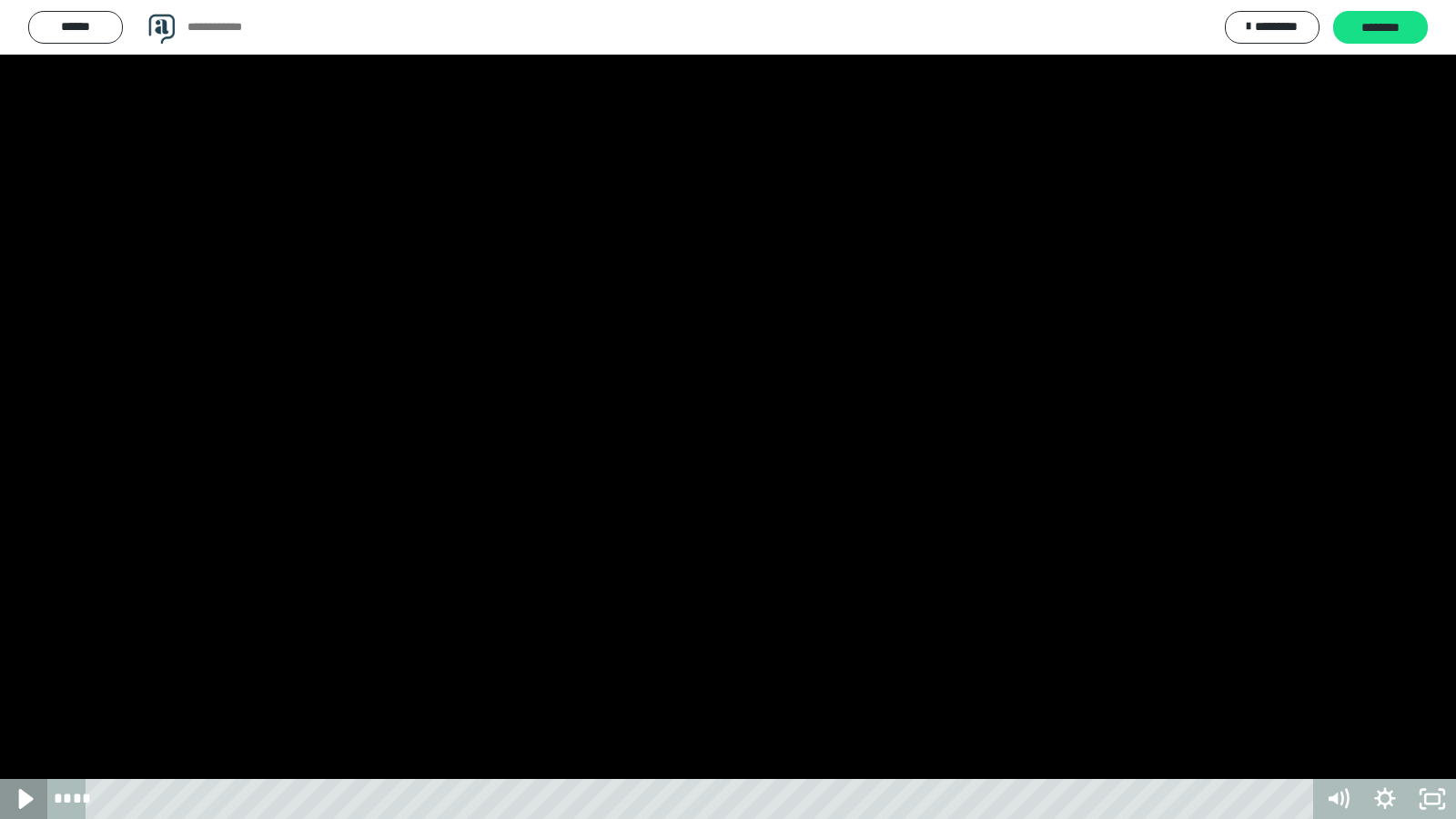 click 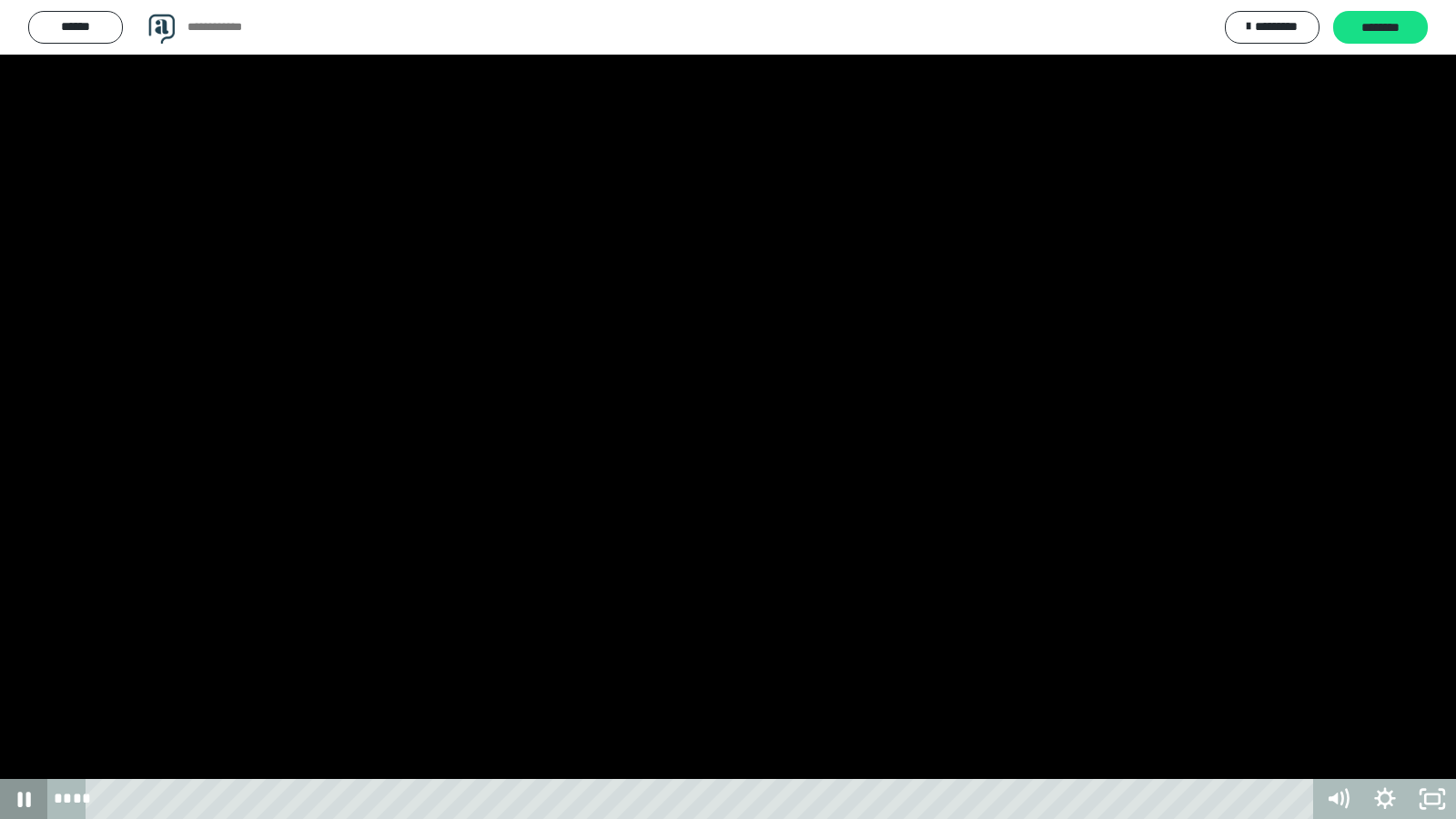 click 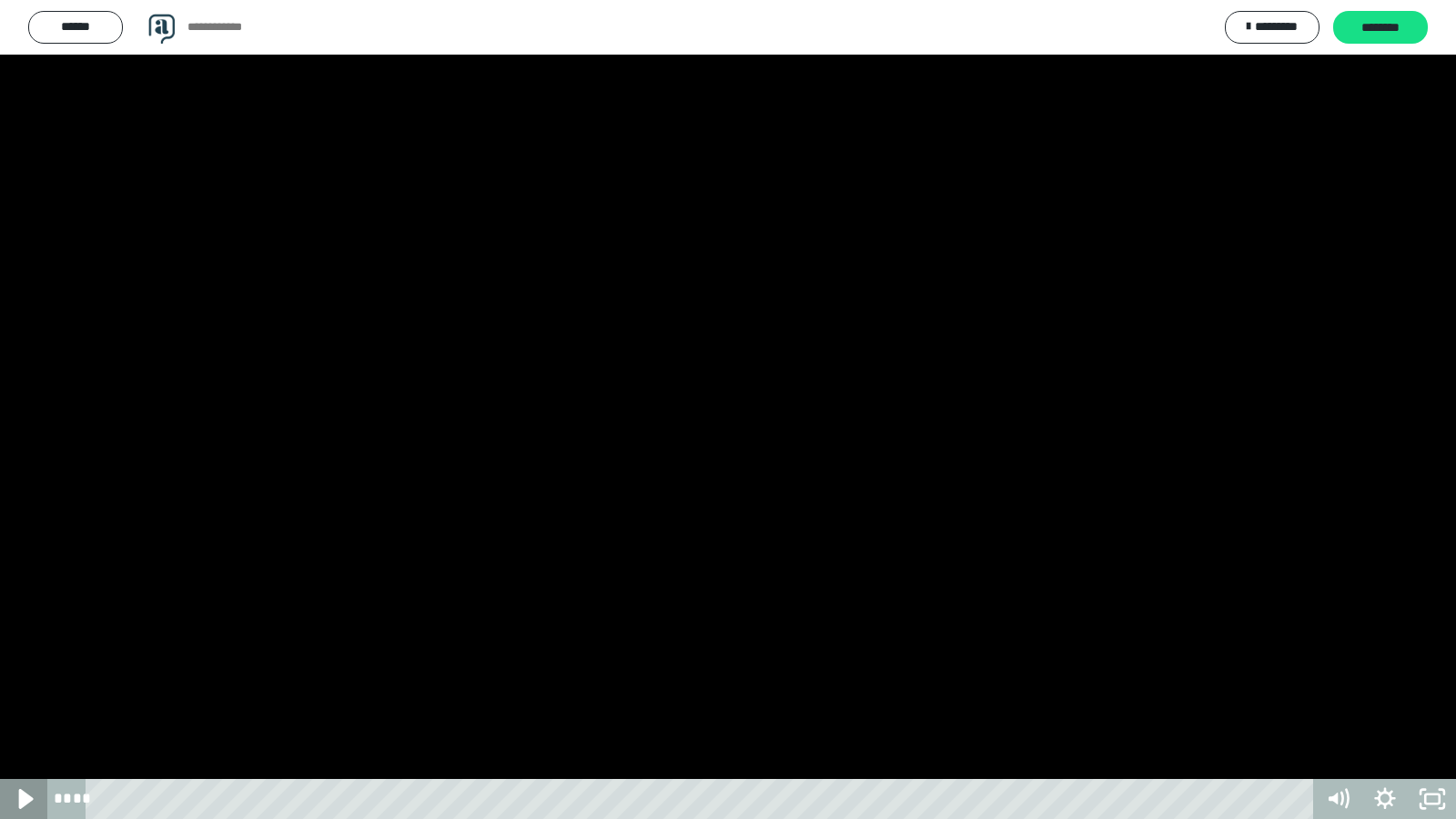 click 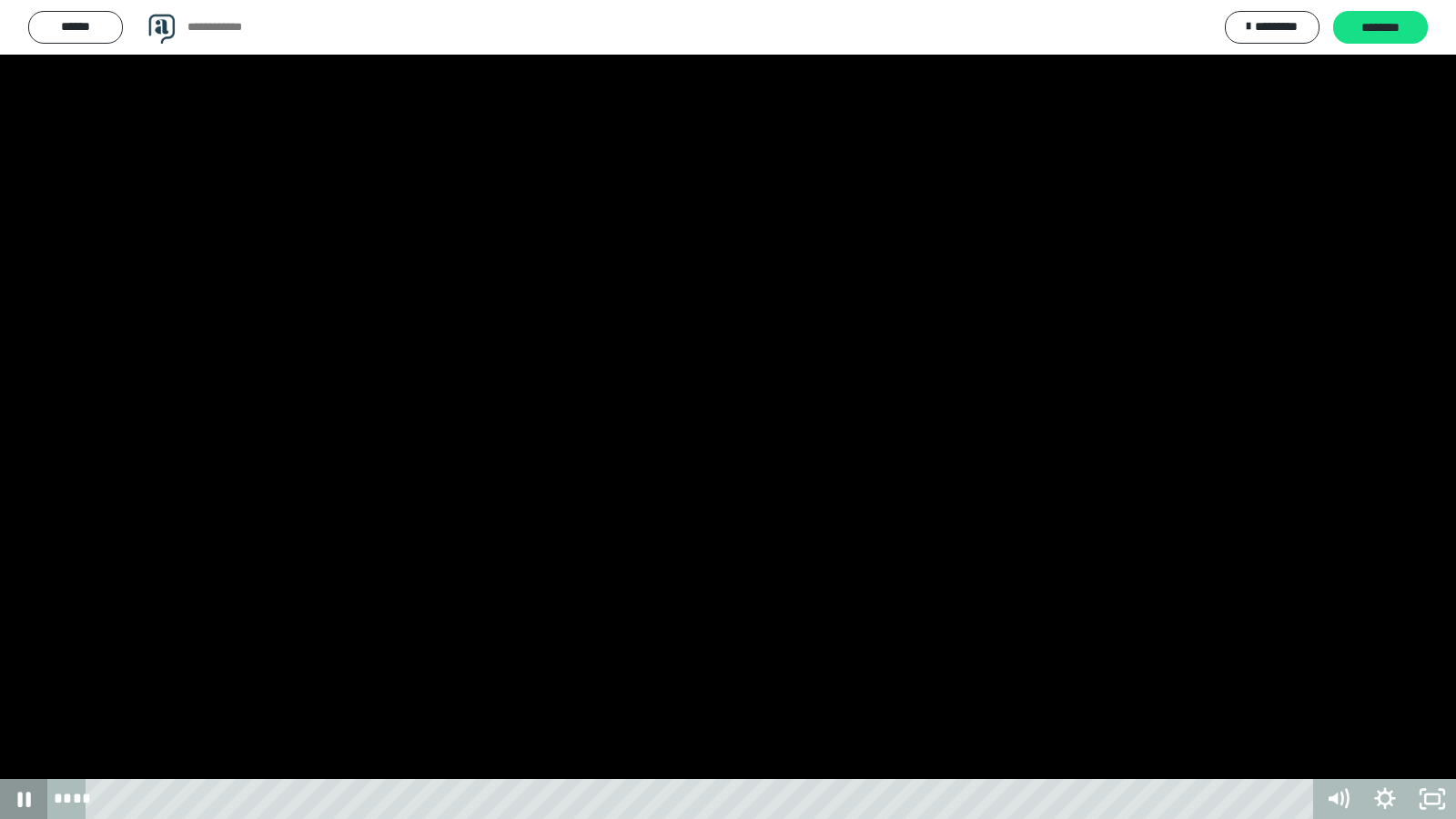 click 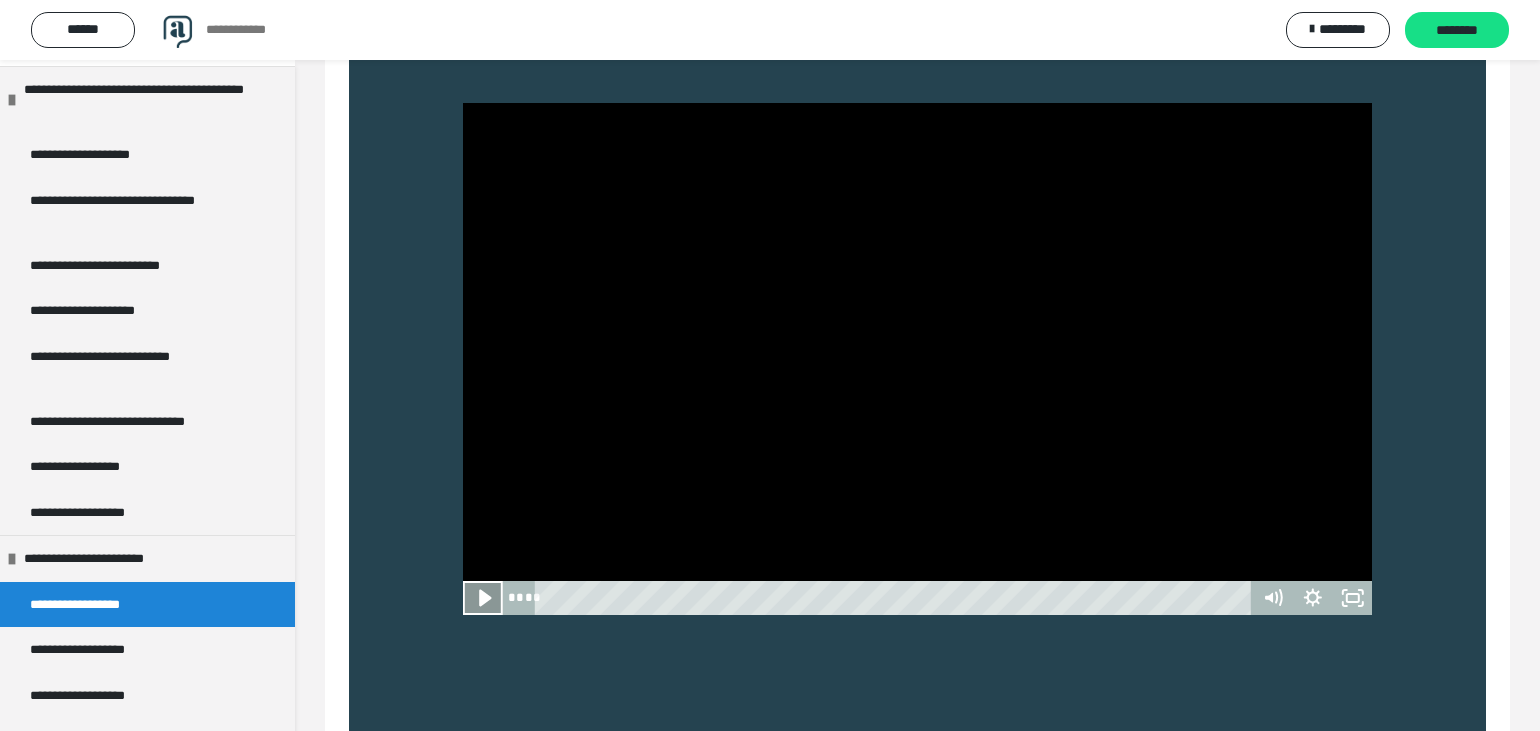 click 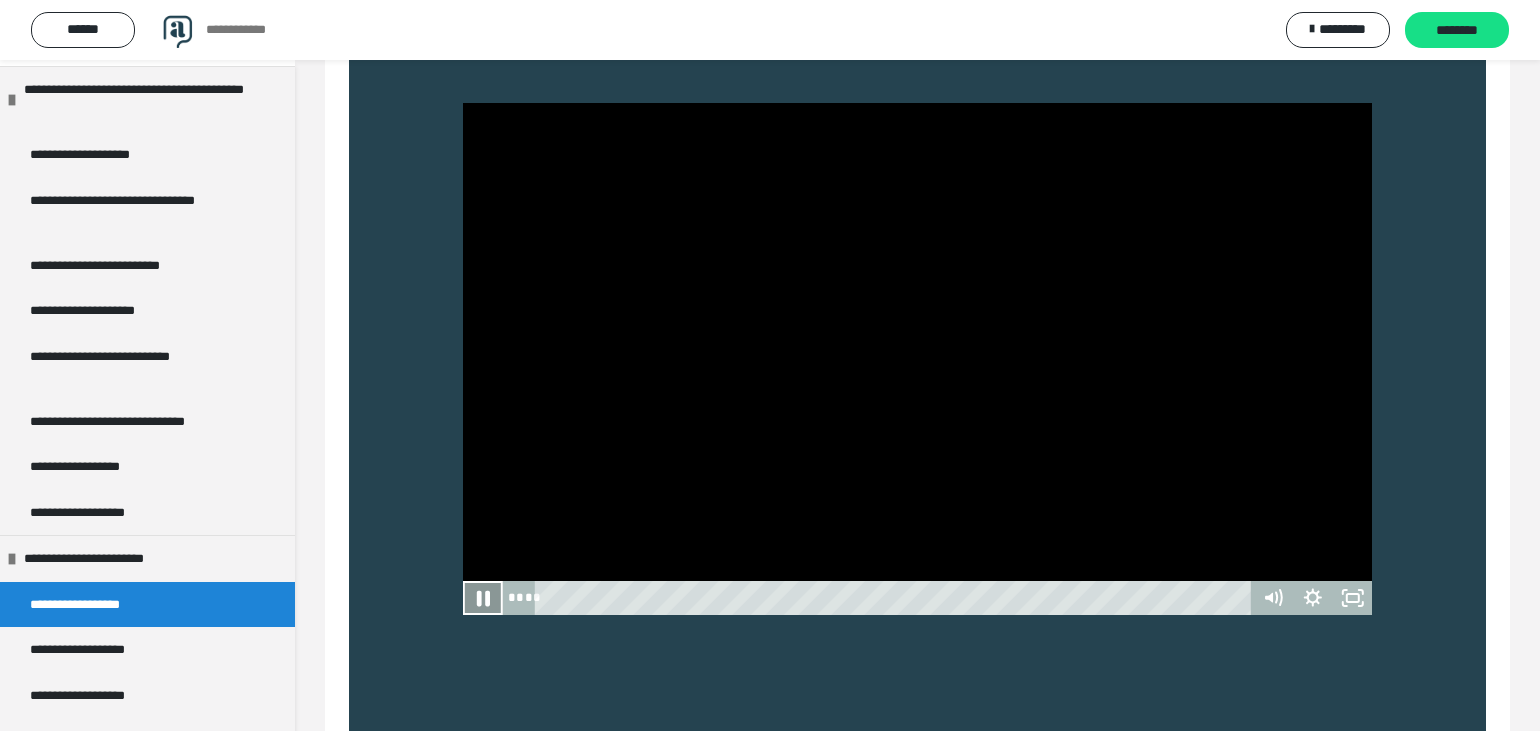 click 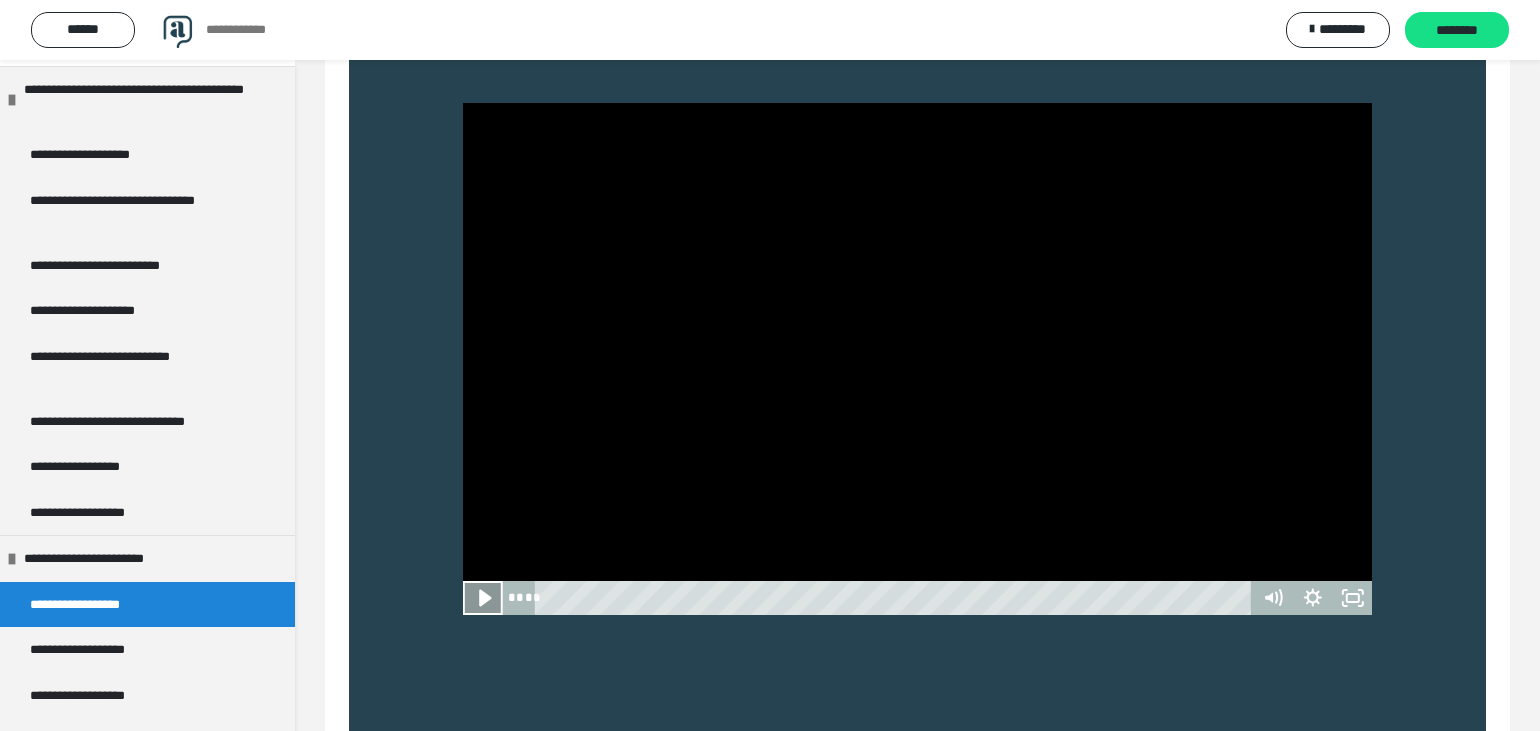 click 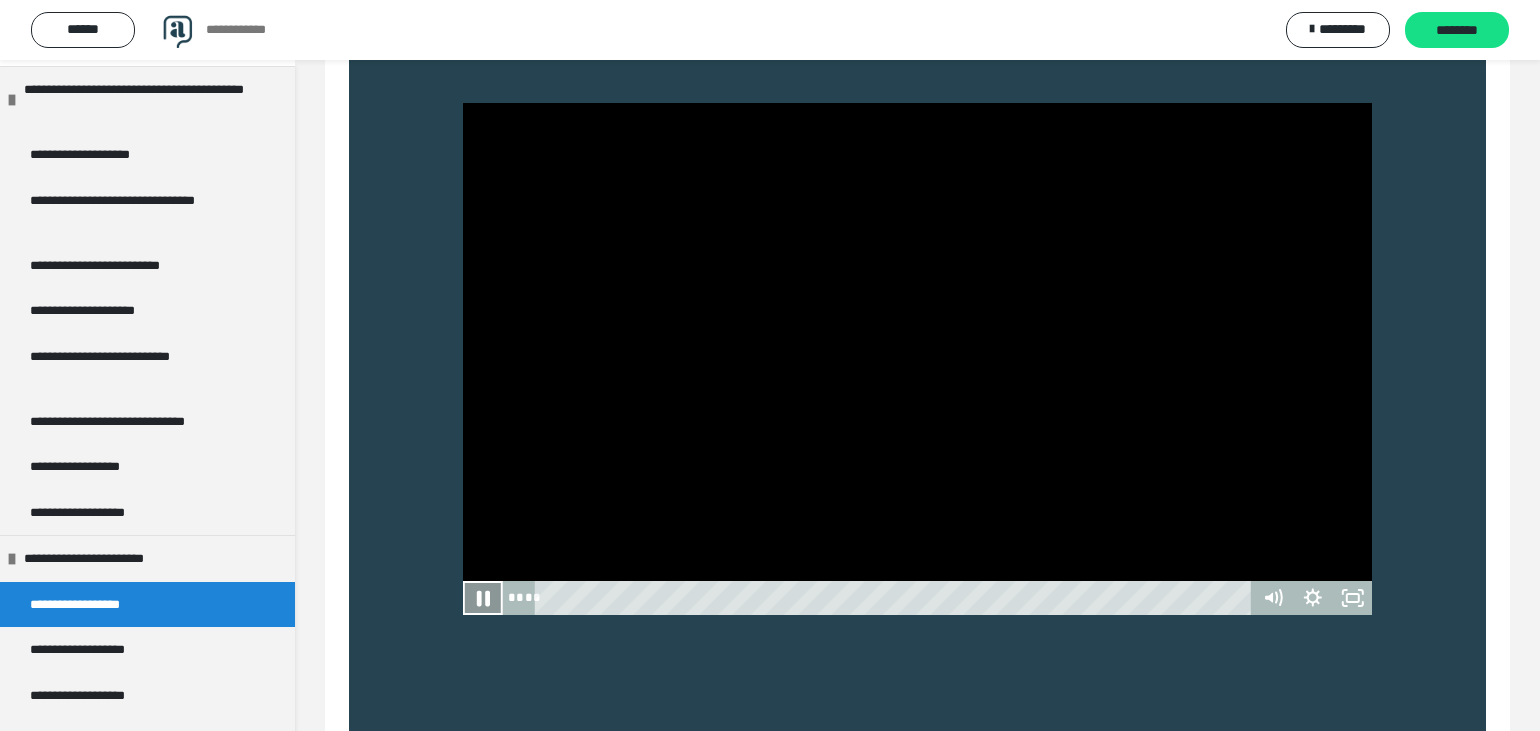 click 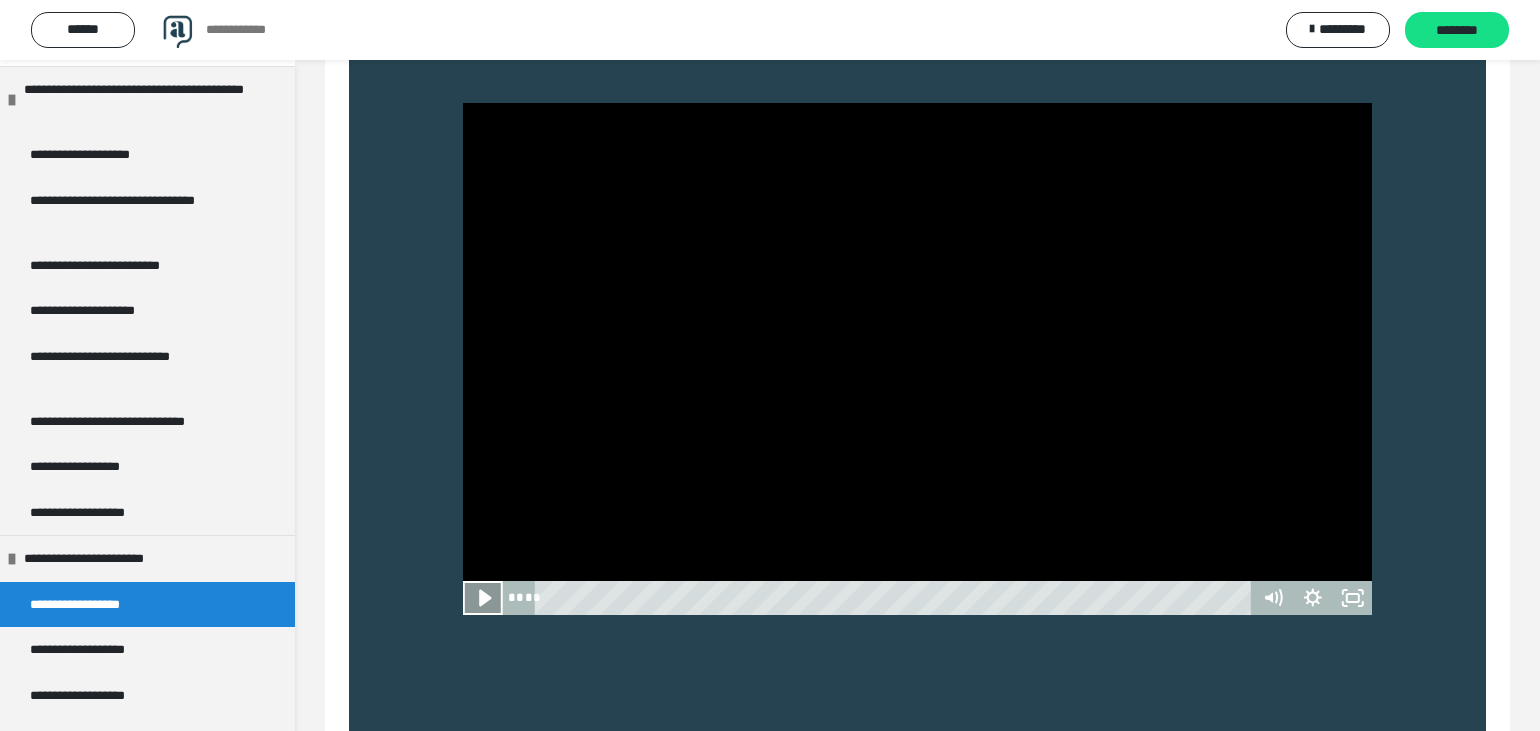 click 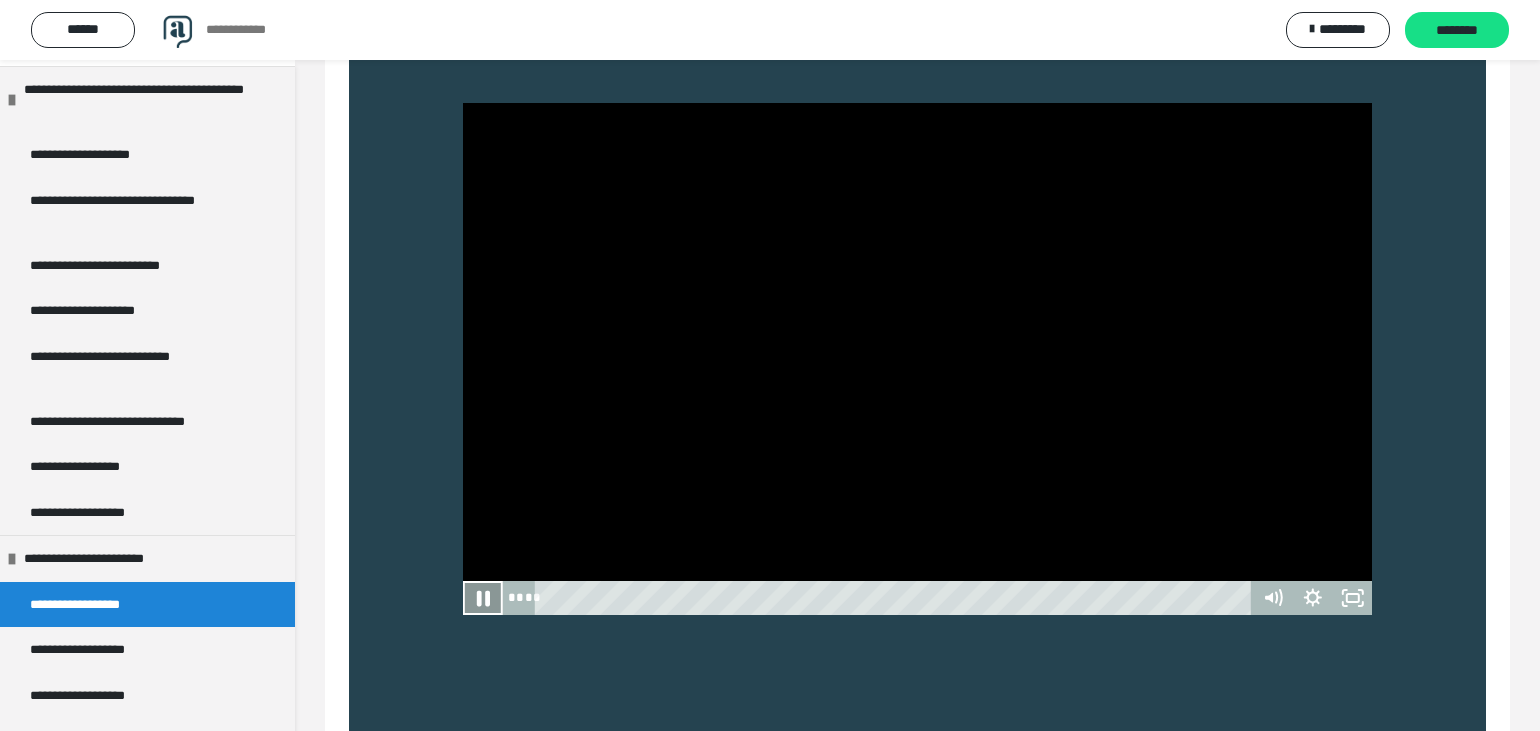click 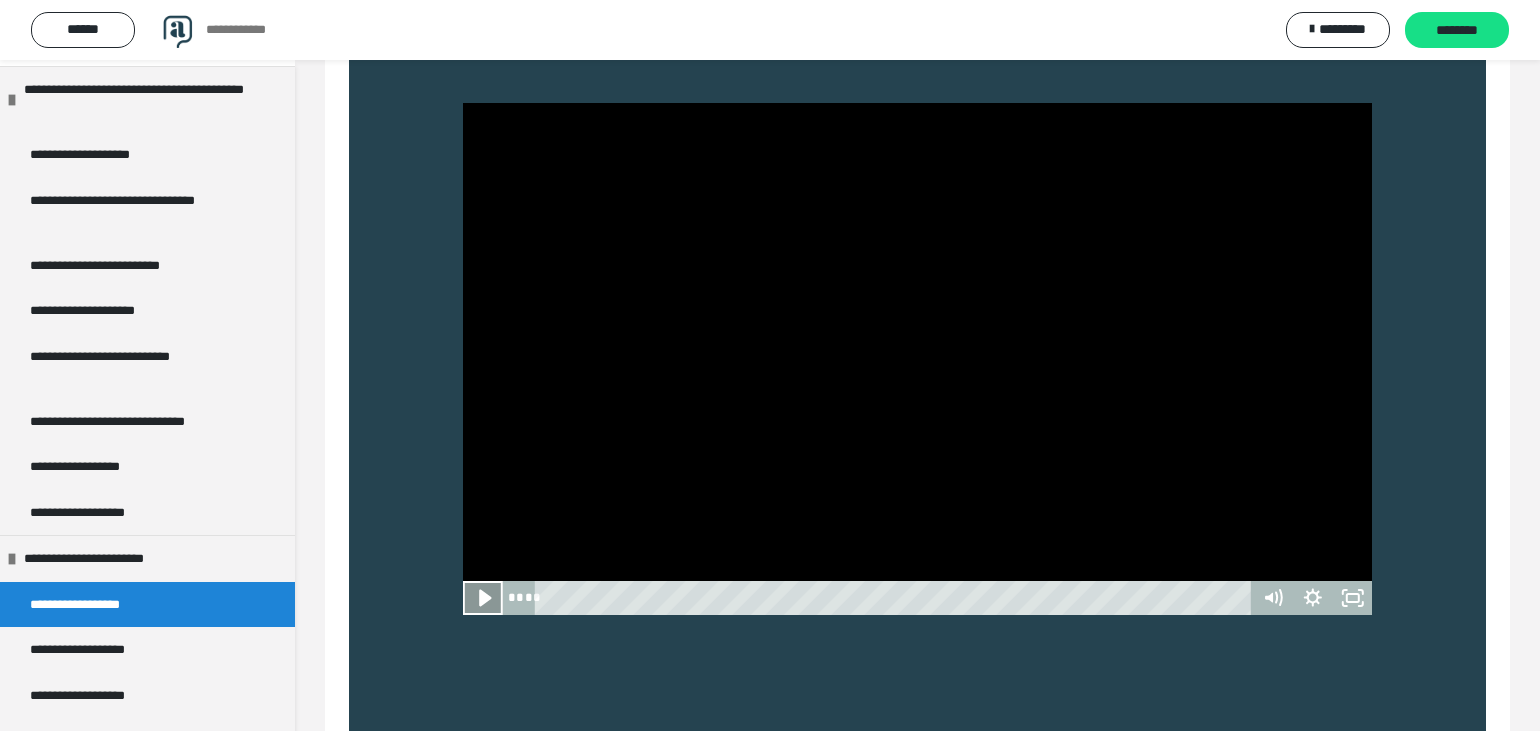 click 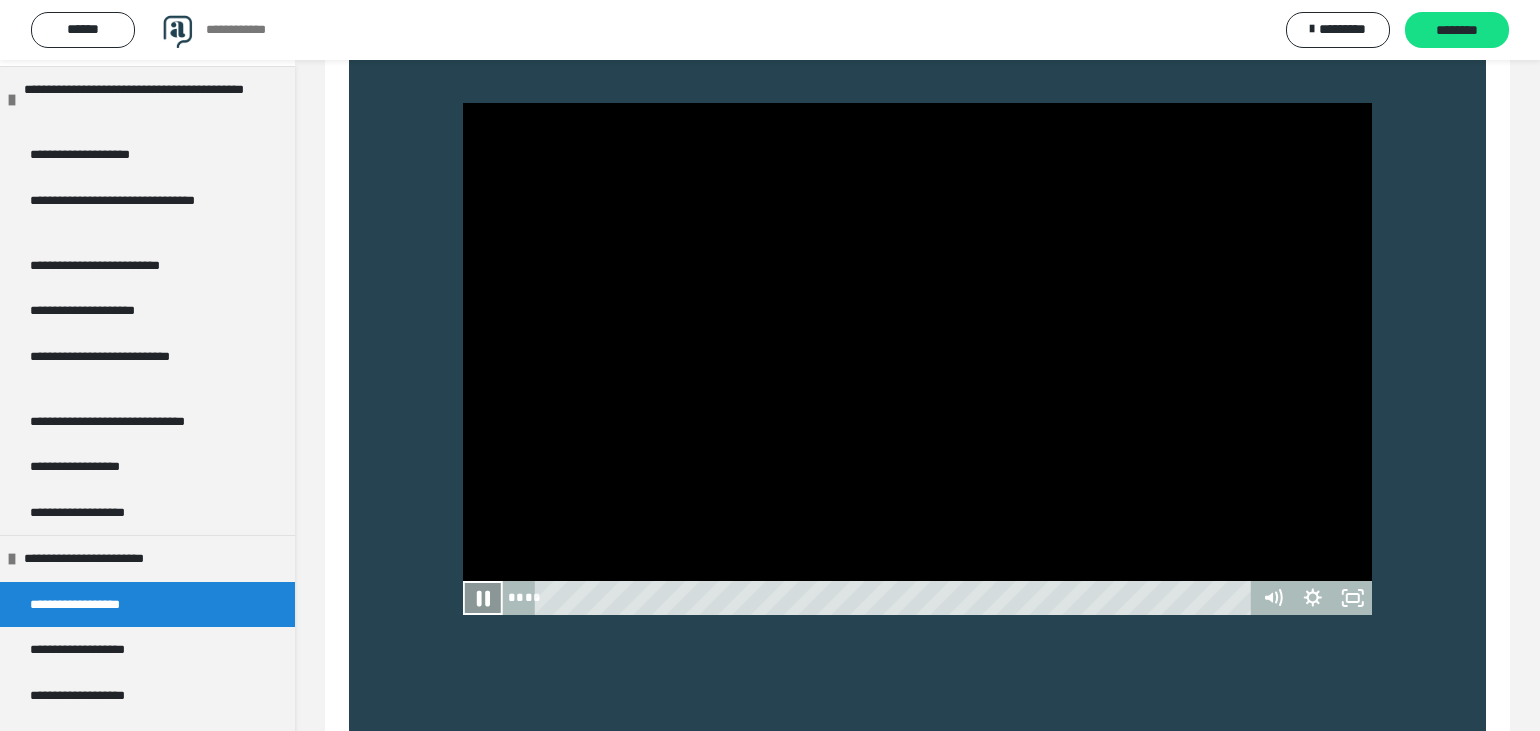 click 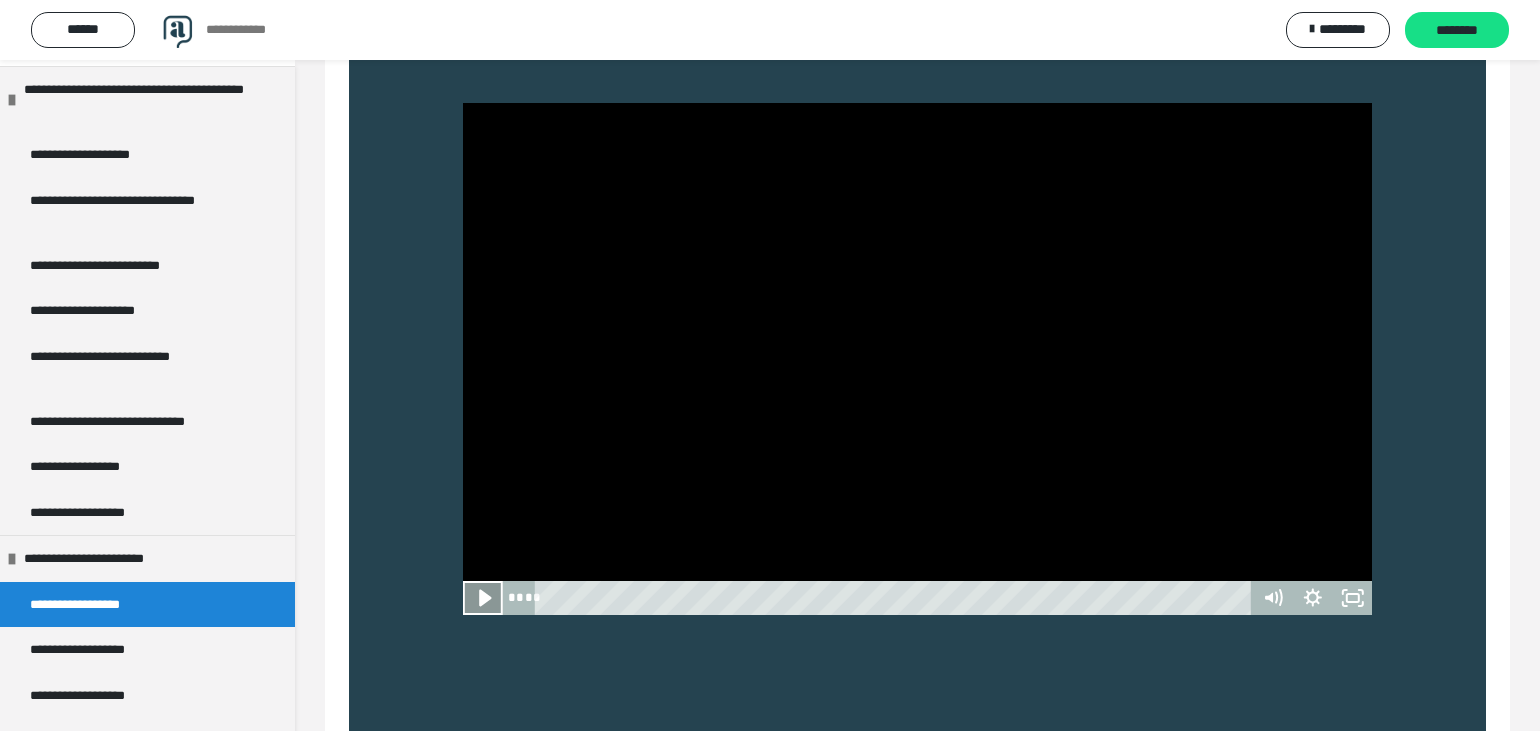 click 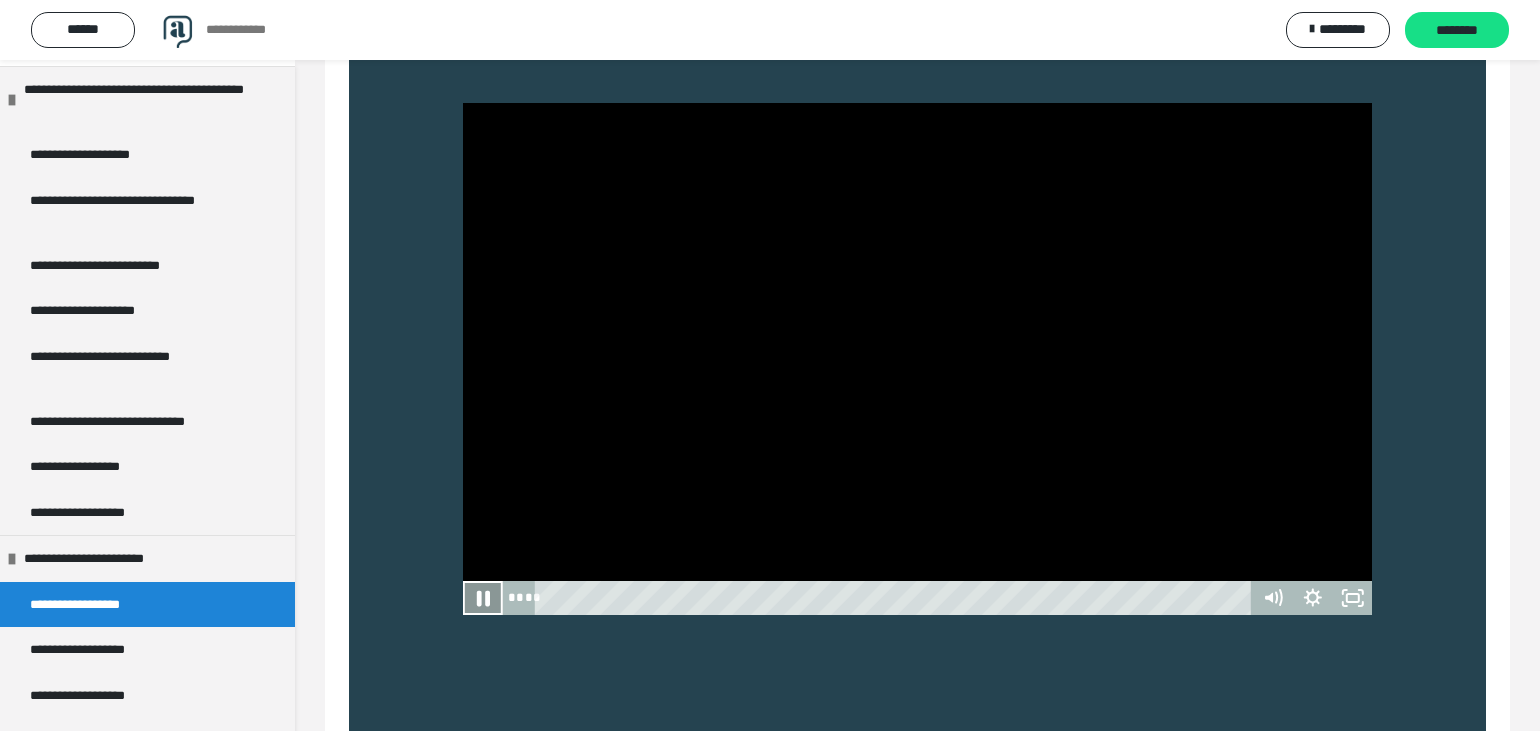 click 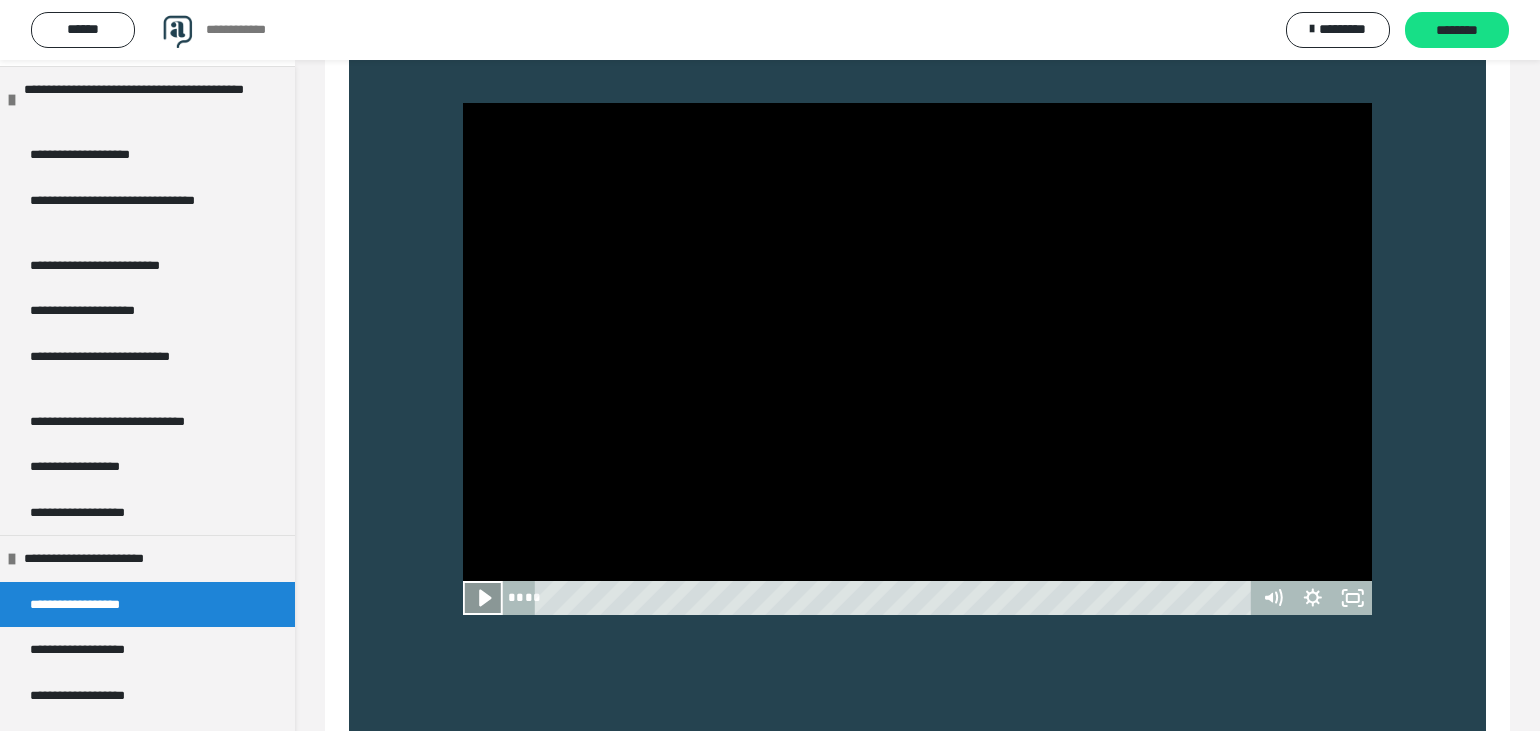 click 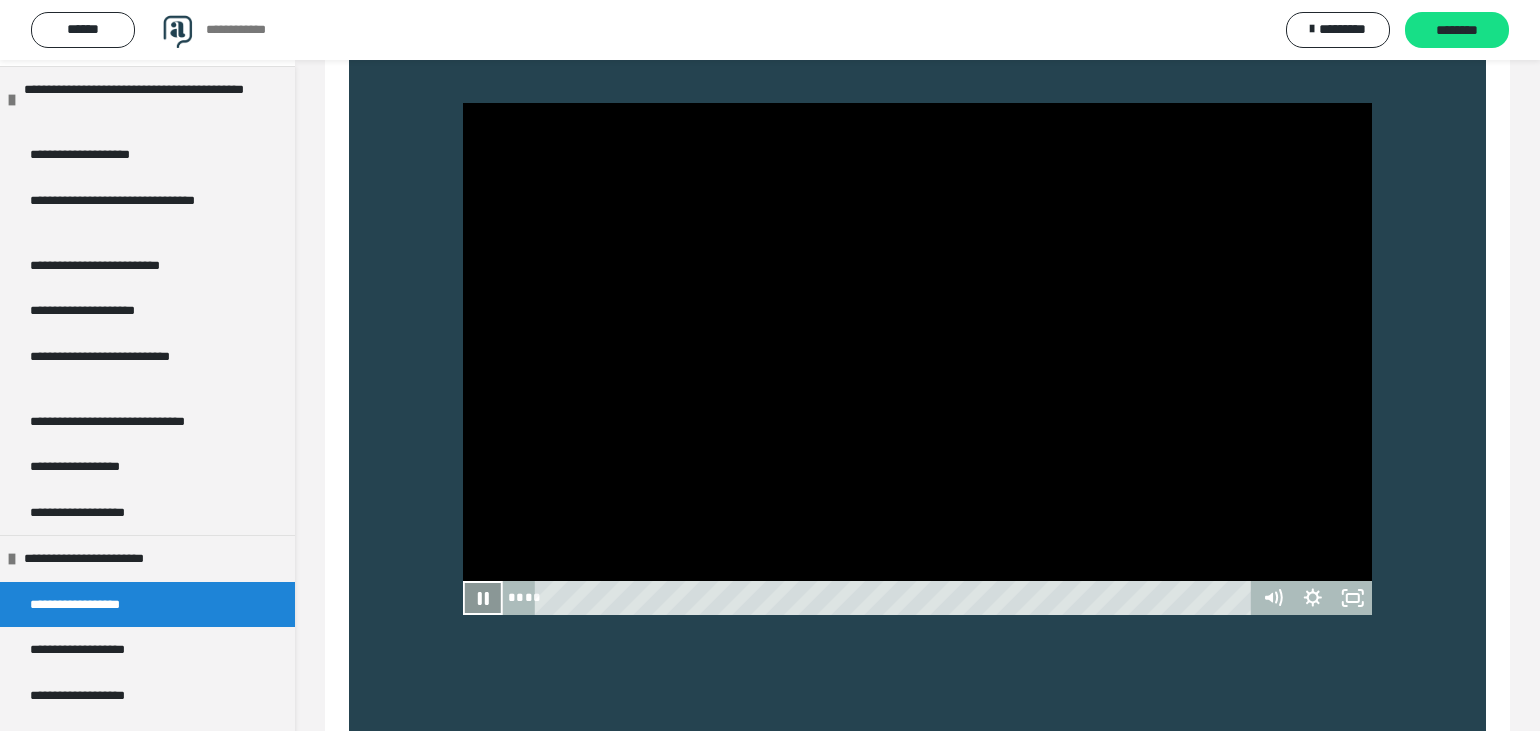 click 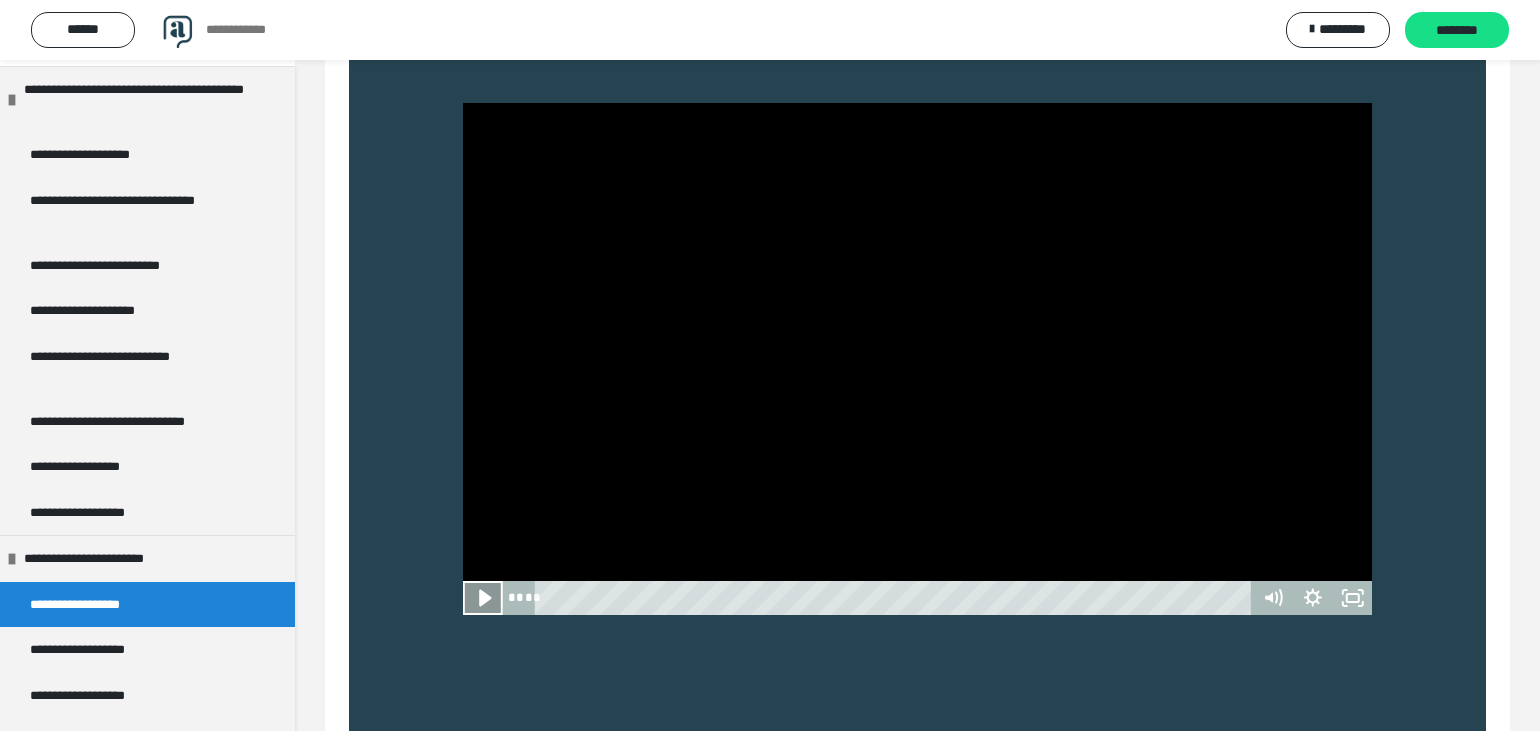 click 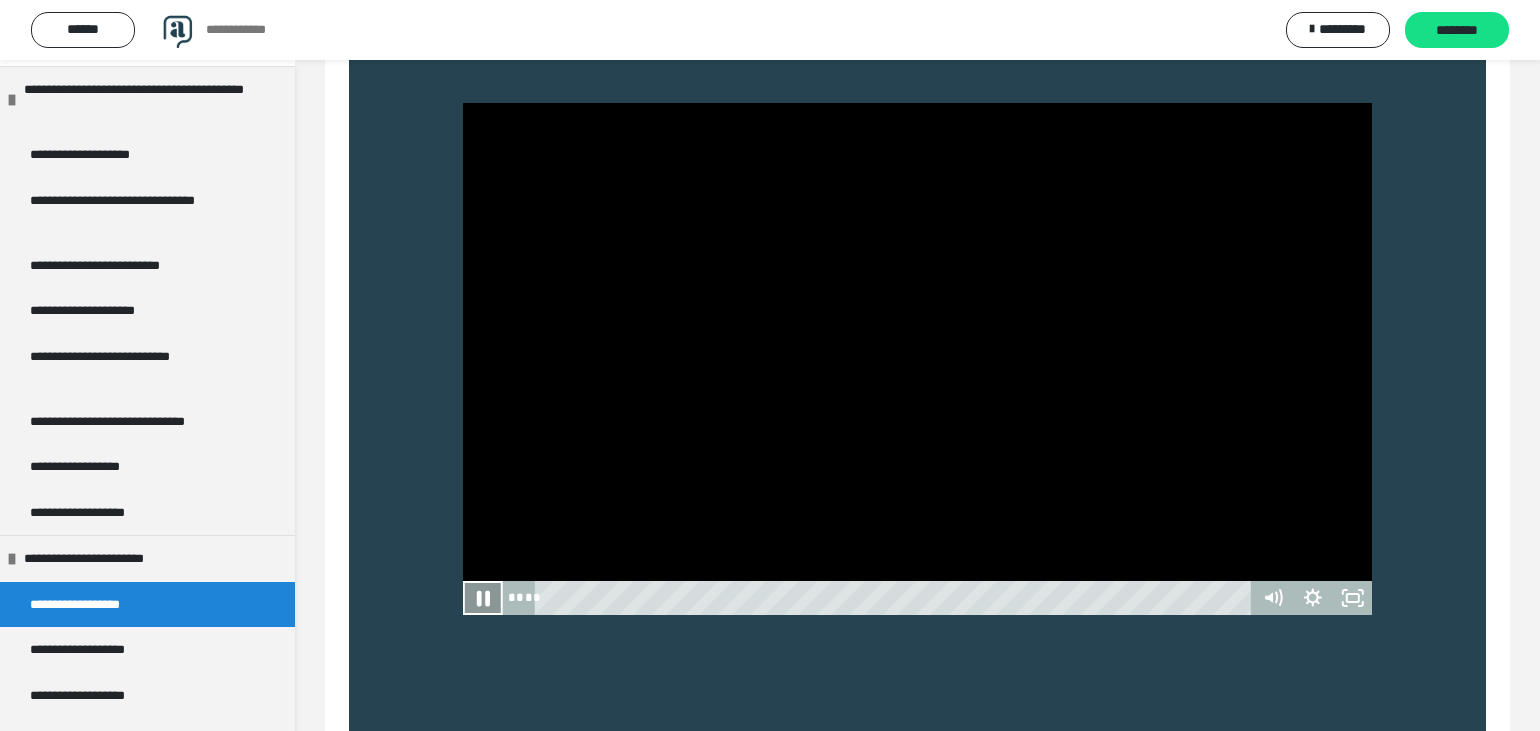 click 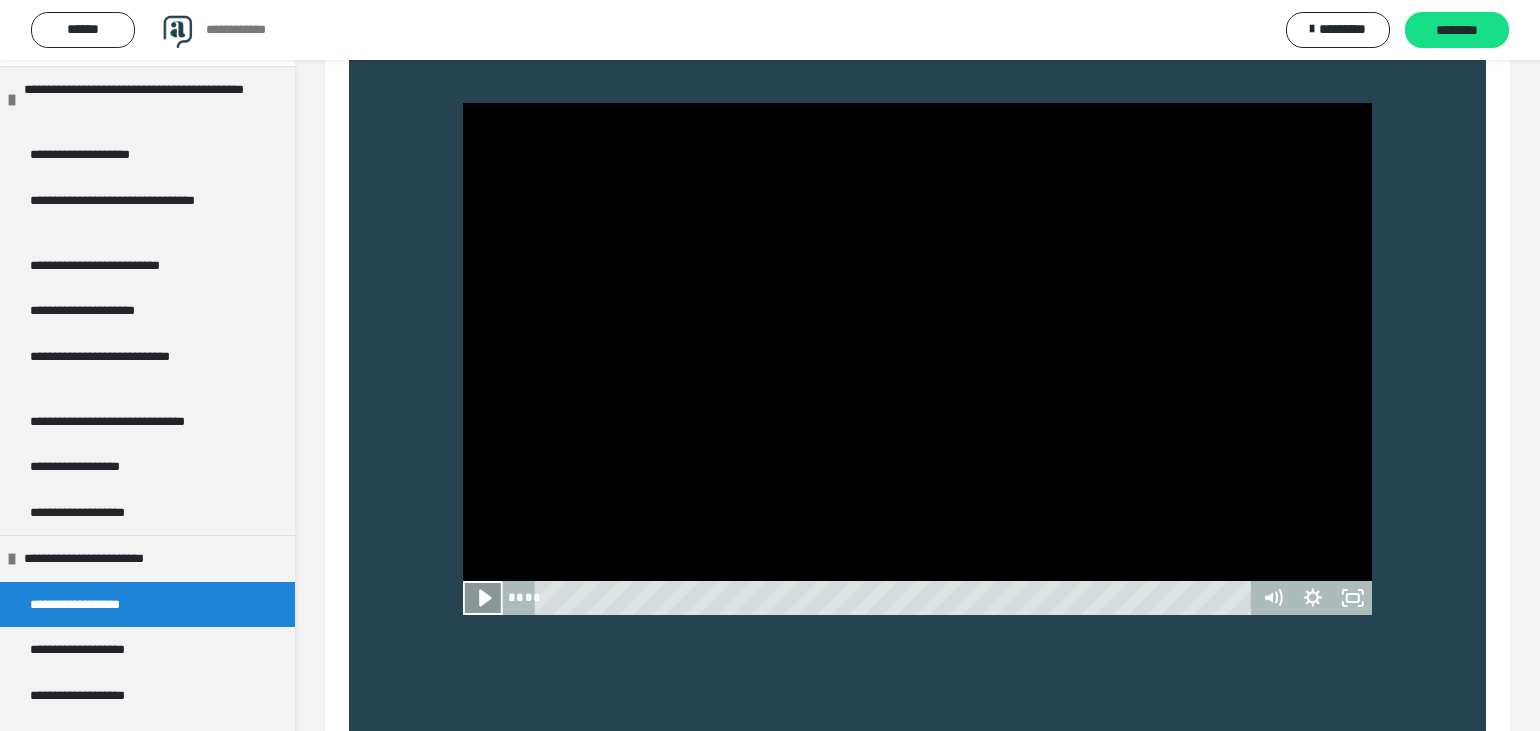 click 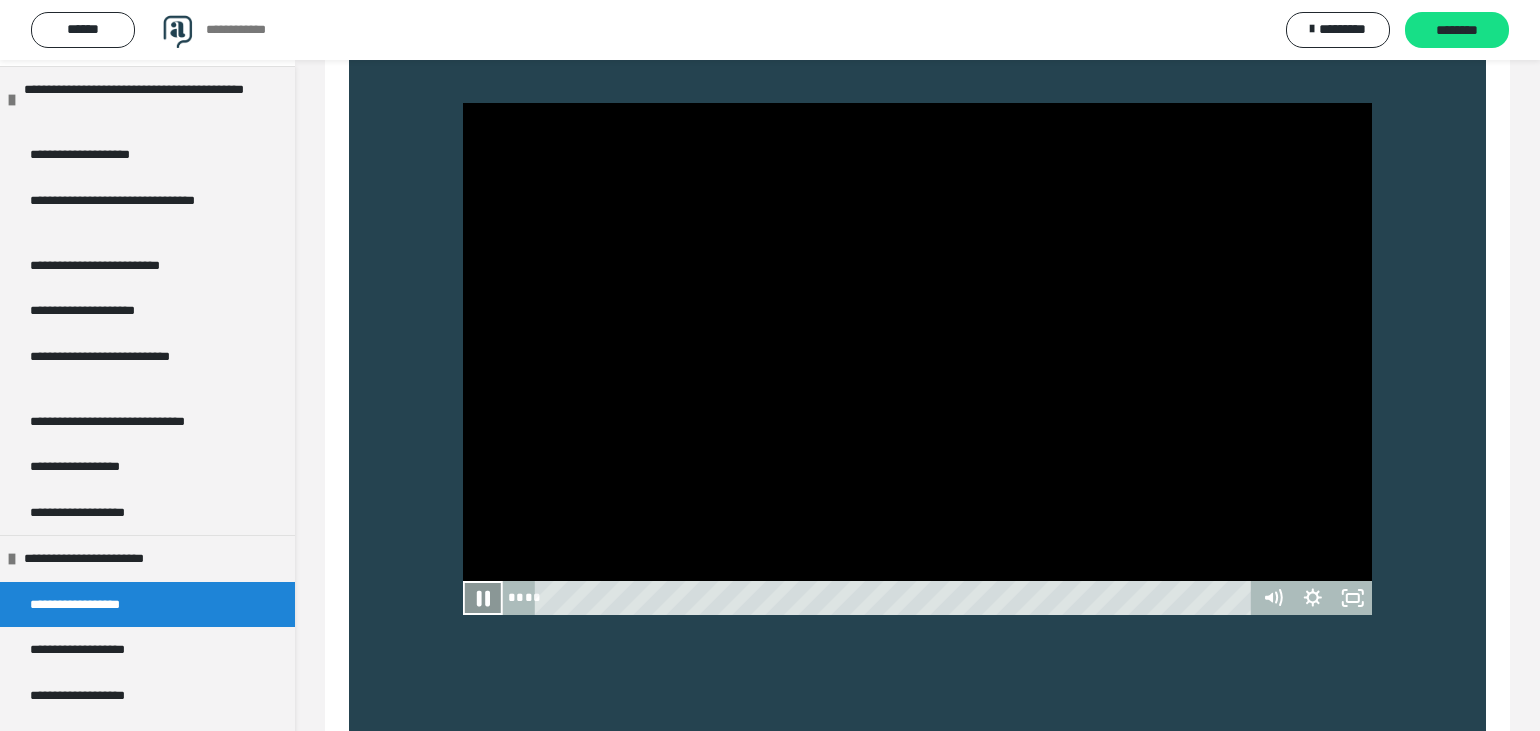 click 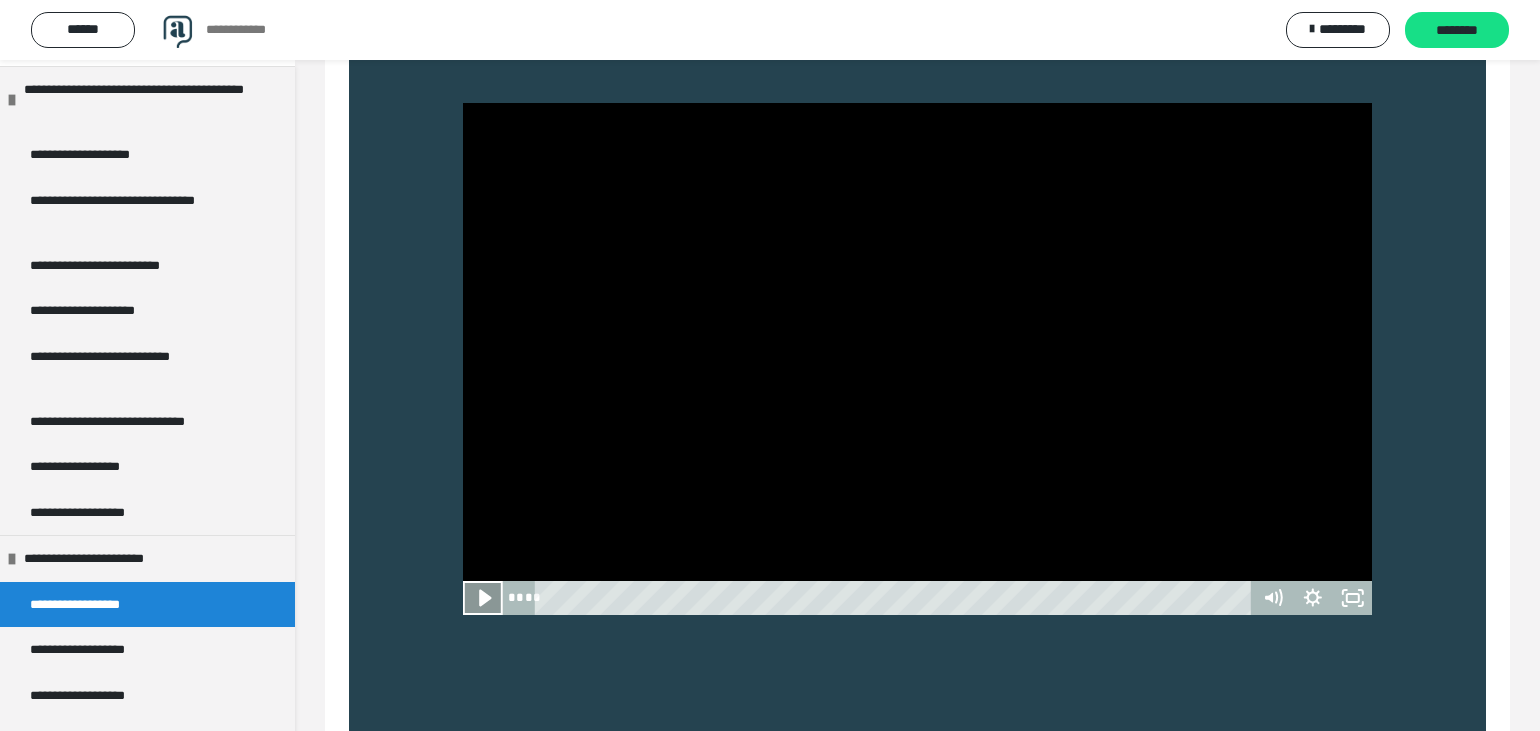 click 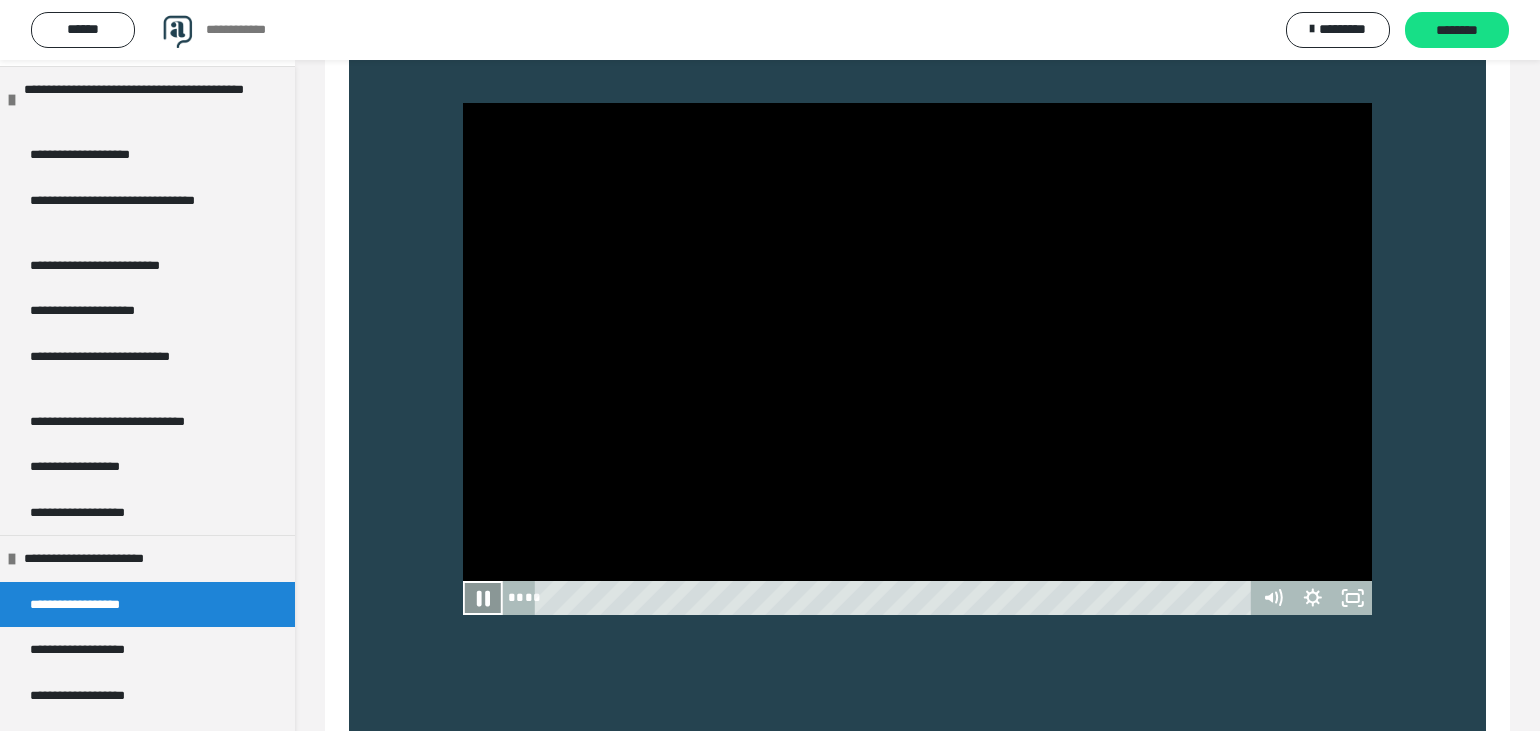 click 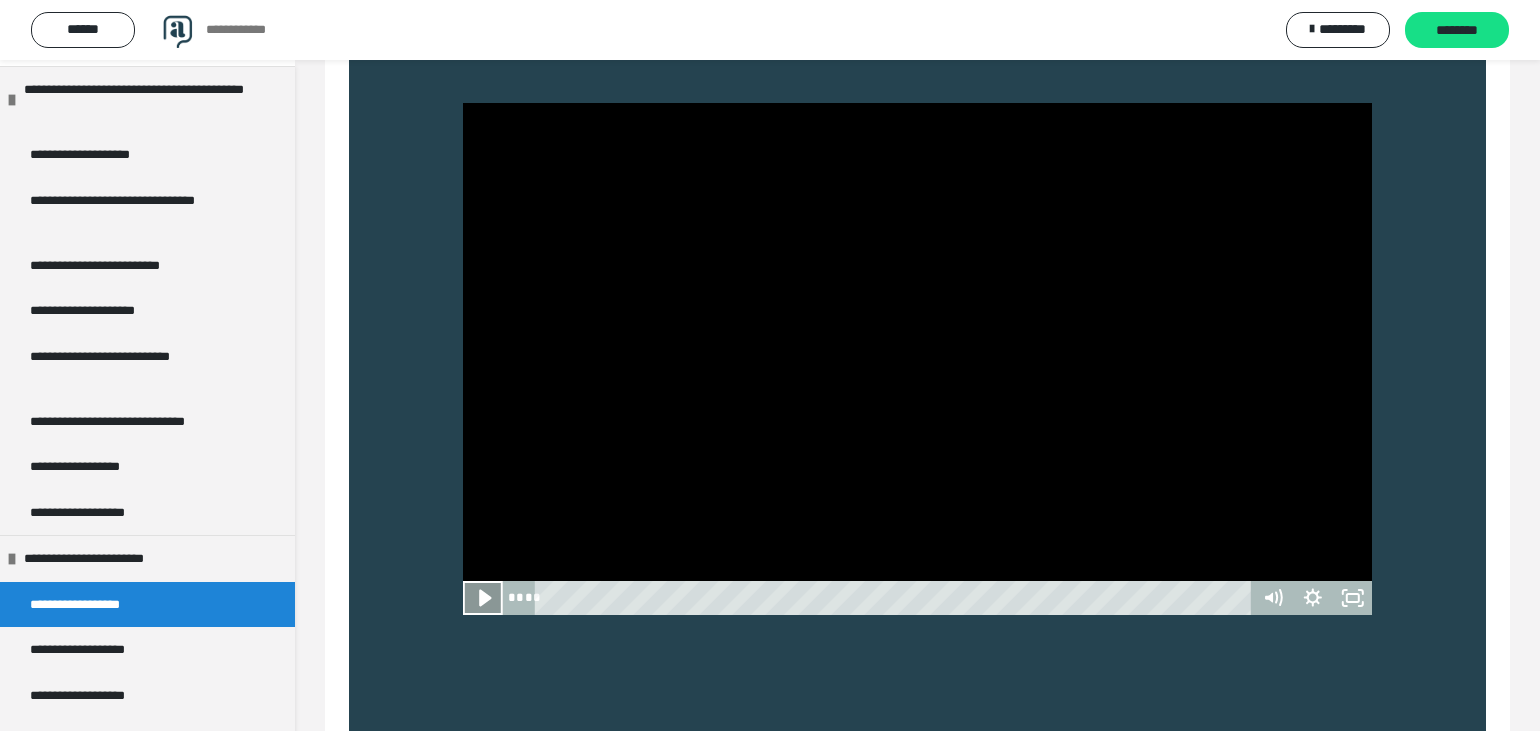 click 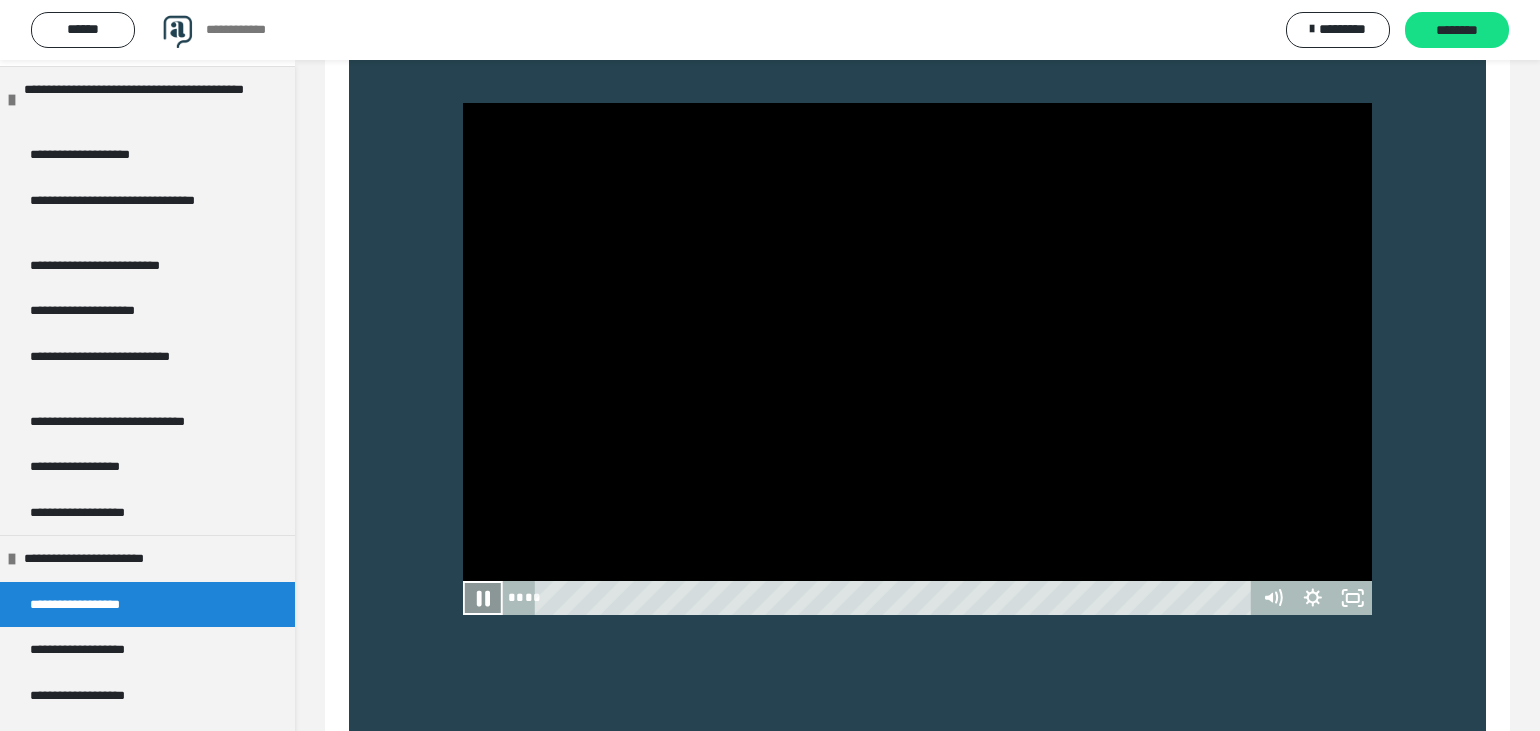 click 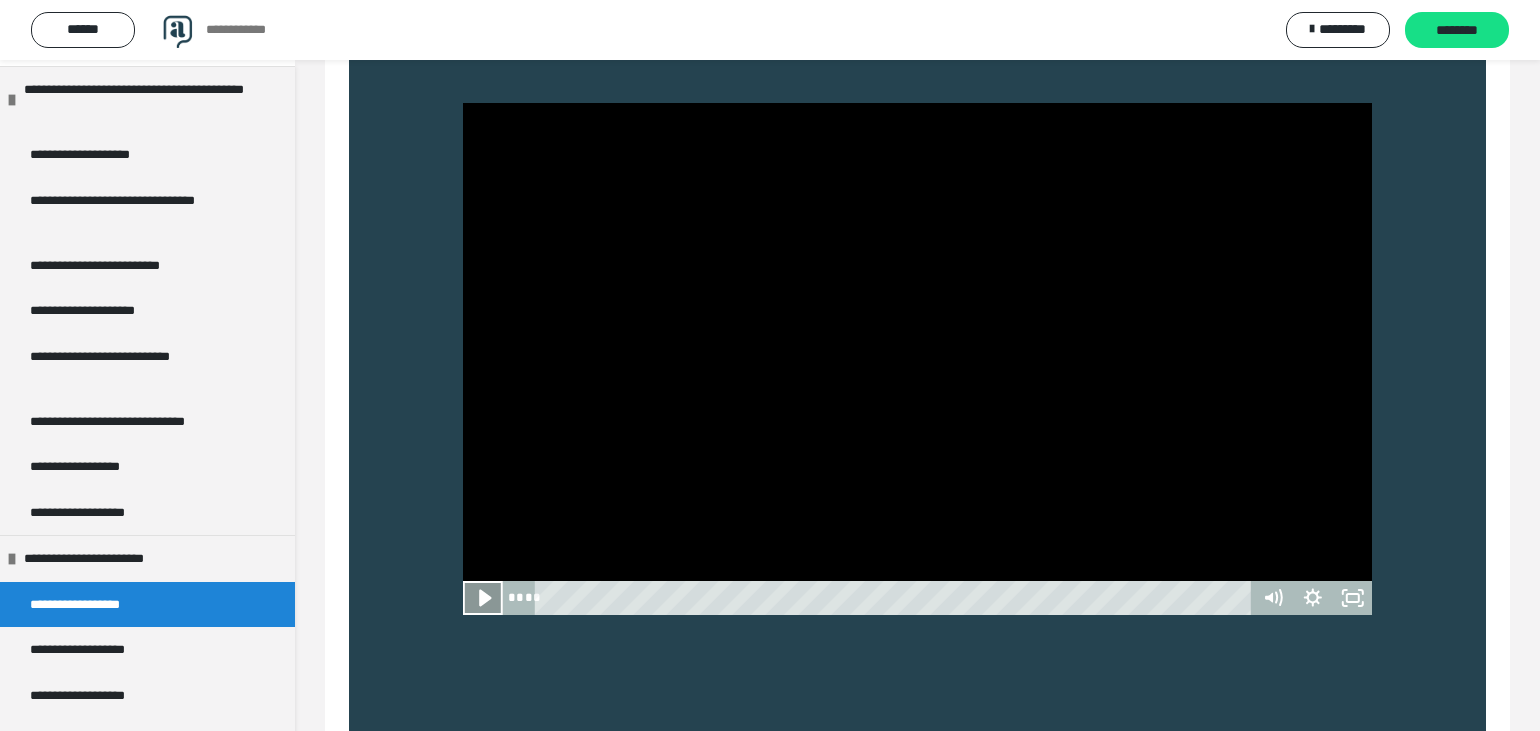 click 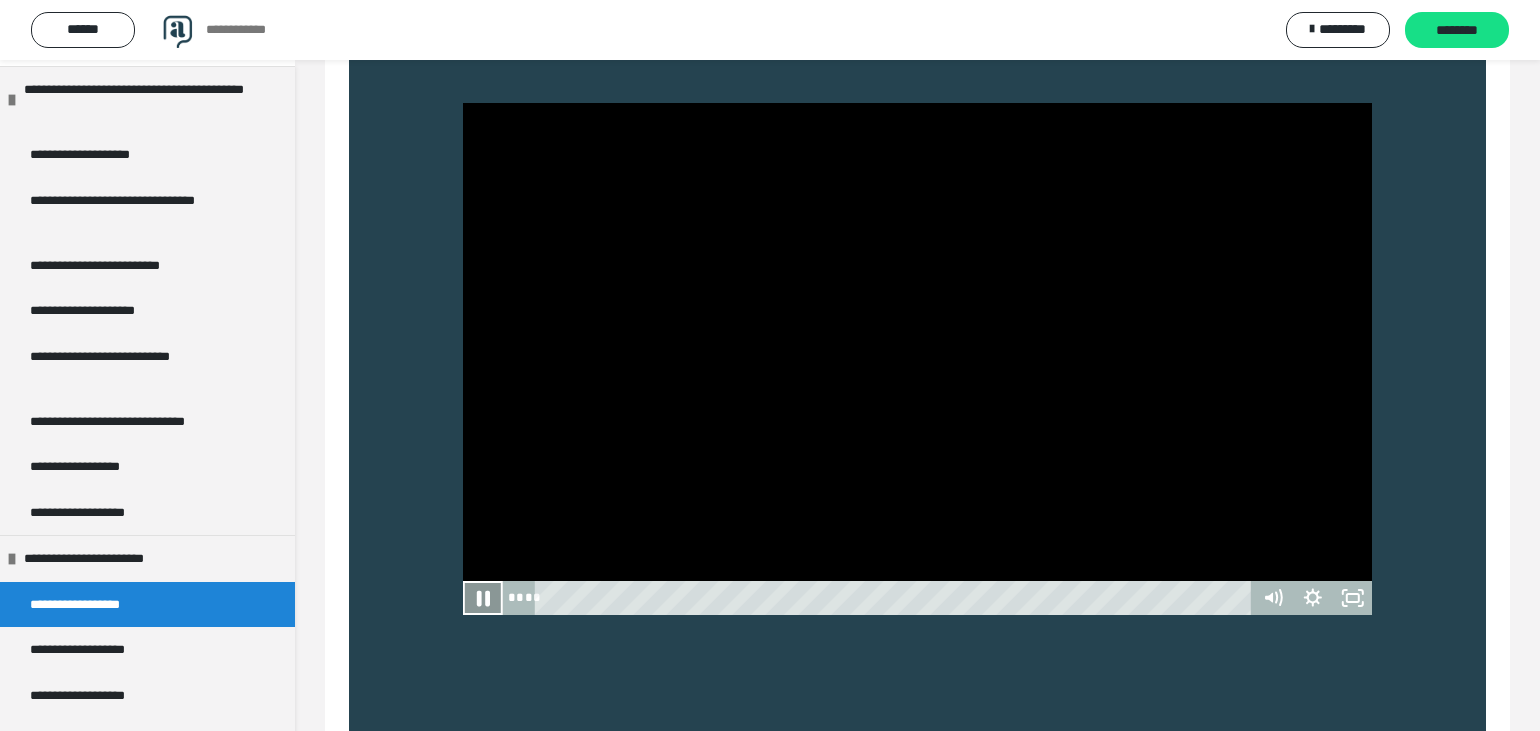 click 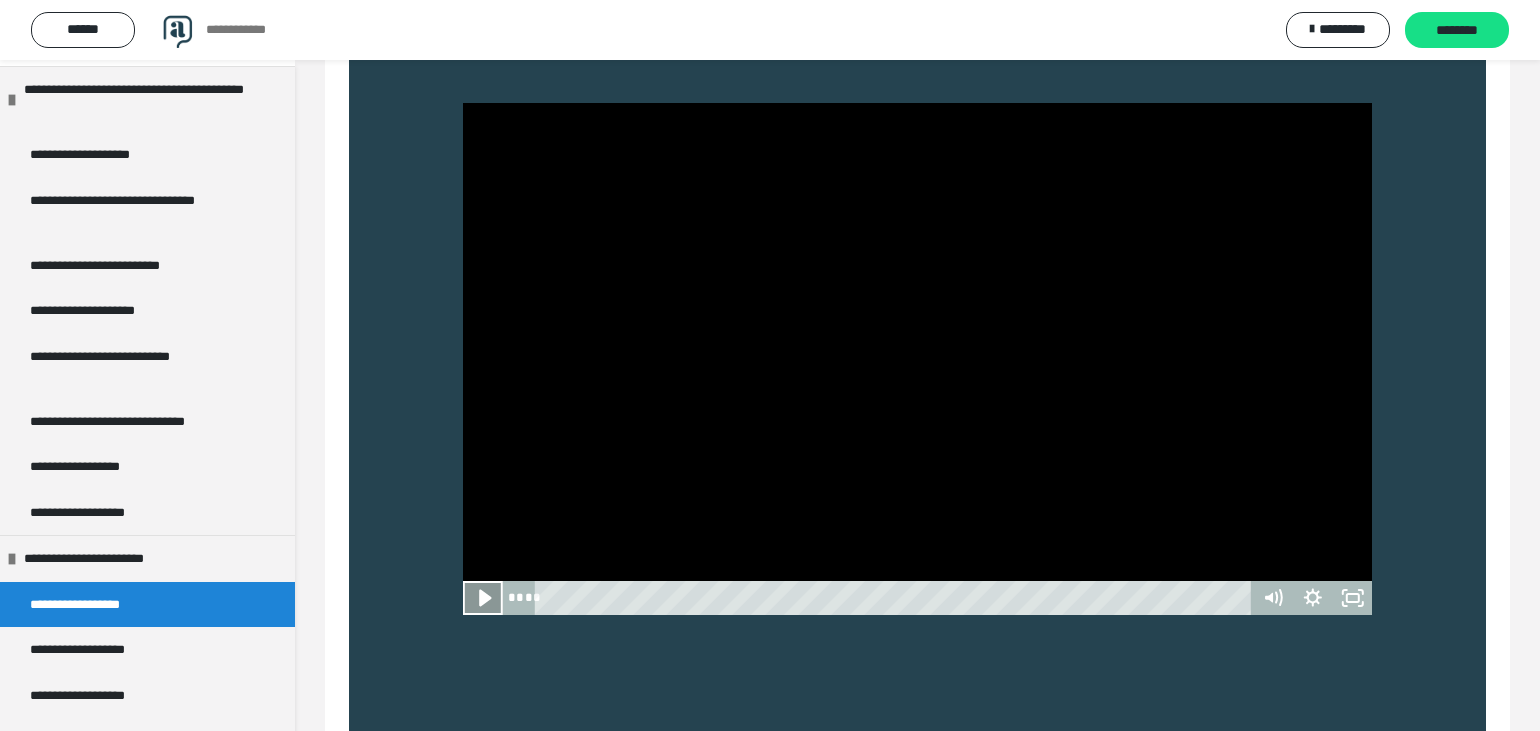 click 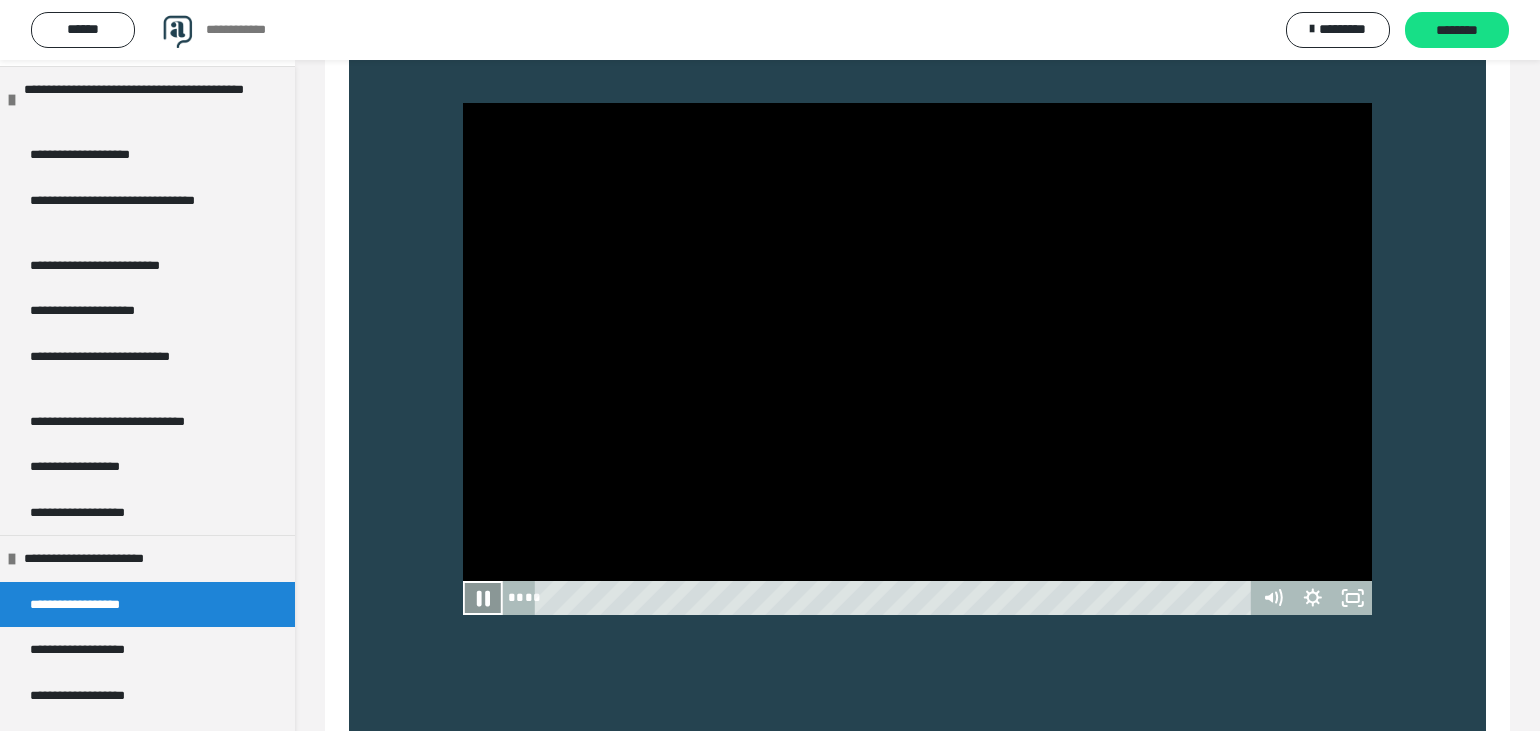 click 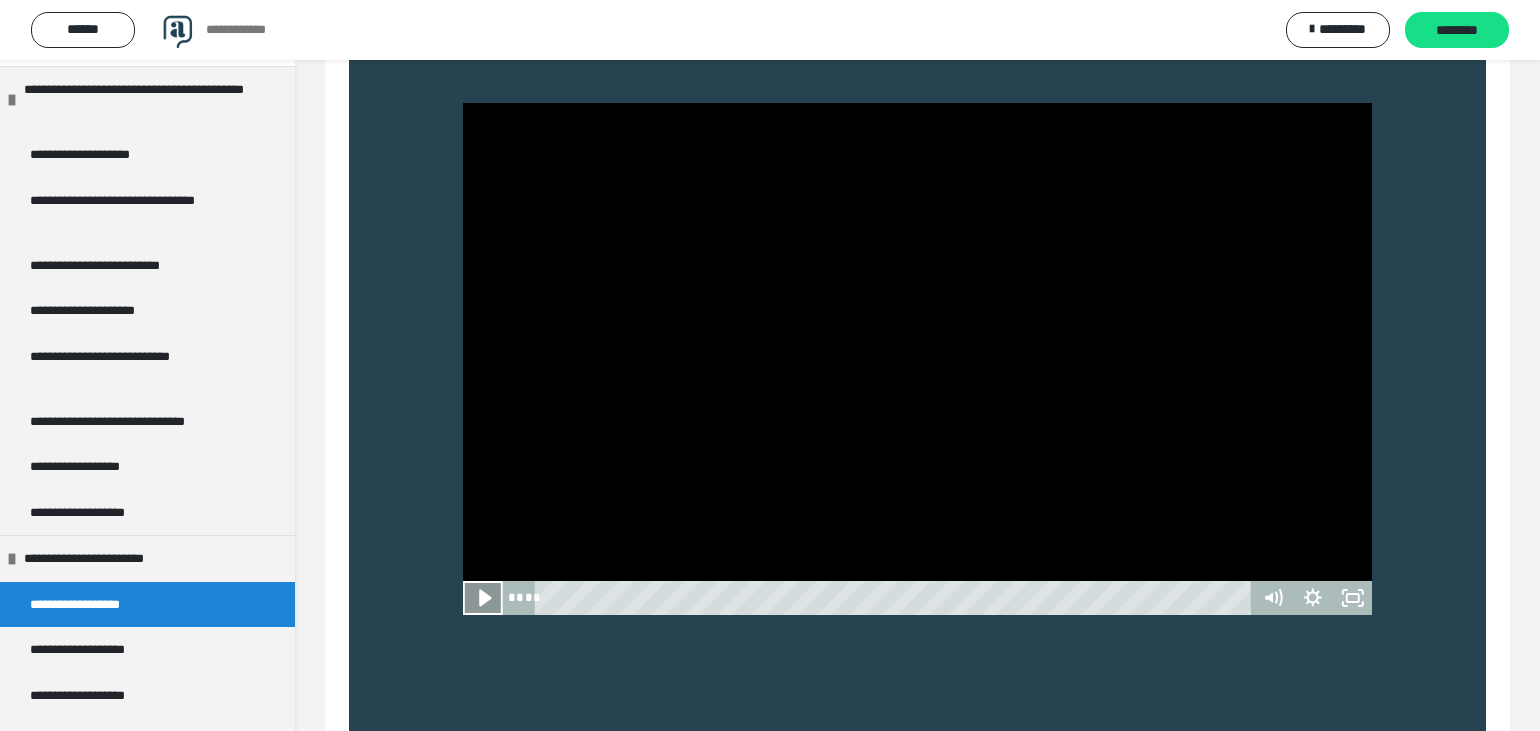 click 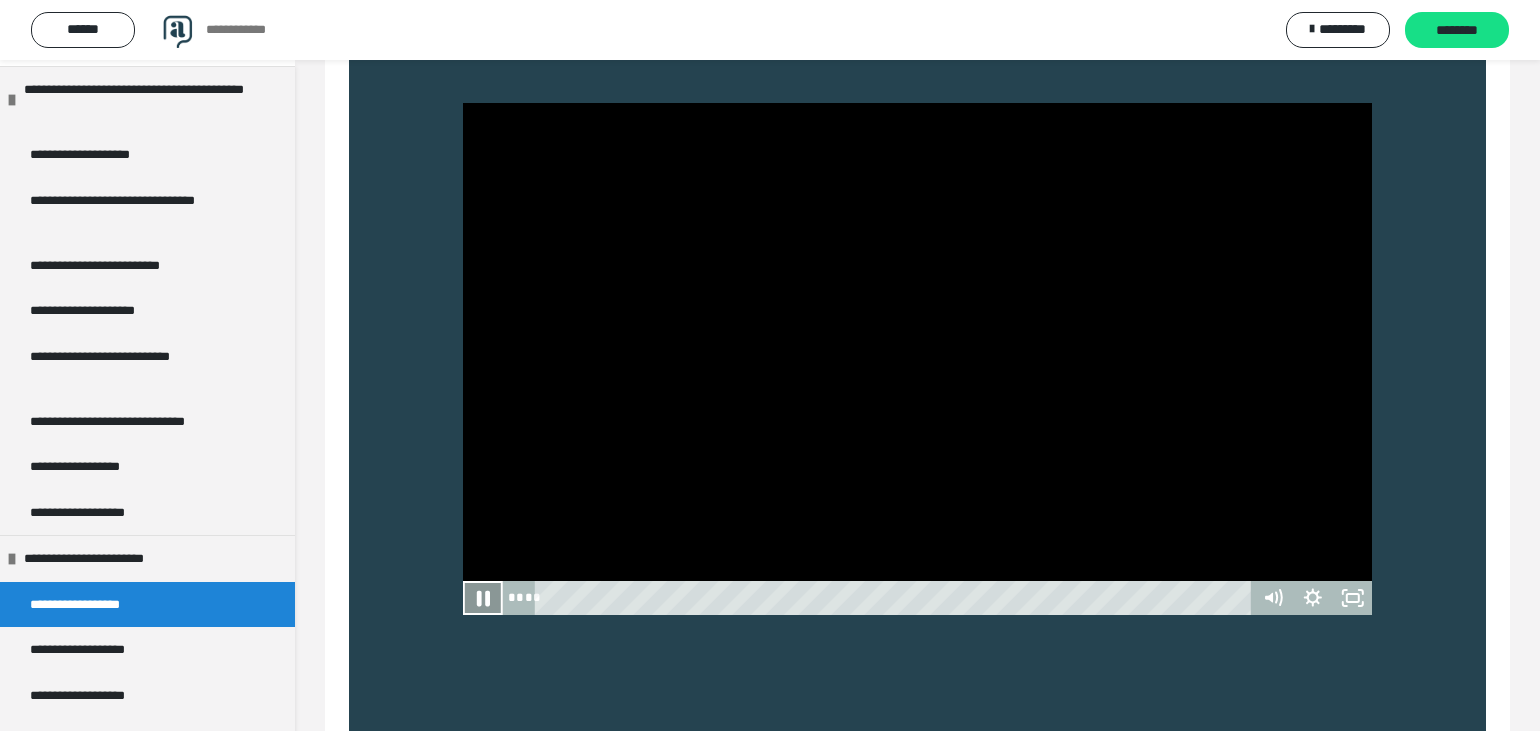 click 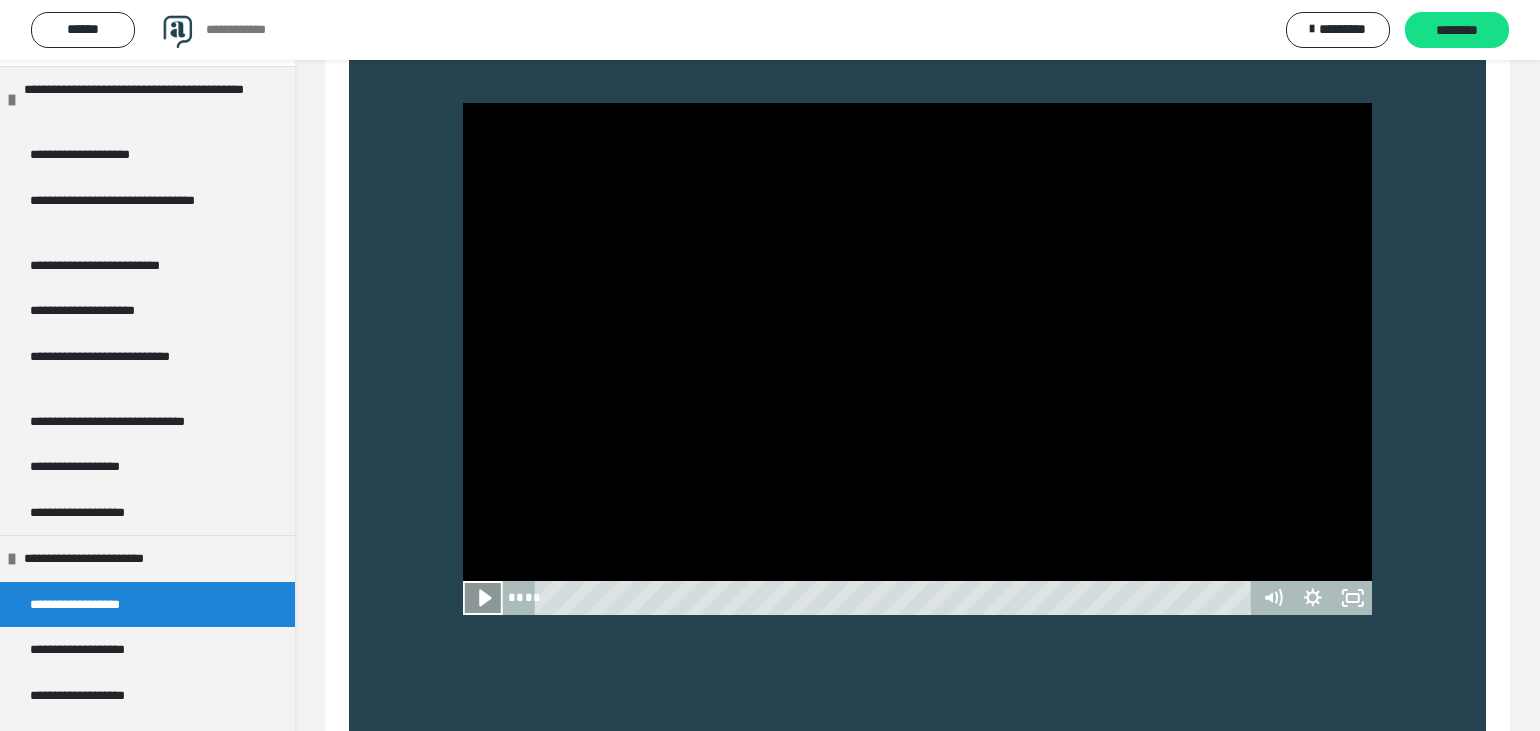 click 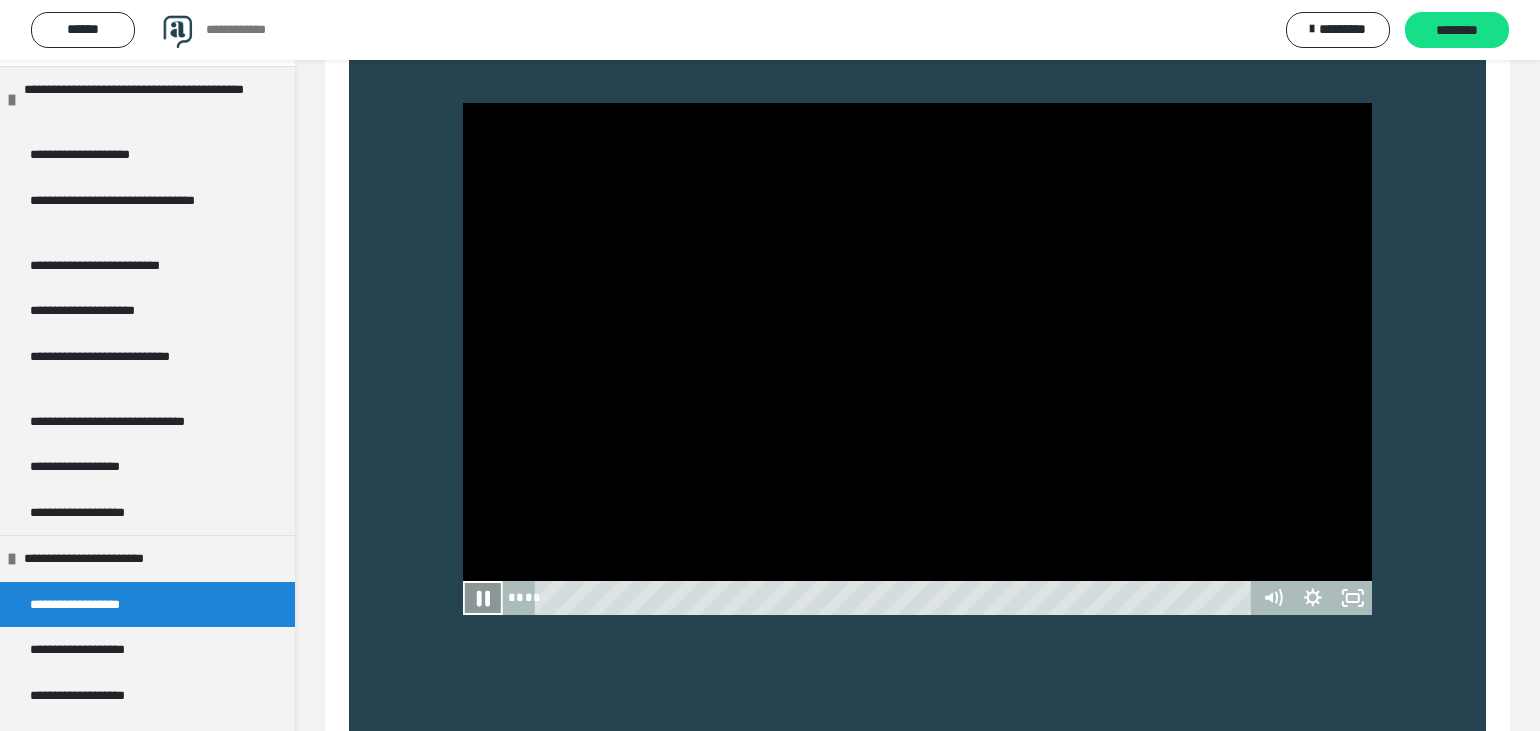 click 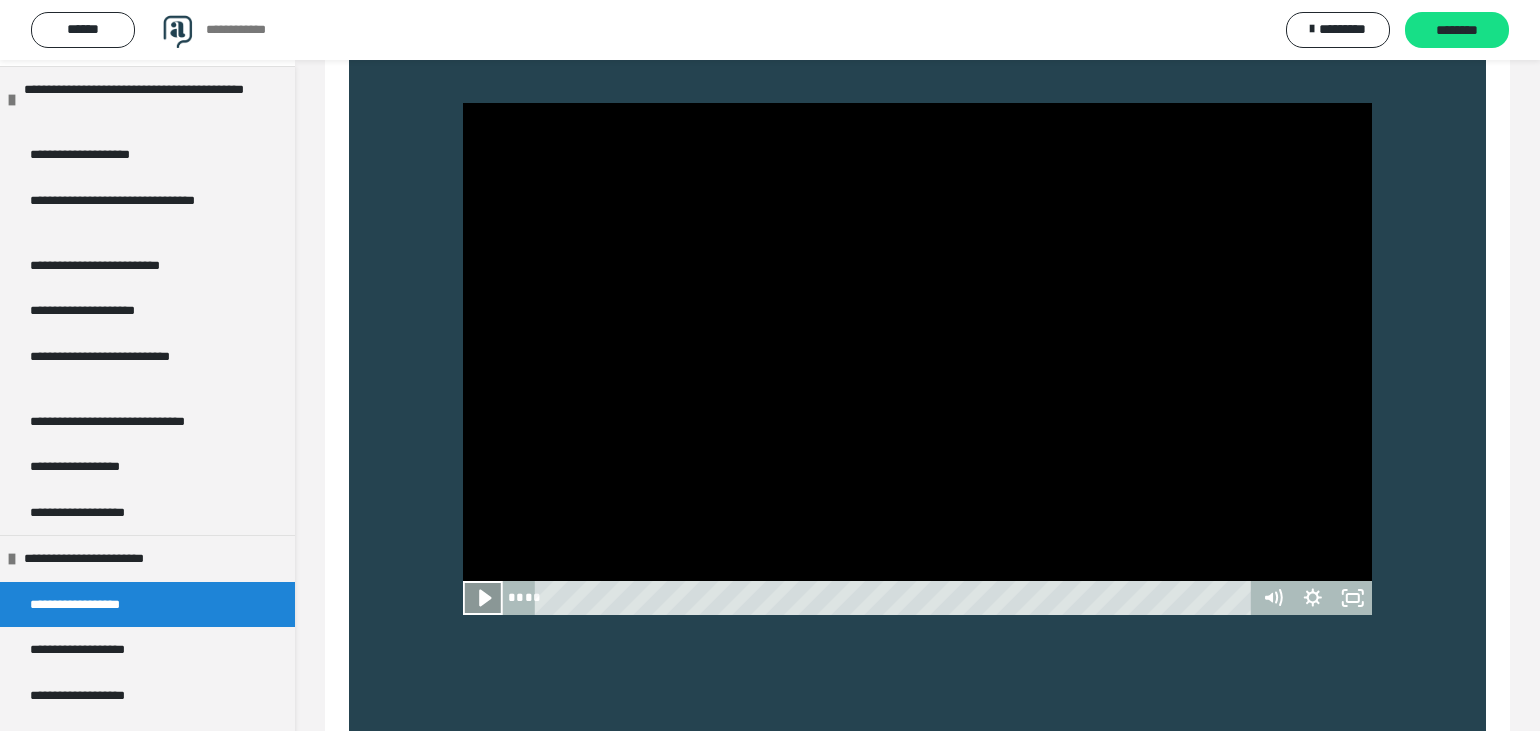 click 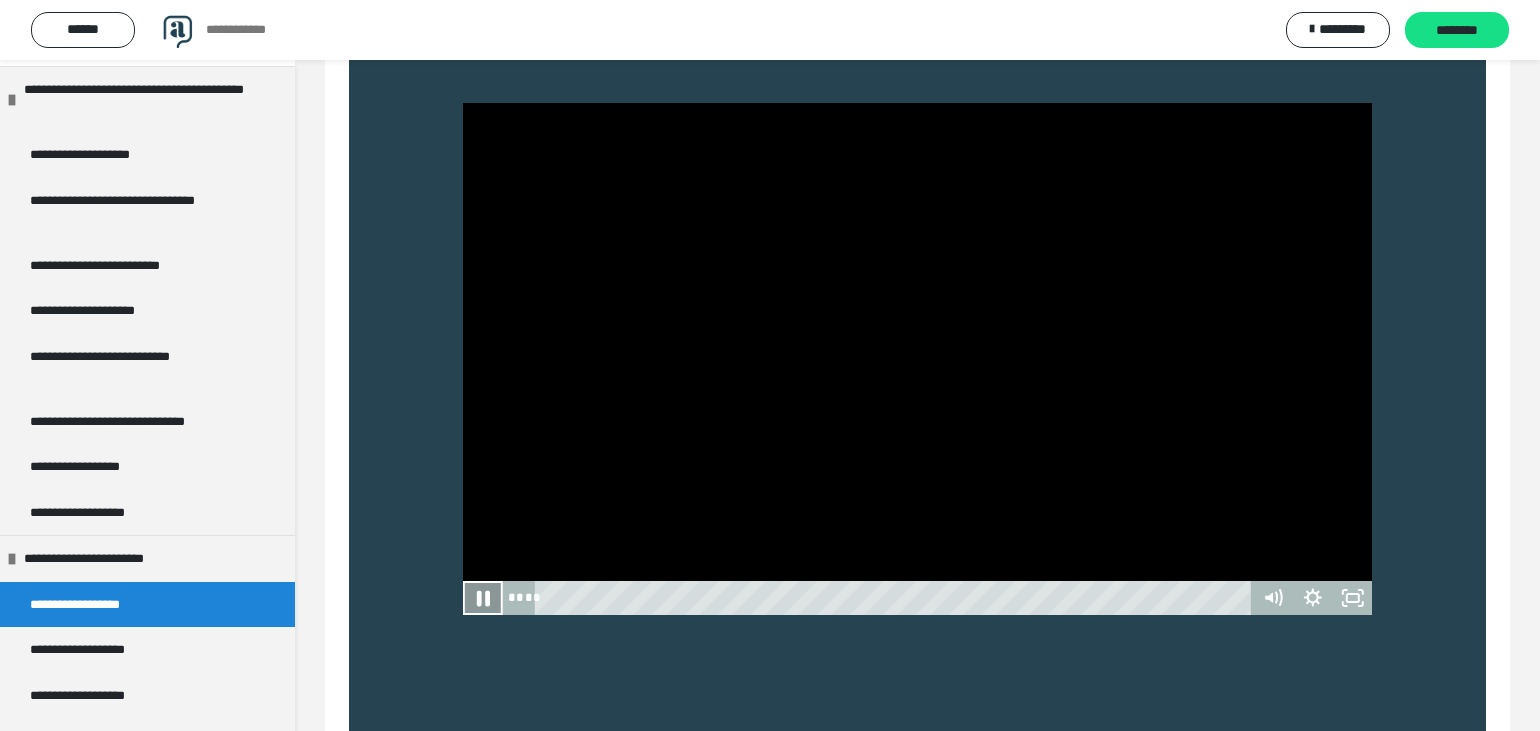 click 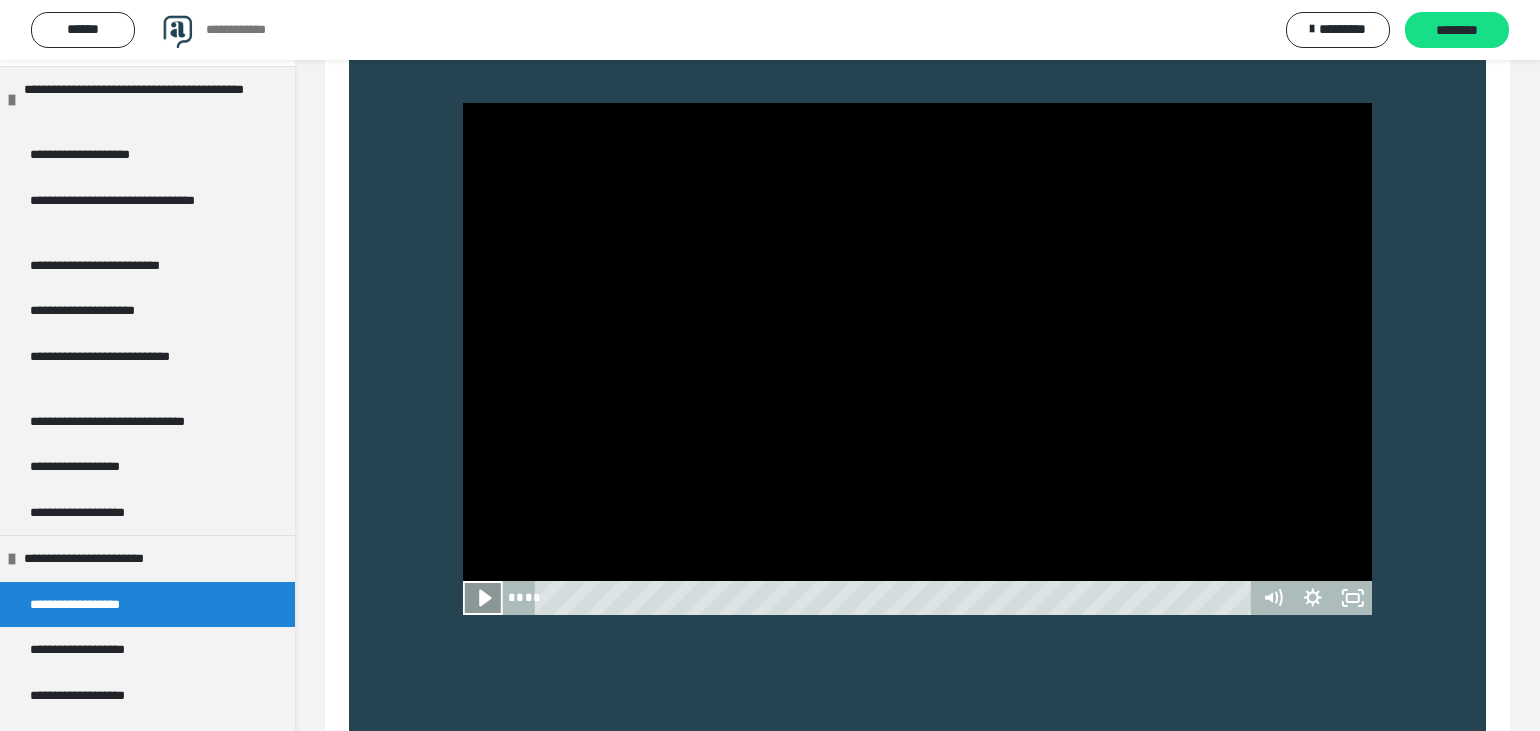 click 